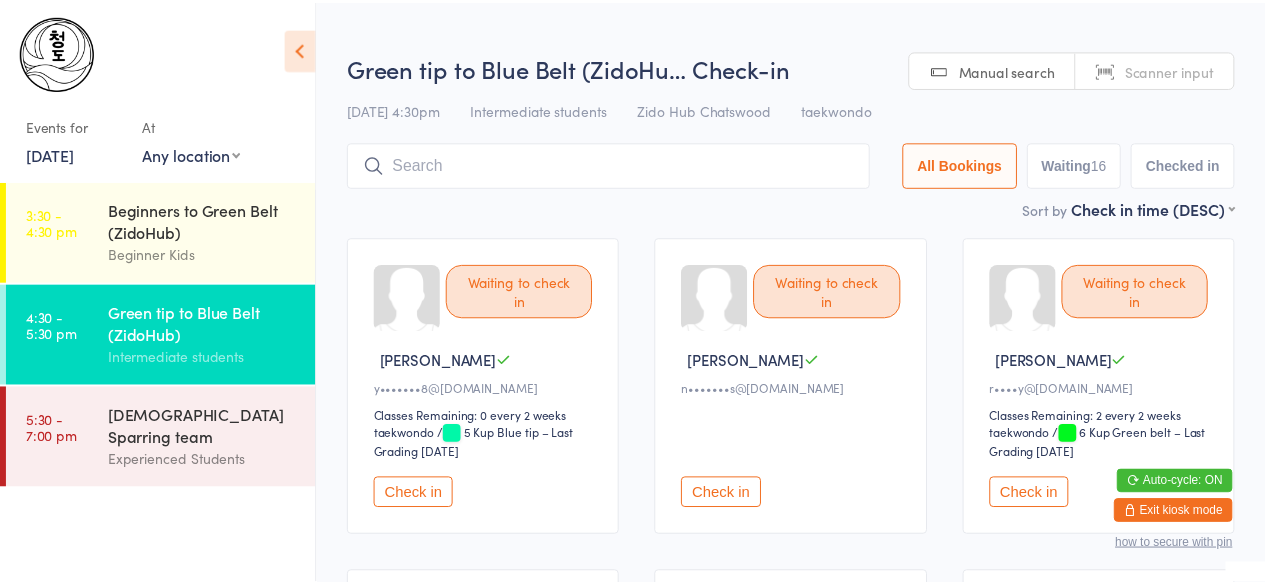 scroll, scrollTop: 0, scrollLeft: 0, axis: both 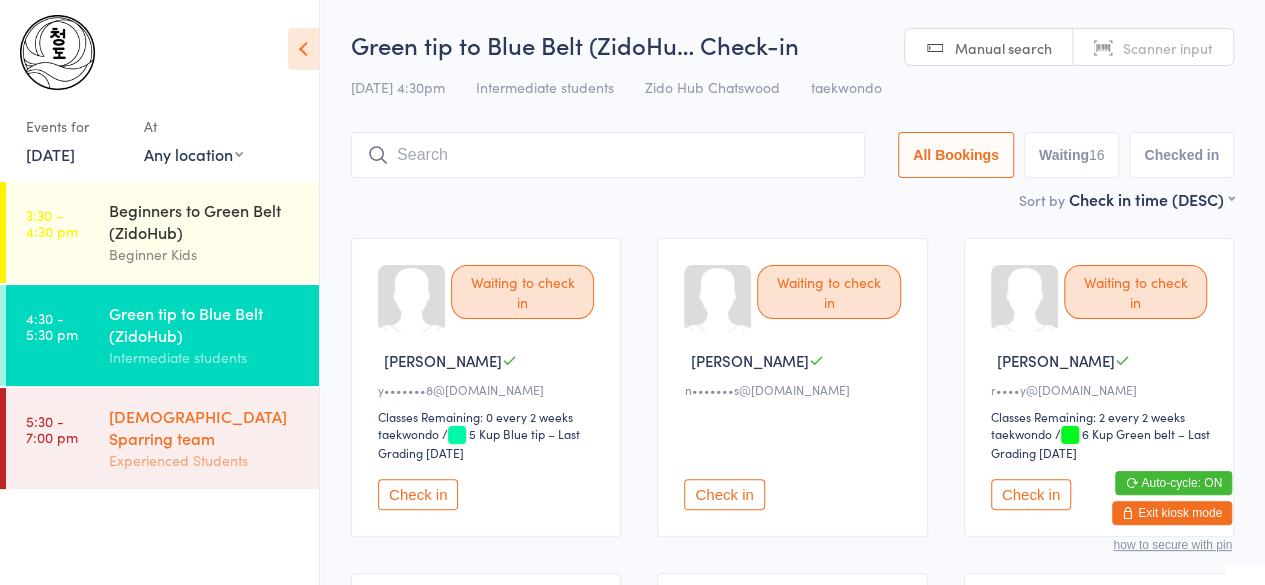 click on "[DEMOGRAPHIC_DATA] Sparring team" at bounding box center (205, 427) 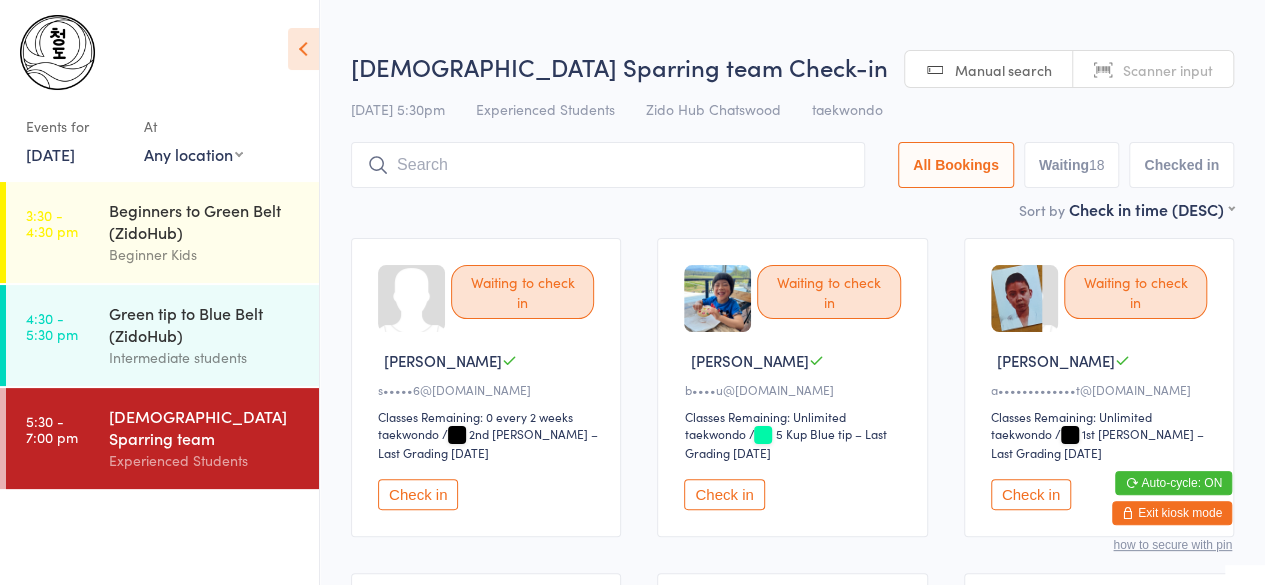 click at bounding box center [608, 165] 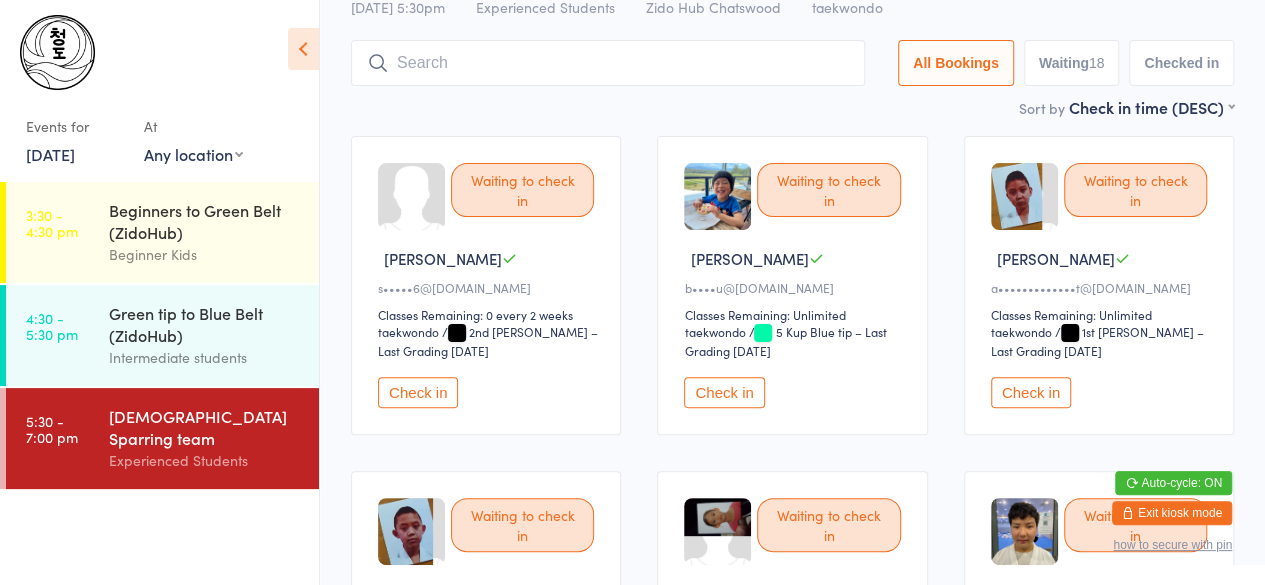 scroll, scrollTop: 143, scrollLeft: 0, axis: vertical 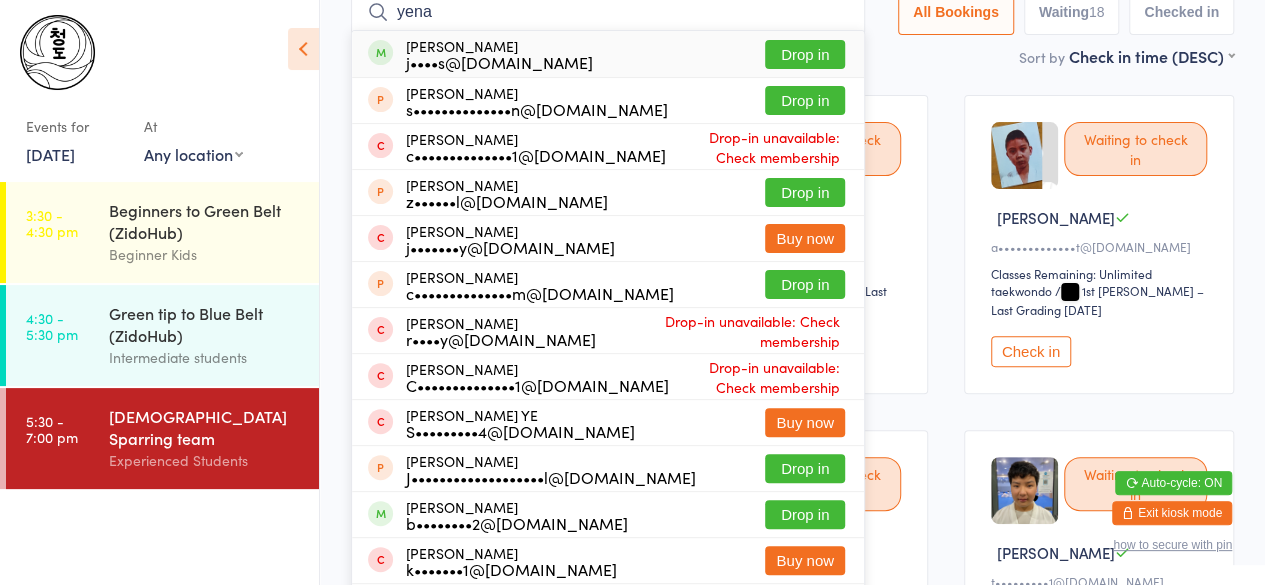 type on "yena" 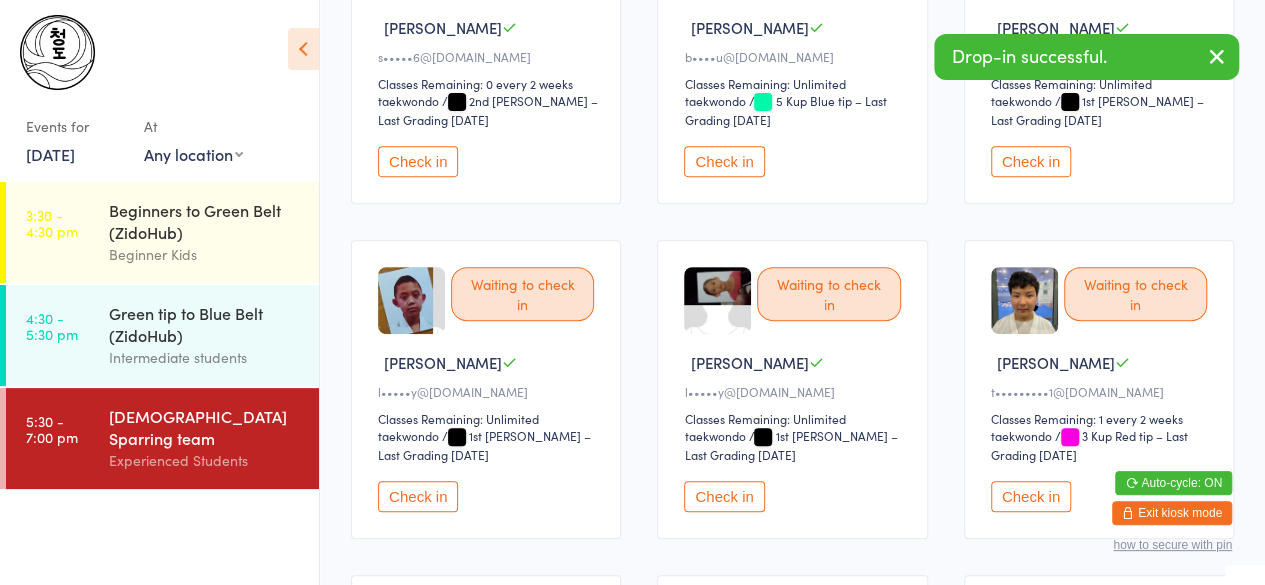 scroll, scrollTop: 334, scrollLeft: 0, axis: vertical 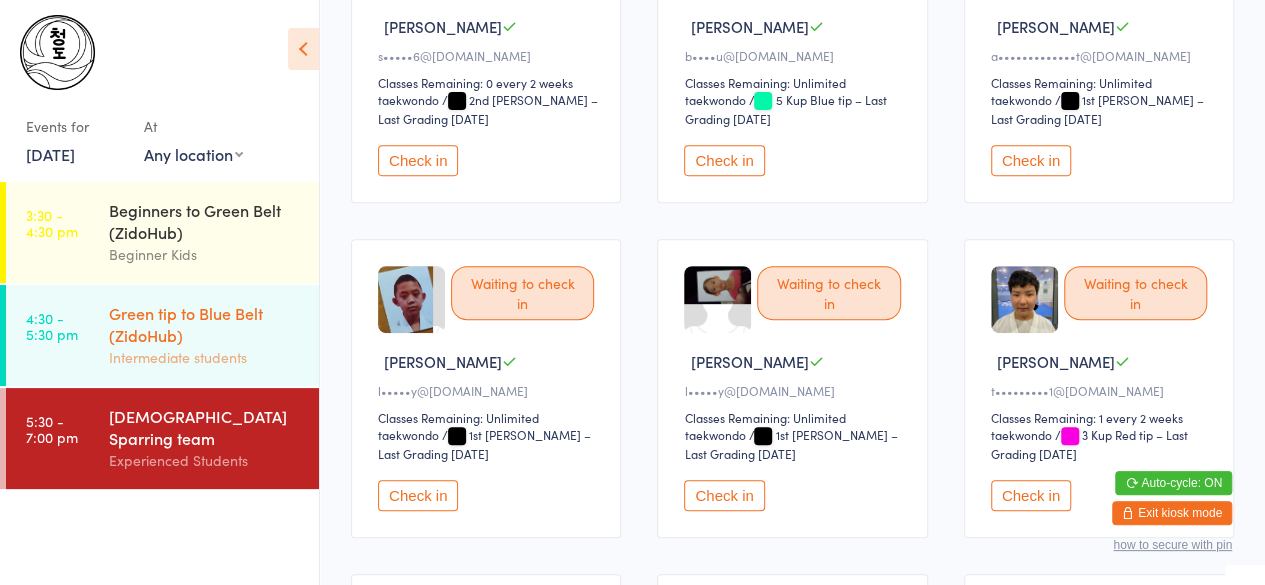 click on "Green tip to Blue Belt (ZidoHub)" at bounding box center (205, 324) 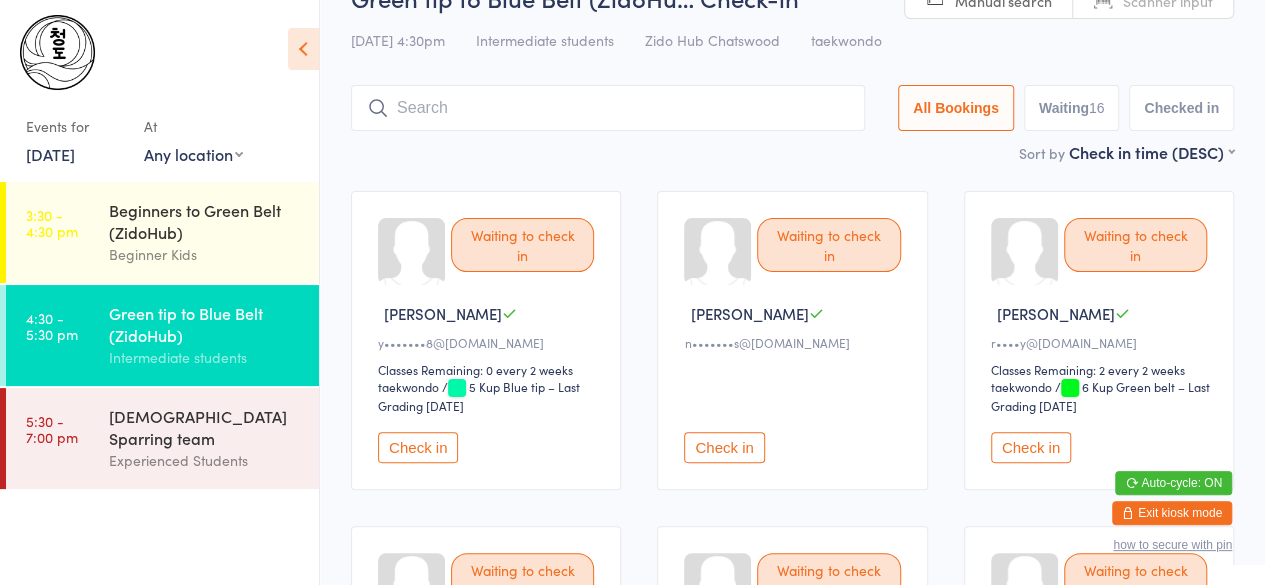 scroll, scrollTop: 52, scrollLeft: 0, axis: vertical 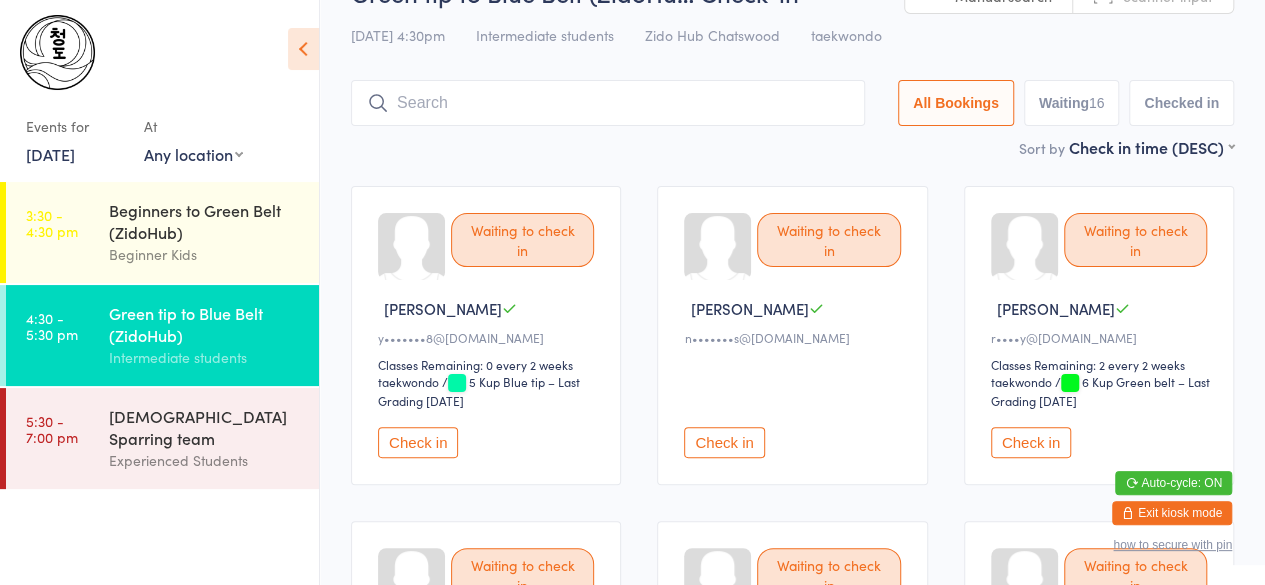 click at bounding box center (608, 103) 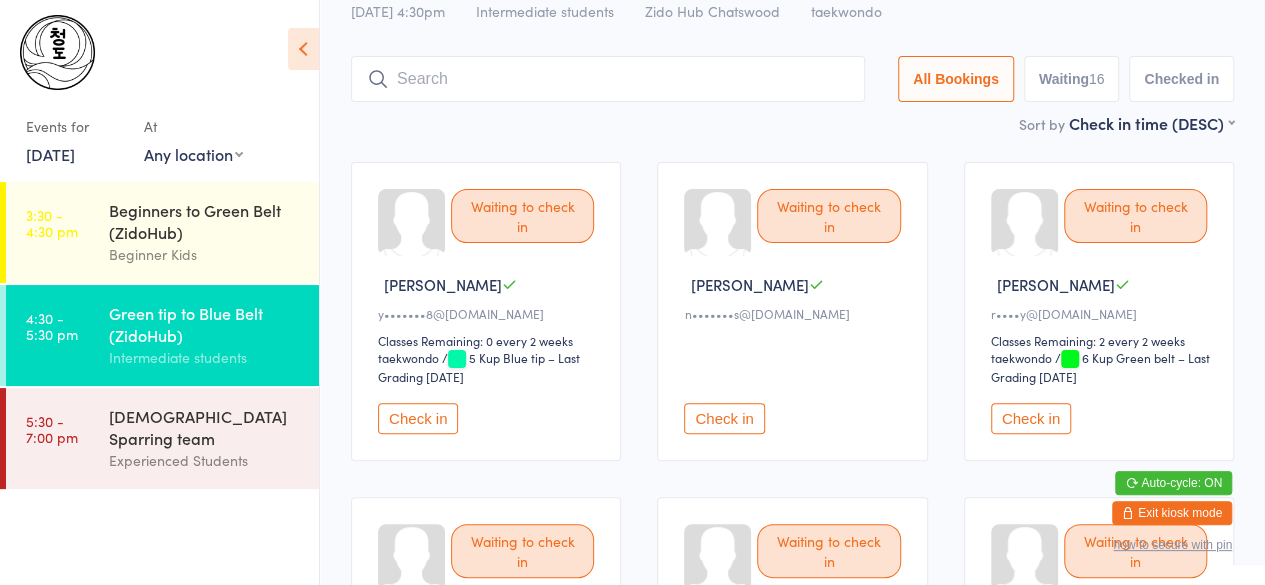 scroll, scrollTop: 132, scrollLeft: 0, axis: vertical 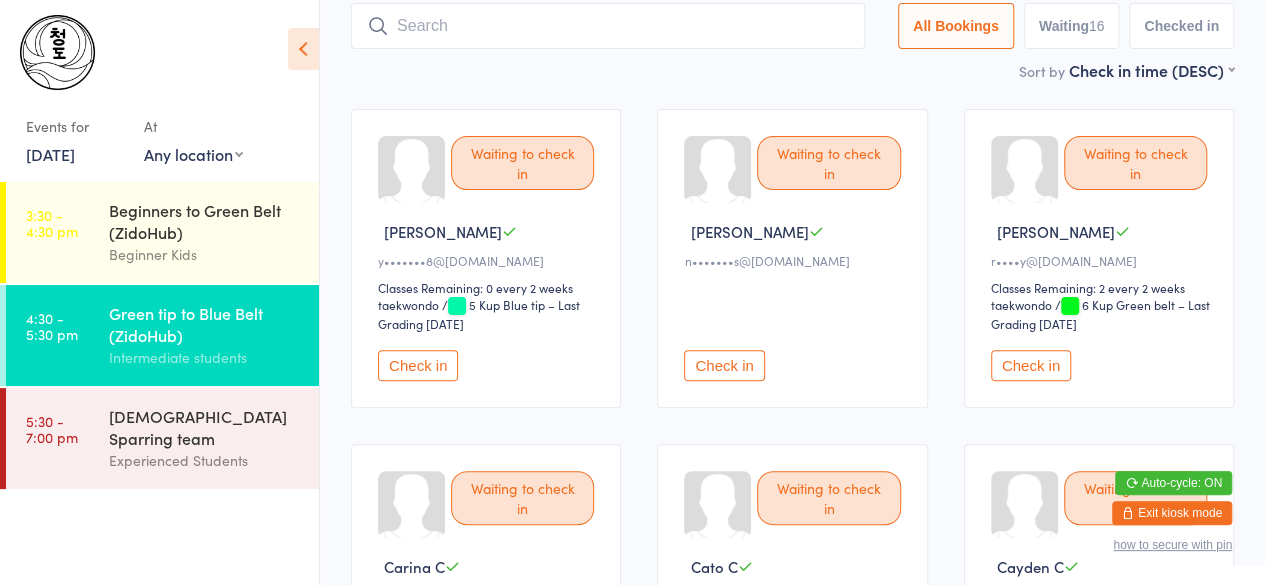 type on "k" 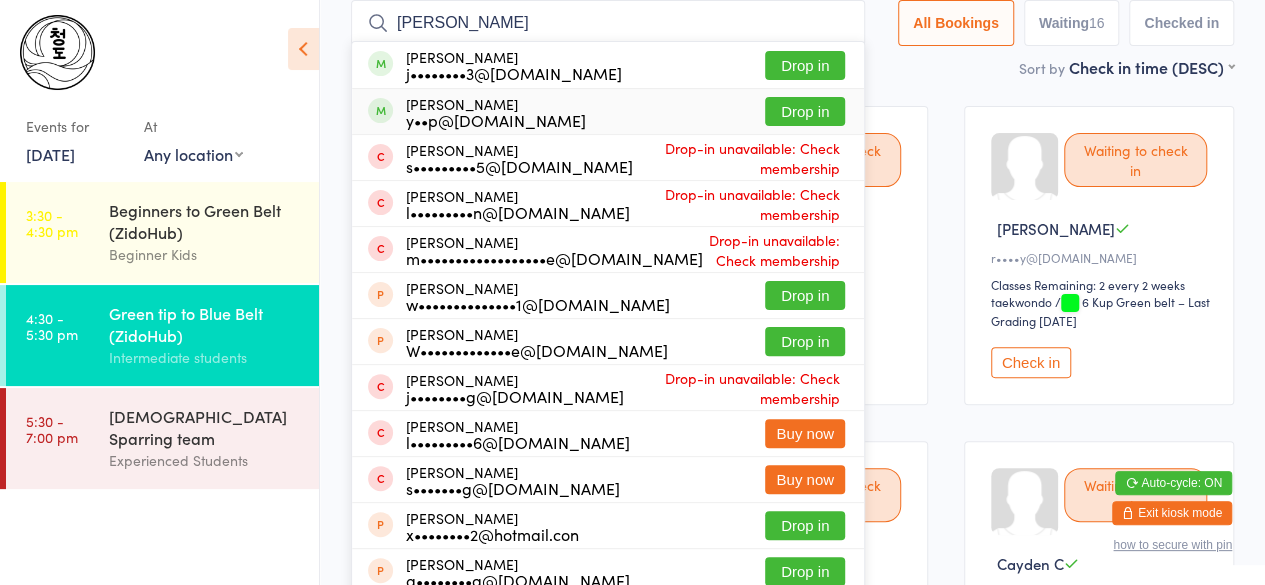 click on "Green tip to Blue Belt (ZidoHu… Check-in 11 Jul 4:30pm  Intermediate students  Zido Hub Chatswood  taekwondo  Manual search Scanner input liam Liam Seo j••••••••3@gmail.com Drop in Liam Yan y••p@yahoo.com Drop in Liam Han s•••••••••5@hotmail.com Drop-in unavailable: Check membership William Liu l•••••••••n@gmail.com Drop-in unavailable: Check membership Liam Falconer m••••••••••••••••••e@gmail.com Drop-in unavailable: Check membership William Lai w••••••••••••••1@gmail.com Drop in William Lee W•••••••••••••e@gmail.com Drop in William Luo j••••••••g@gmail.com Drop-in unavailable: Check membership Lin Lin l•••••••••6@hotmail.com Buy now Julia Li s•••••••g@gmail.com Buy now Ting Liang x••••••••2@hotmail.con Drop in ace liang a••••••••g@gmail.com Drop in Amelia Lin Buy now Lia Nguyen 16" at bounding box center (792, 1027) 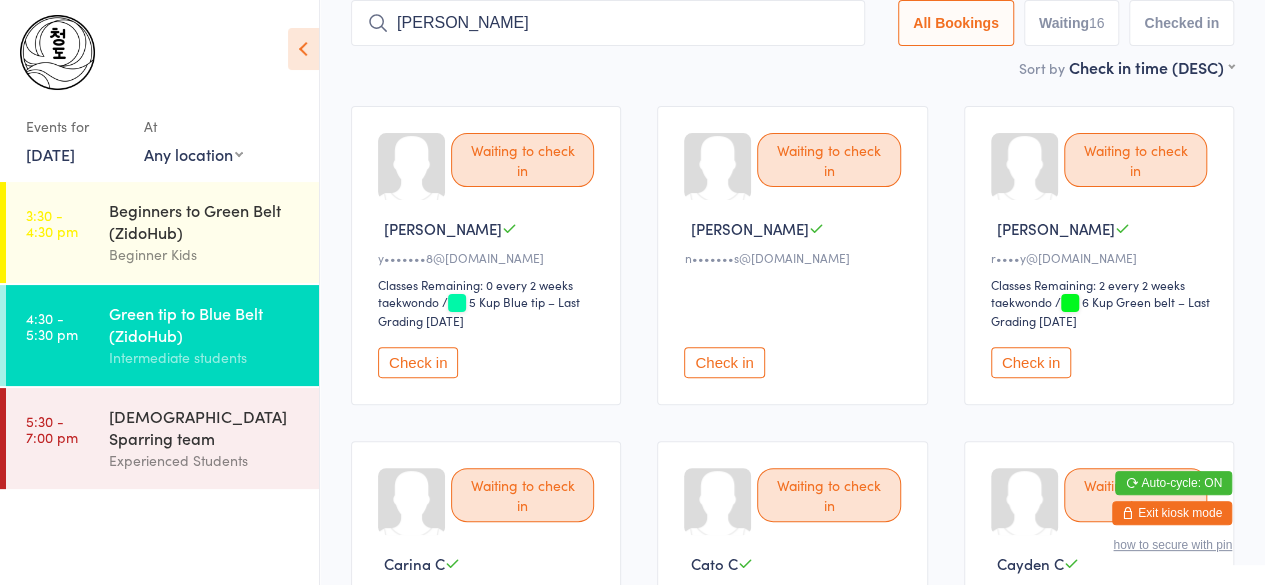 click on "[PERSON_NAME]" at bounding box center (608, 23) 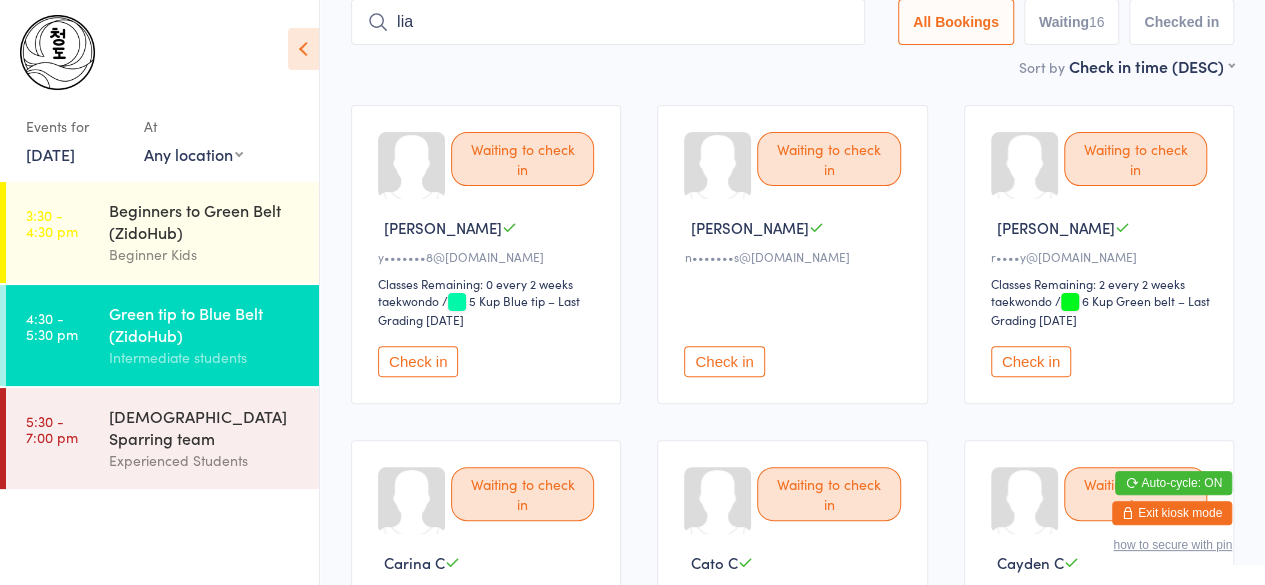 type on "[PERSON_NAME]" 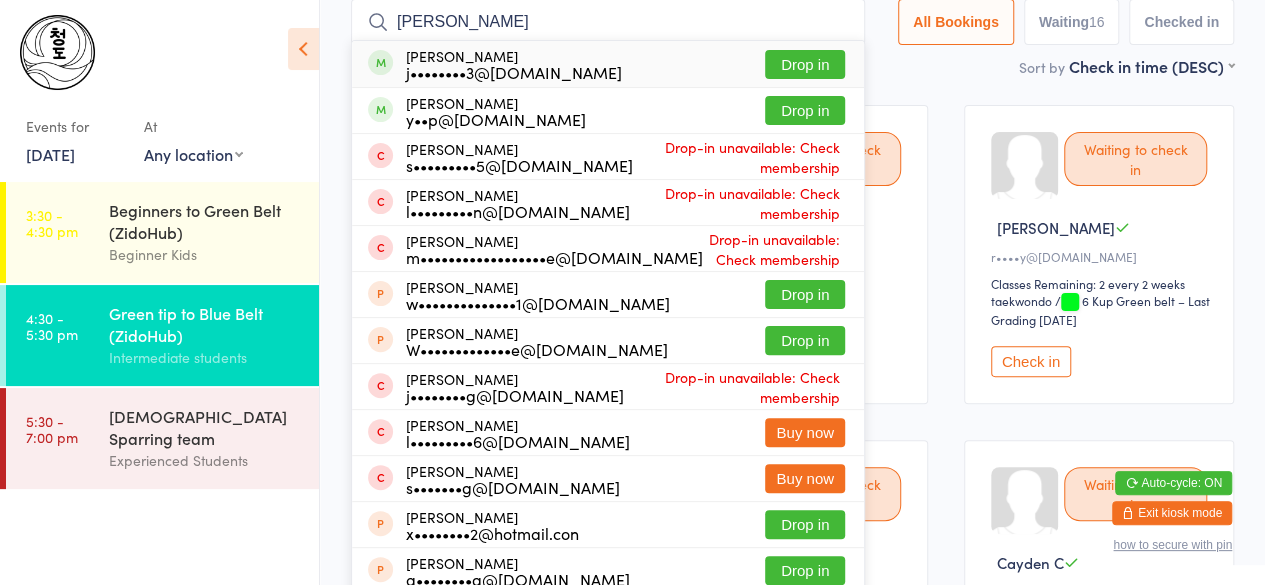 click on "Drop in" at bounding box center [805, 64] 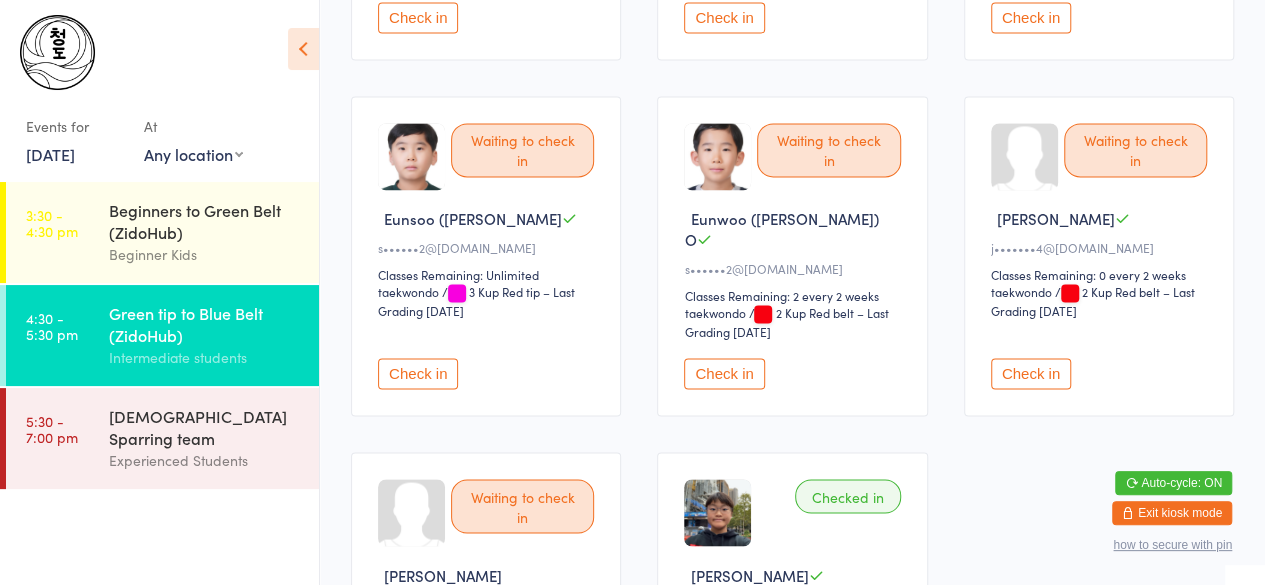 scroll, scrollTop: 1501, scrollLeft: 0, axis: vertical 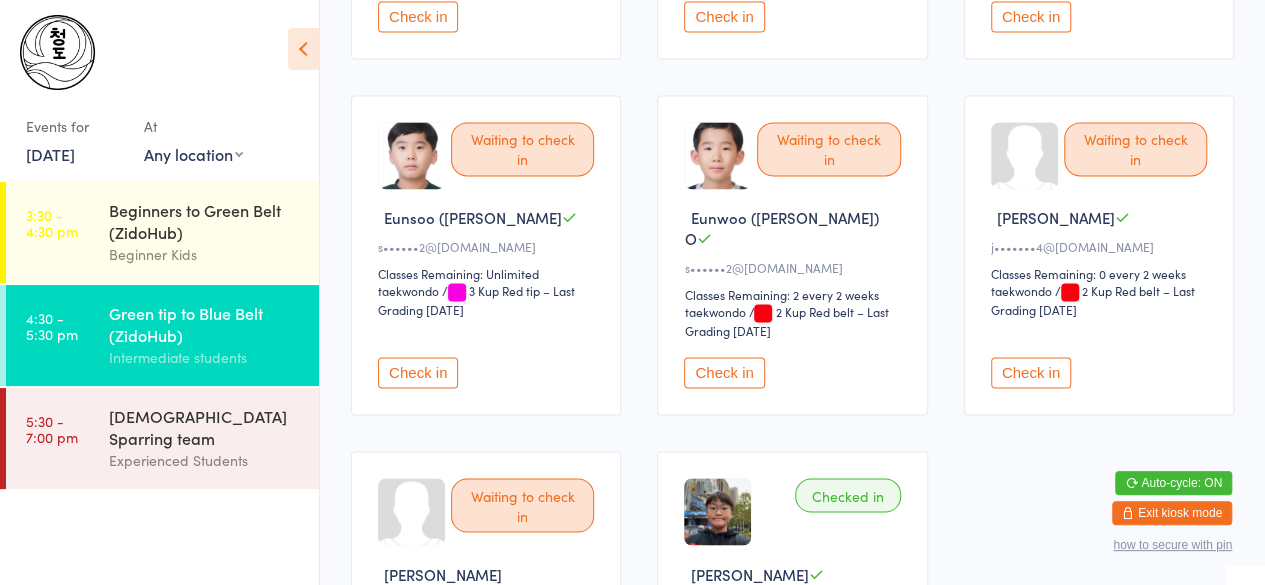 click on "Check in" at bounding box center (418, 372) 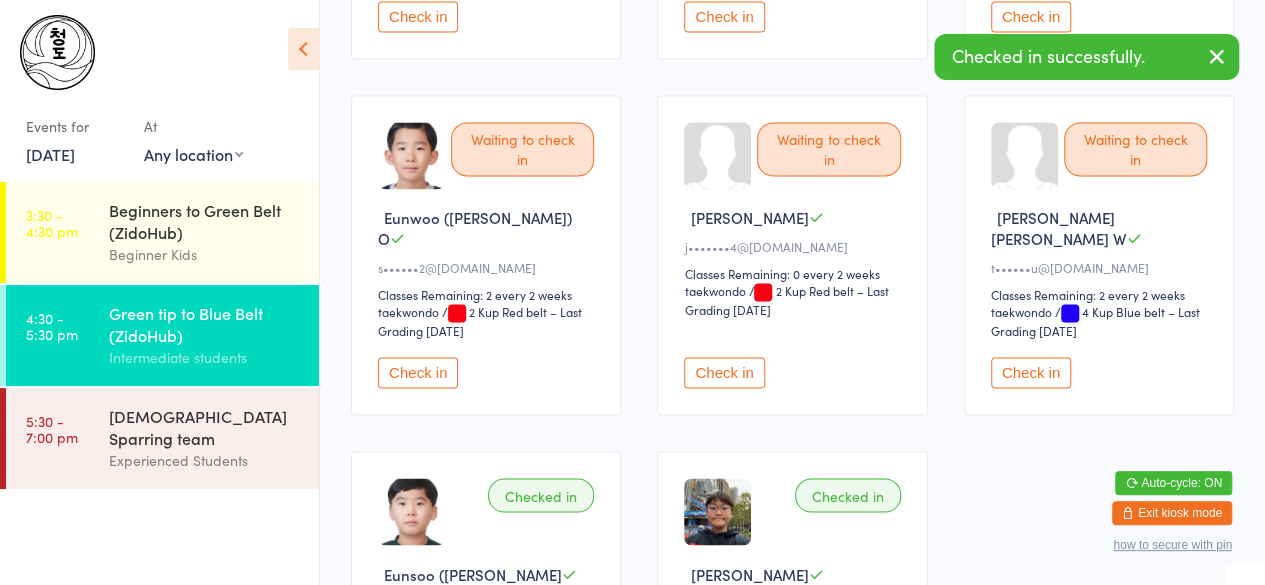 click on "Check in" at bounding box center (418, 372) 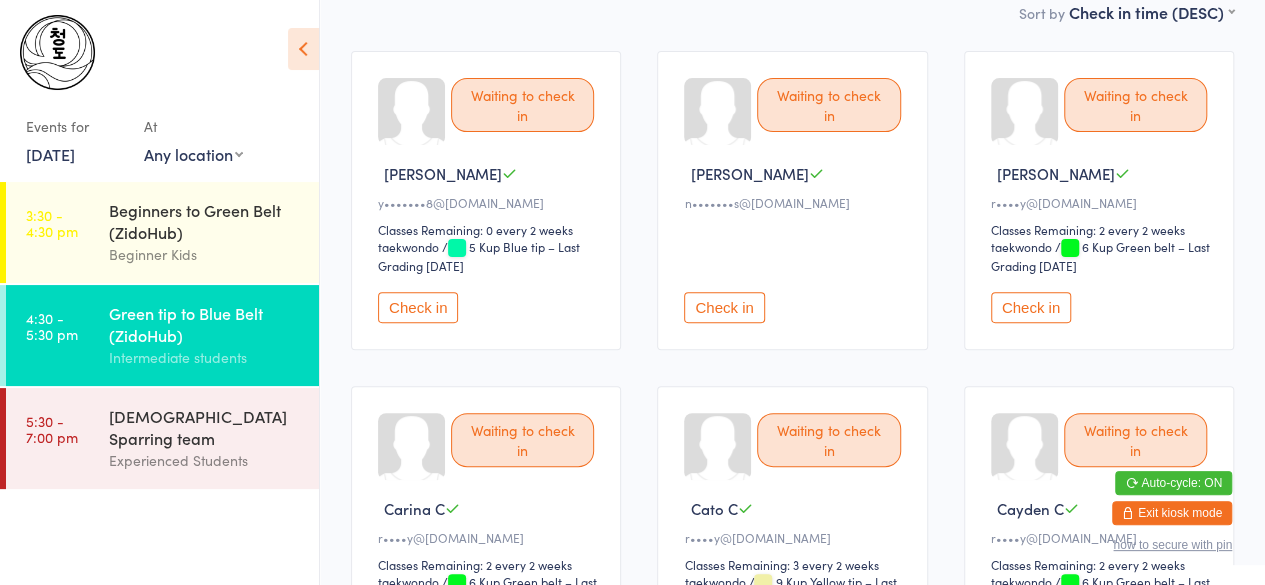 scroll, scrollTop: 0, scrollLeft: 0, axis: both 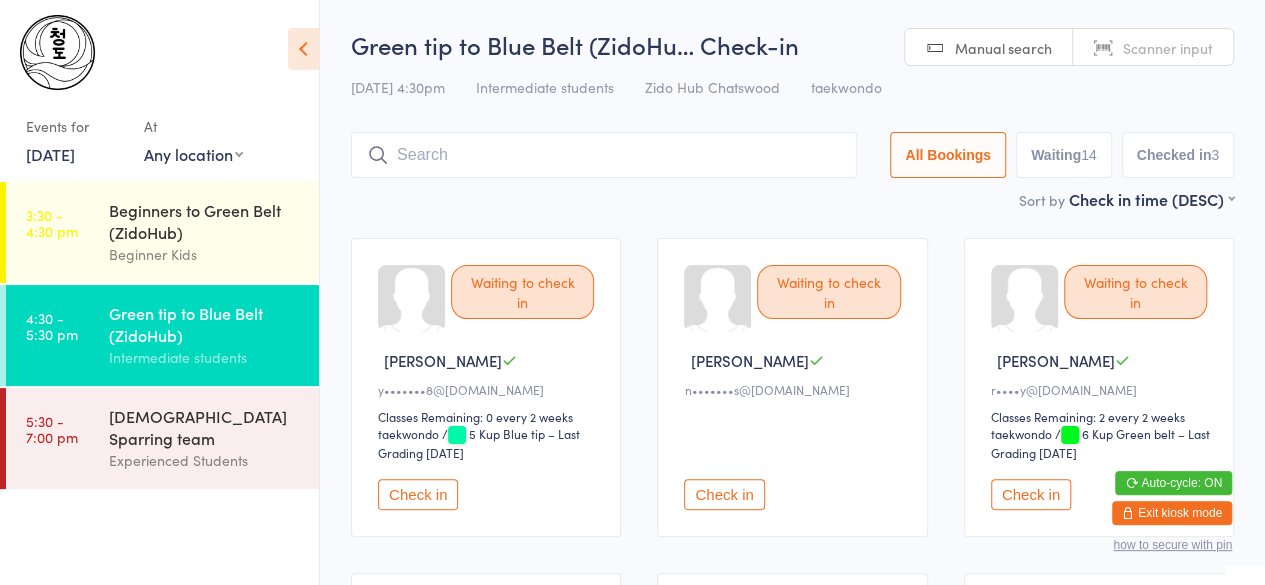 click at bounding box center (604, 155) 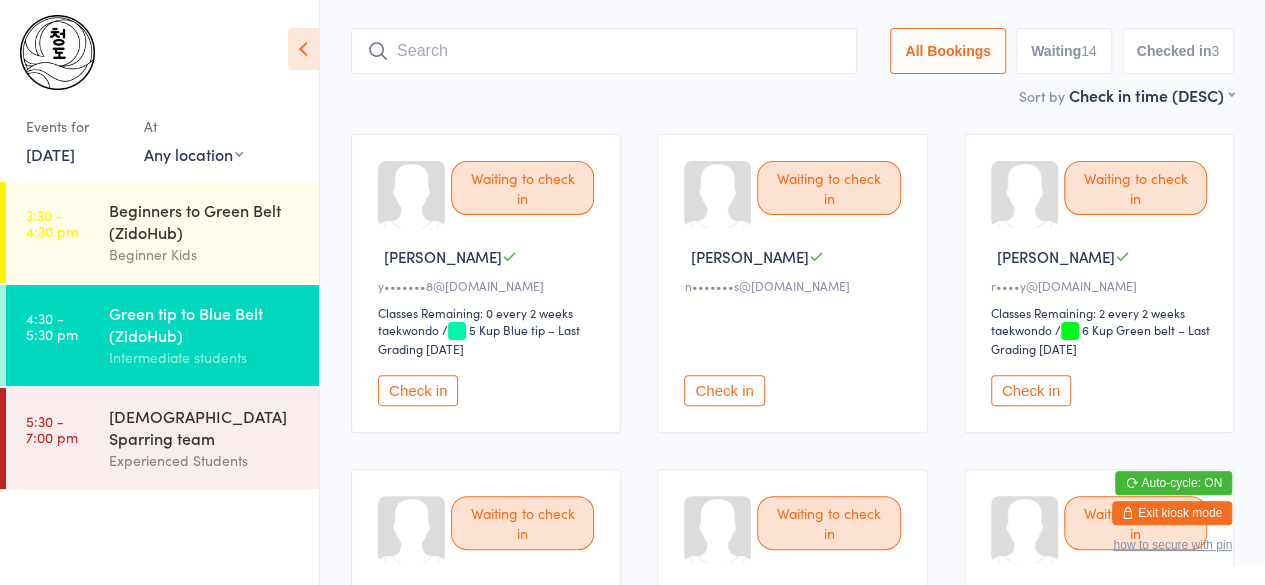 scroll, scrollTop: 133, scrollLeft: 0, axis: vertical 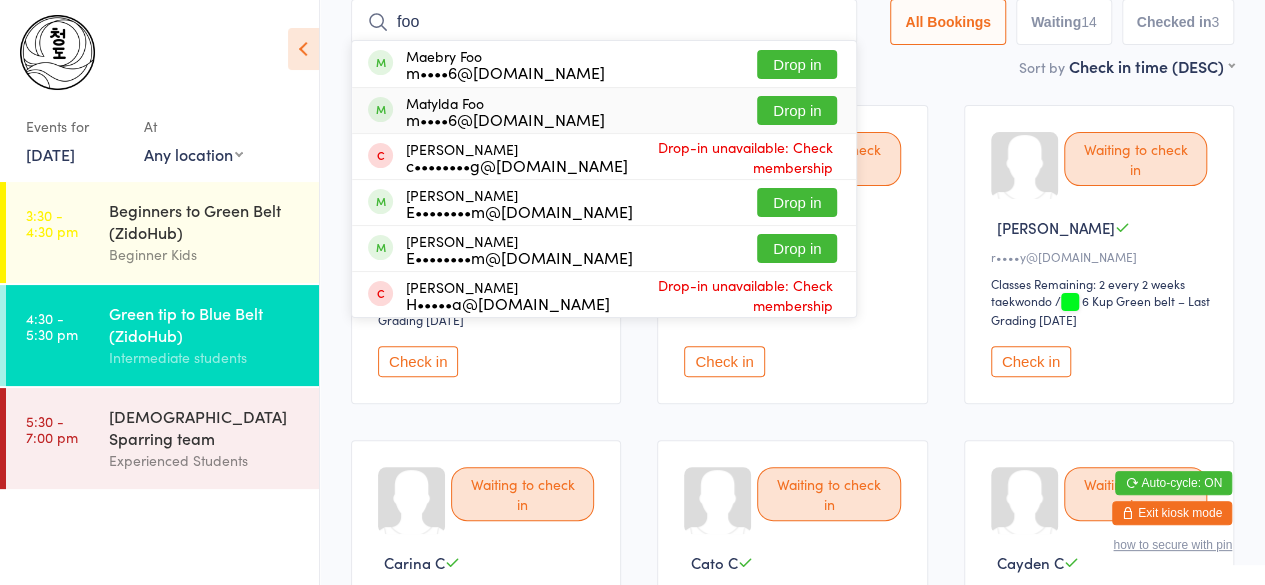 click on "Drop in" at bounding box center (797, 110) 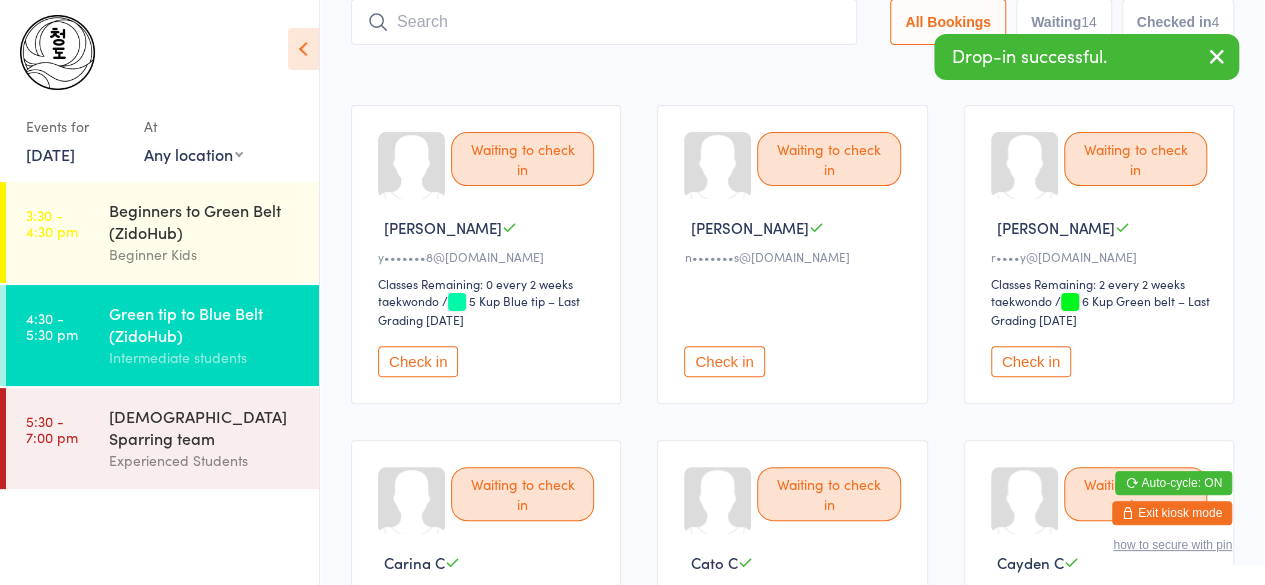 click at bounding box center (604, 22) 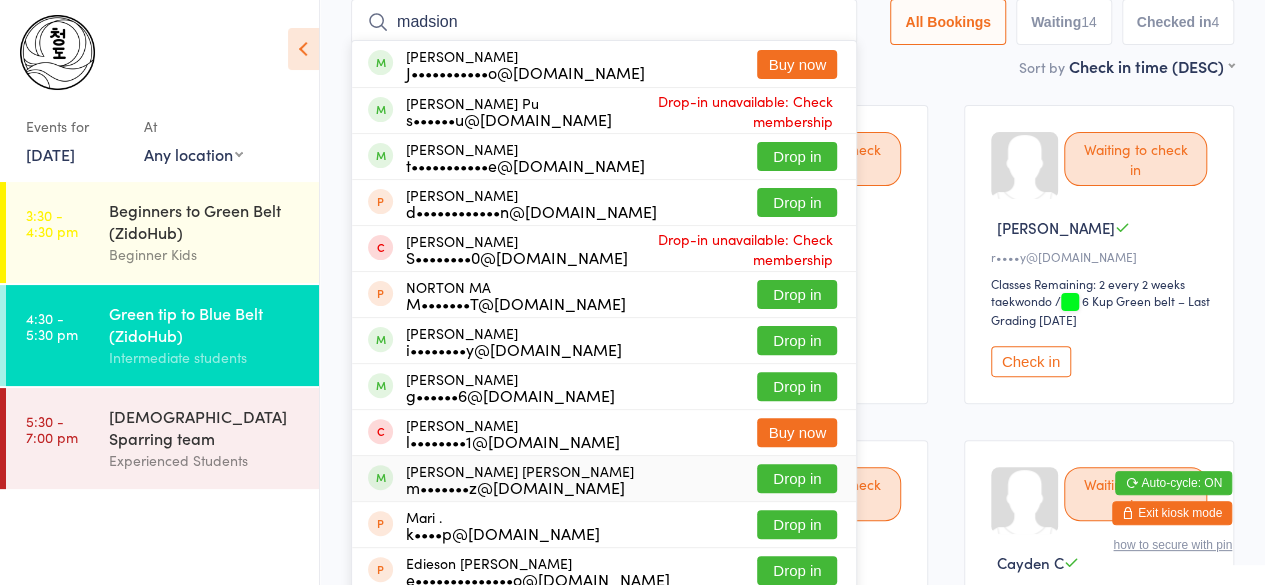 type on "madsion" 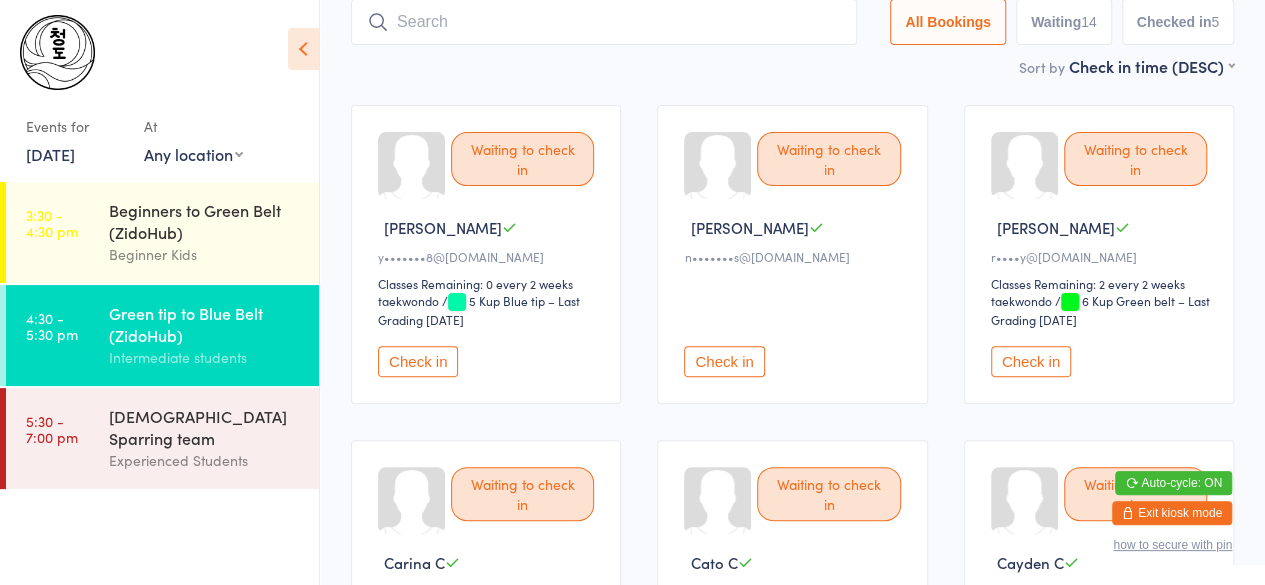click at bounding box center [604, 22] 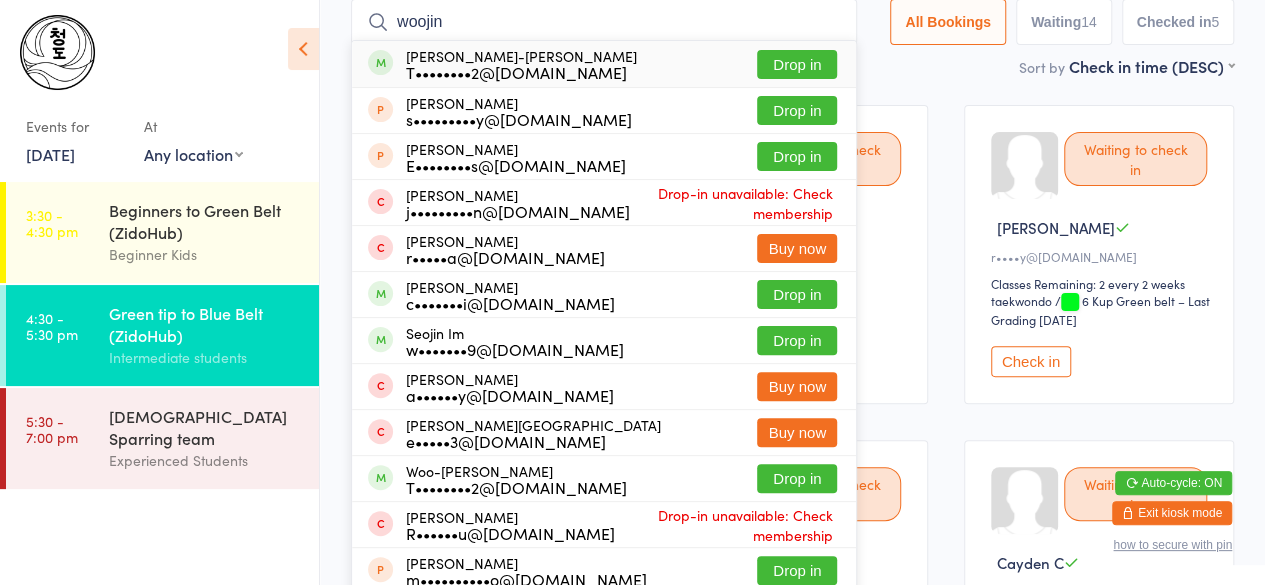 type on "woojin" 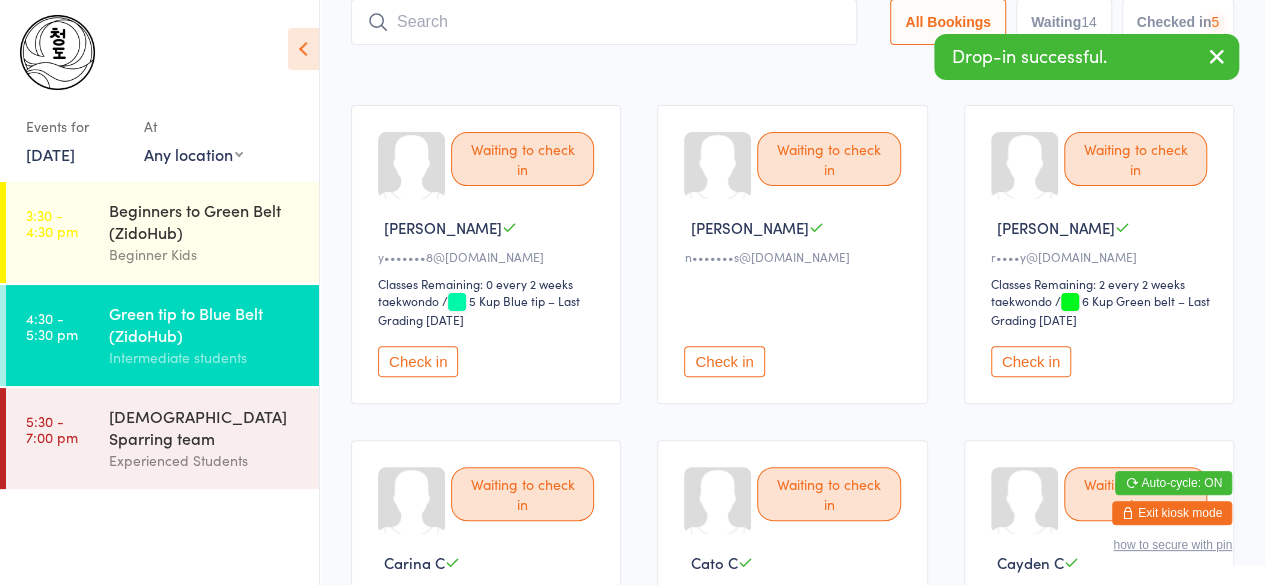 click at bounding box center [604, 22] 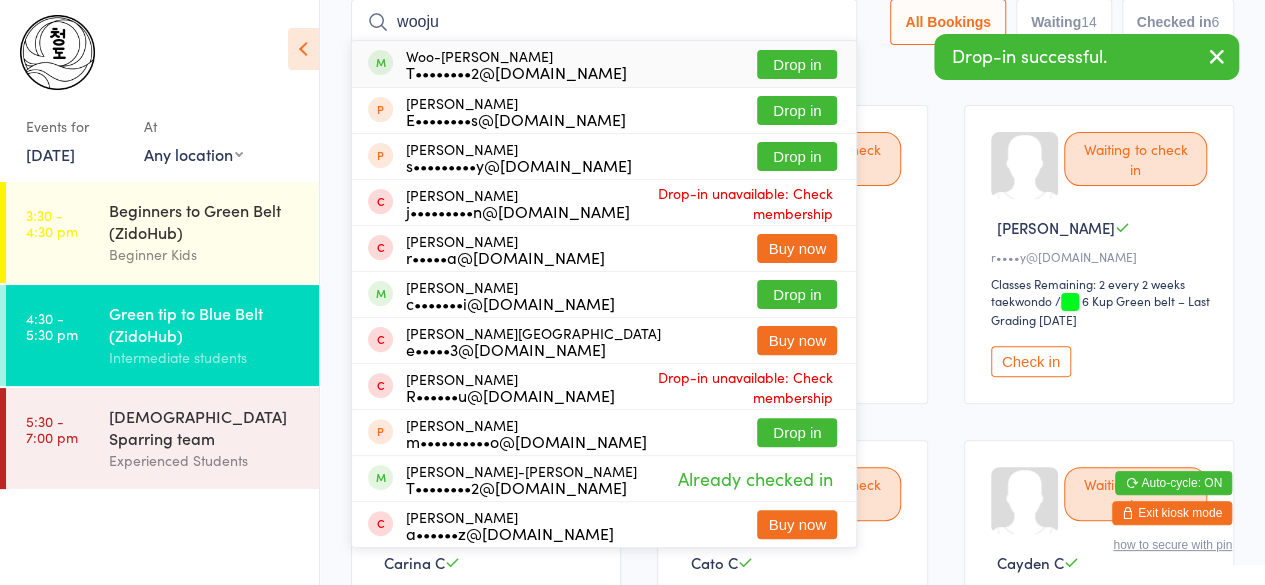 type on "wooju" 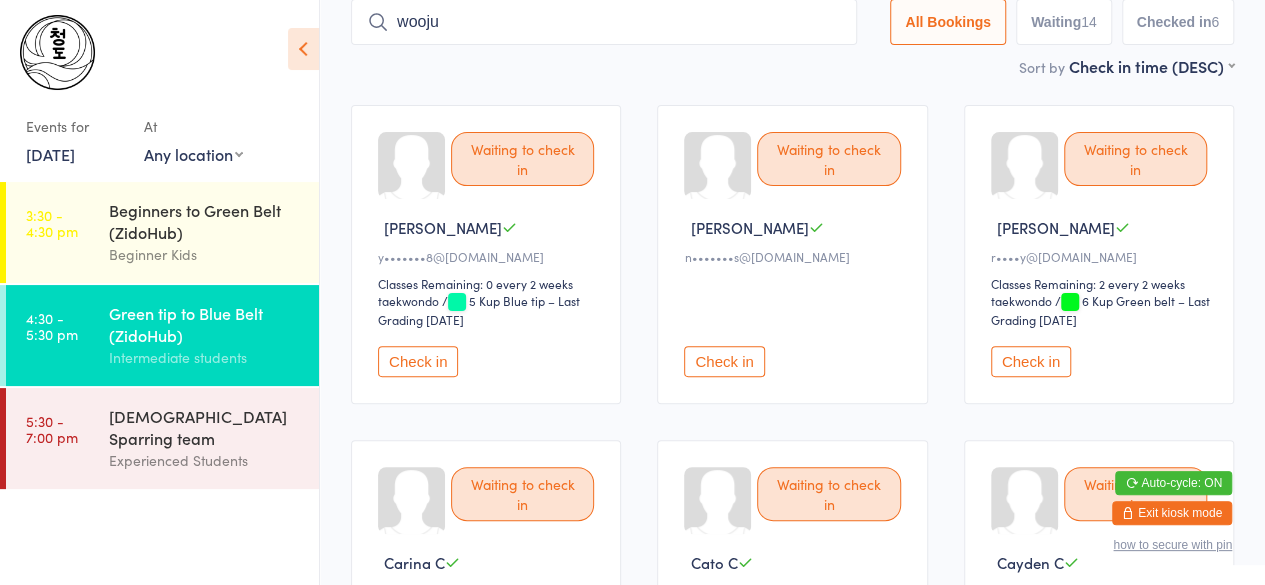 type 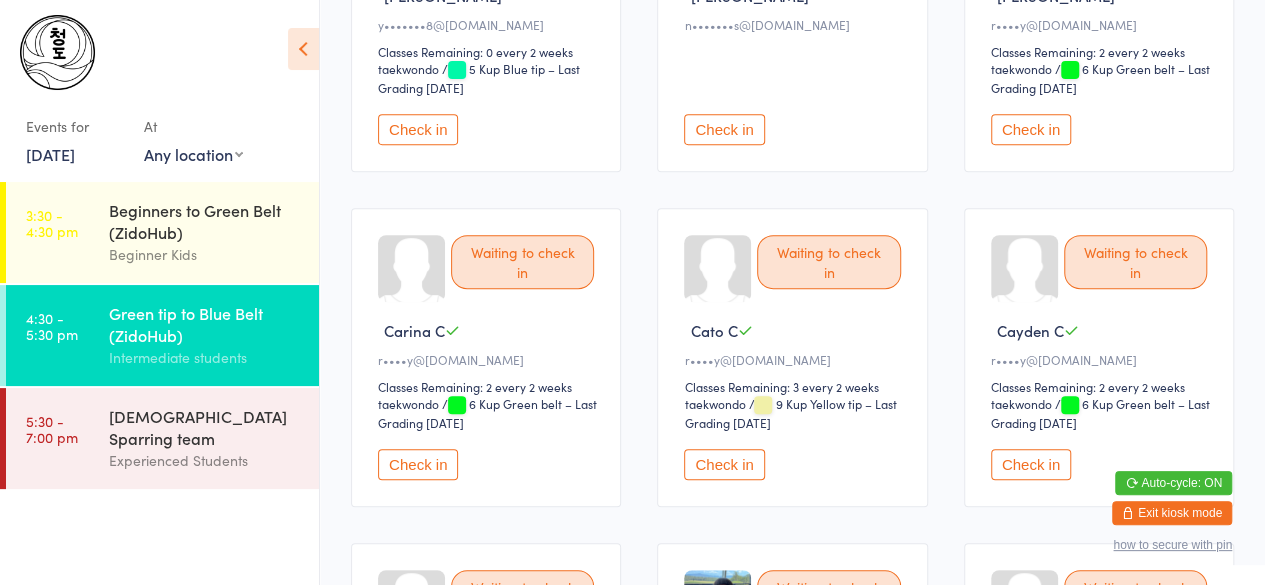 scroll, scrollTop: 366, scrollLeft: 0, axis: vertical 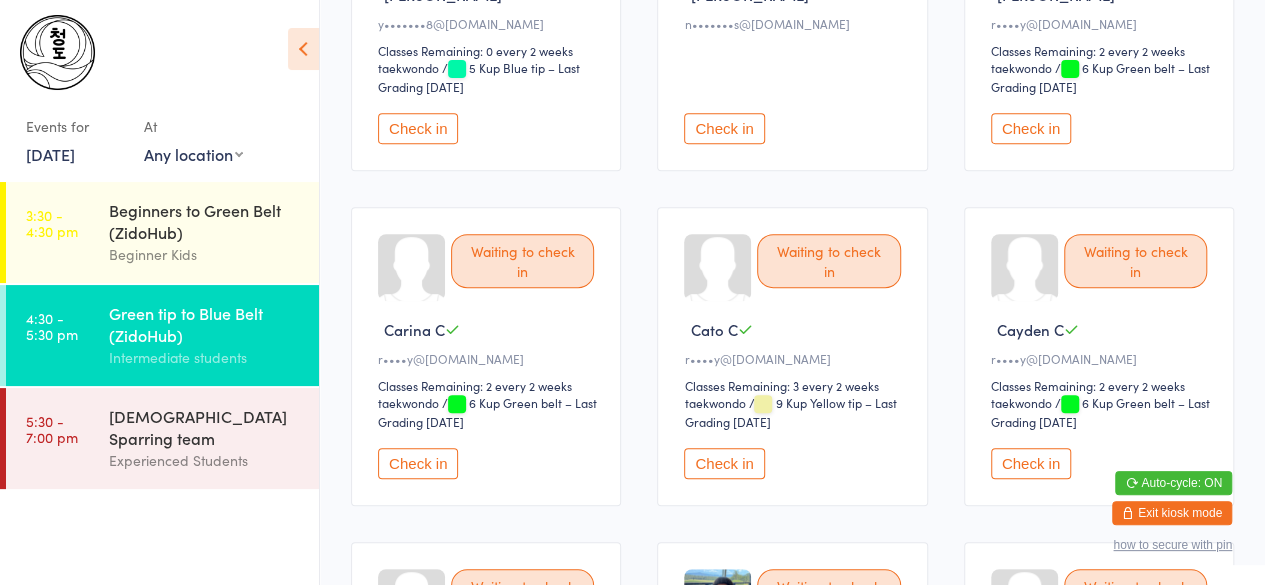 click on "Check in" at bounding box center [1031, 128] 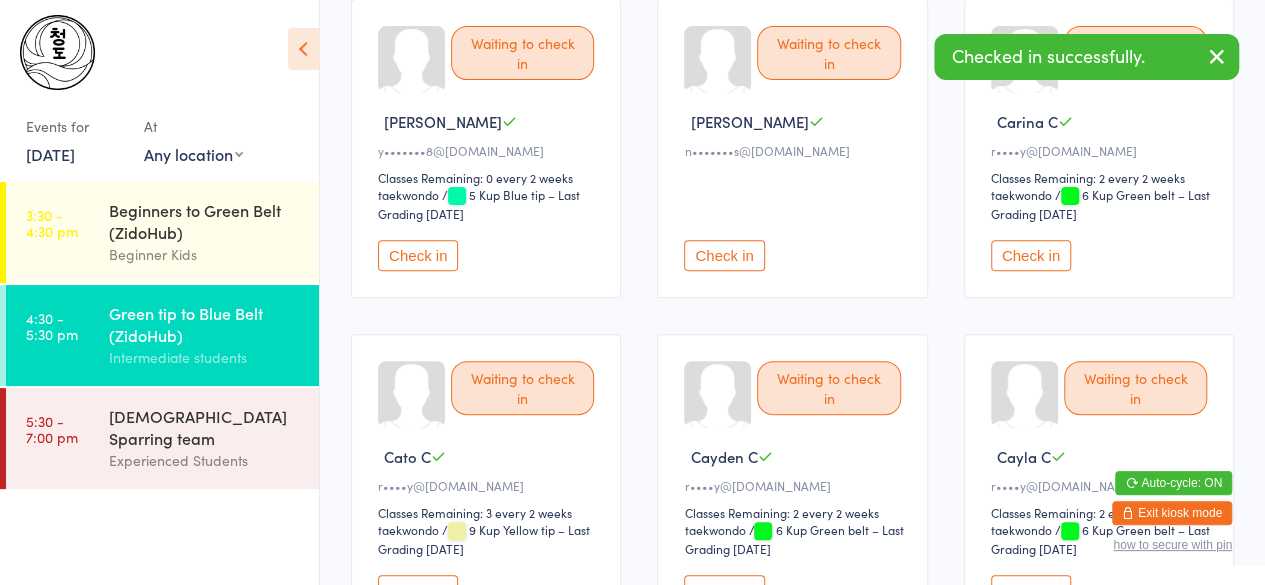 scroll, scrollTop: 238, scrollLeft: 0, axis: vertical 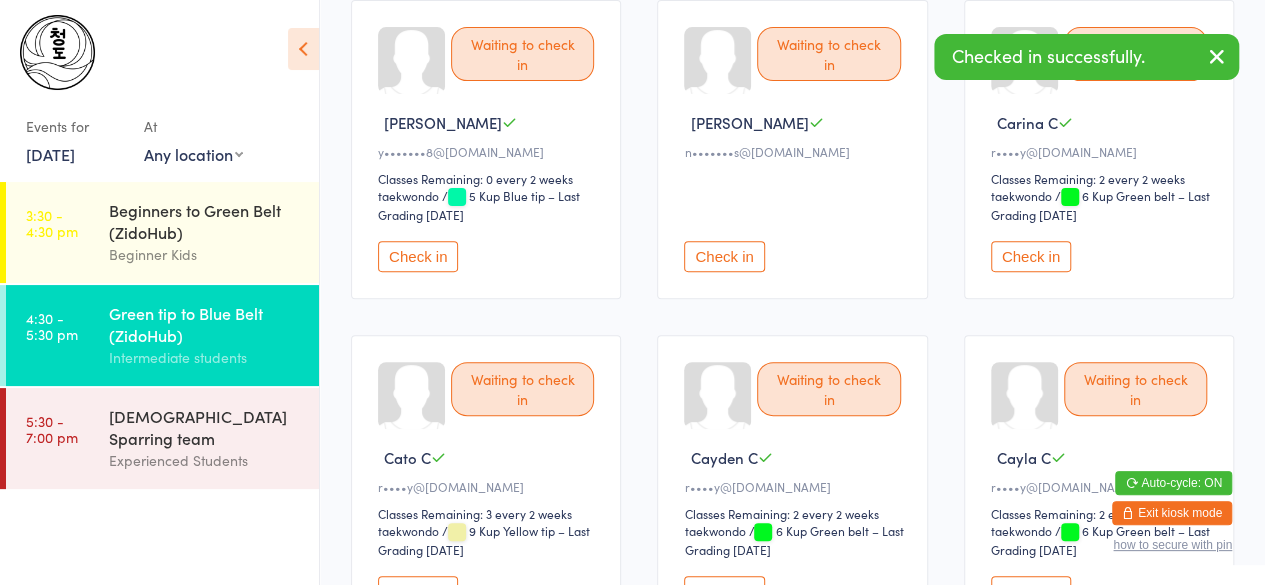 click on "Check in" at bounding box center (1031, 256) 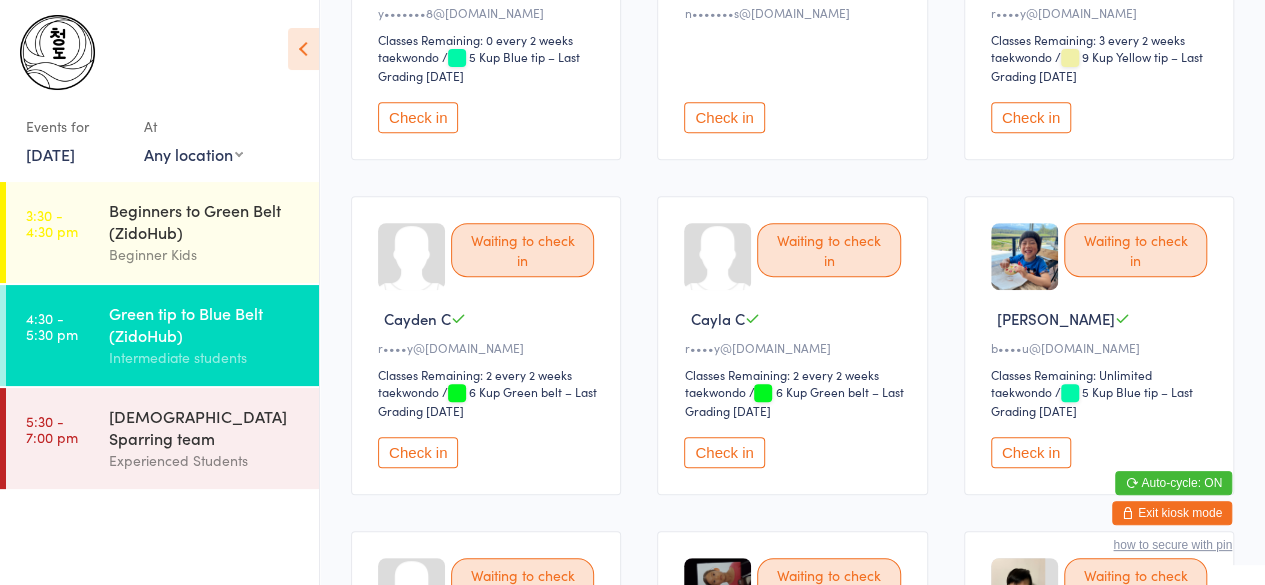 scroll, scrollTop: 379, scrollLeft: 0, axis: vertical 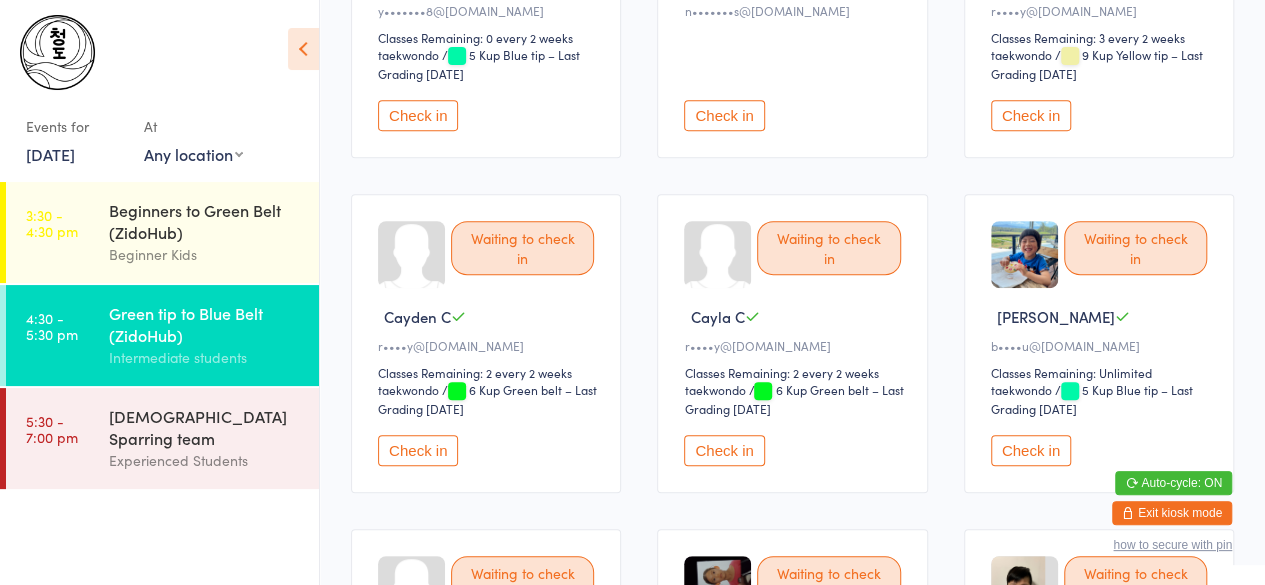 click on "Check in" at bounding box center (418, 450) 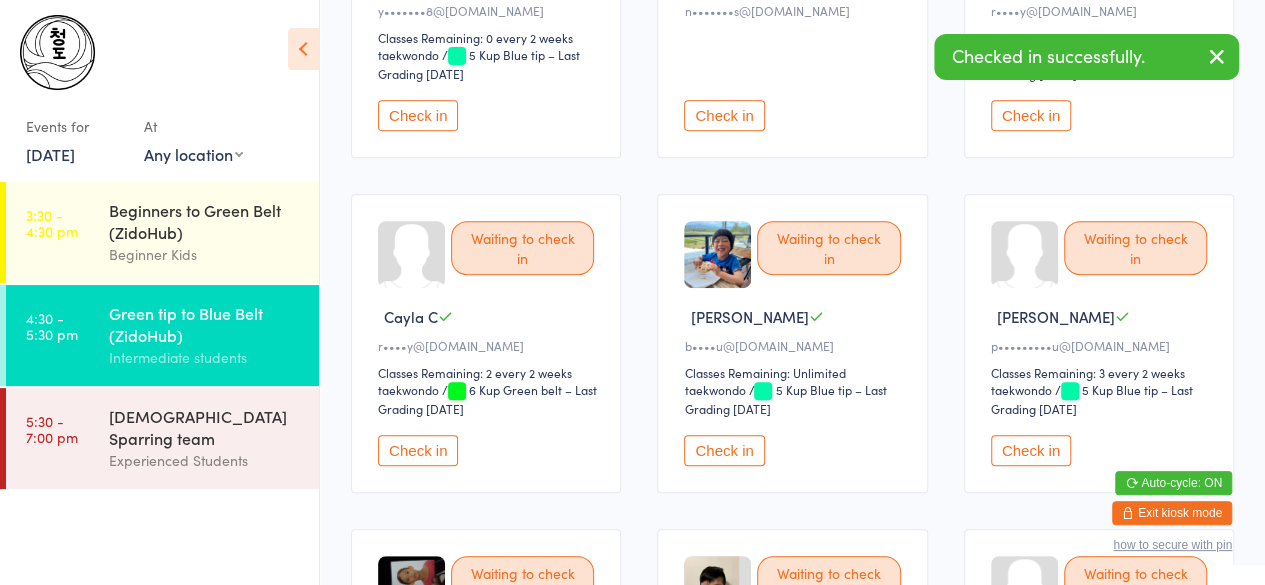click on "Check in" at bounding box center (418, 450) 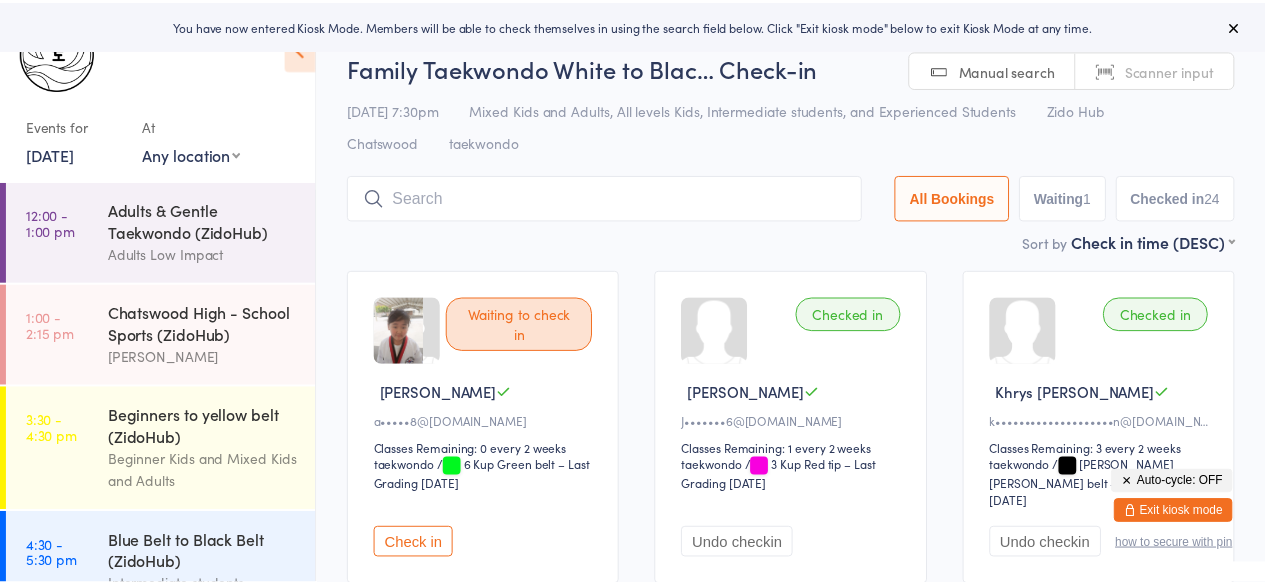 scroll, scrollTop: 0, scrollLeft: 0, axis: both 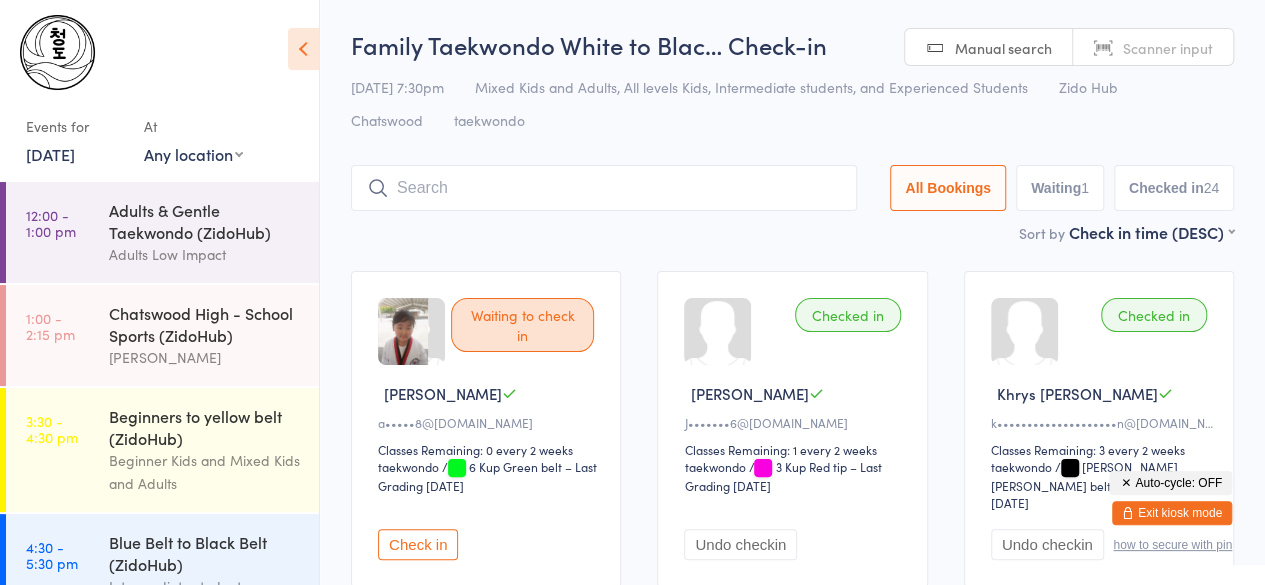 click on "[DATE]" at bounding box center (50, 154) 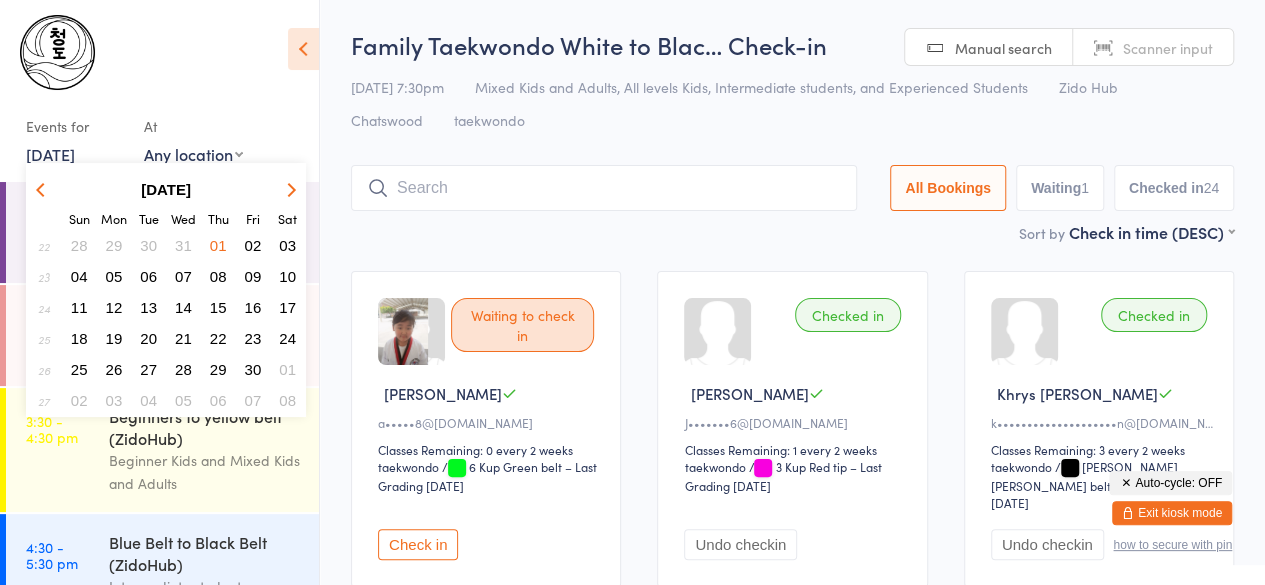 click at bounding box center (288, 189) 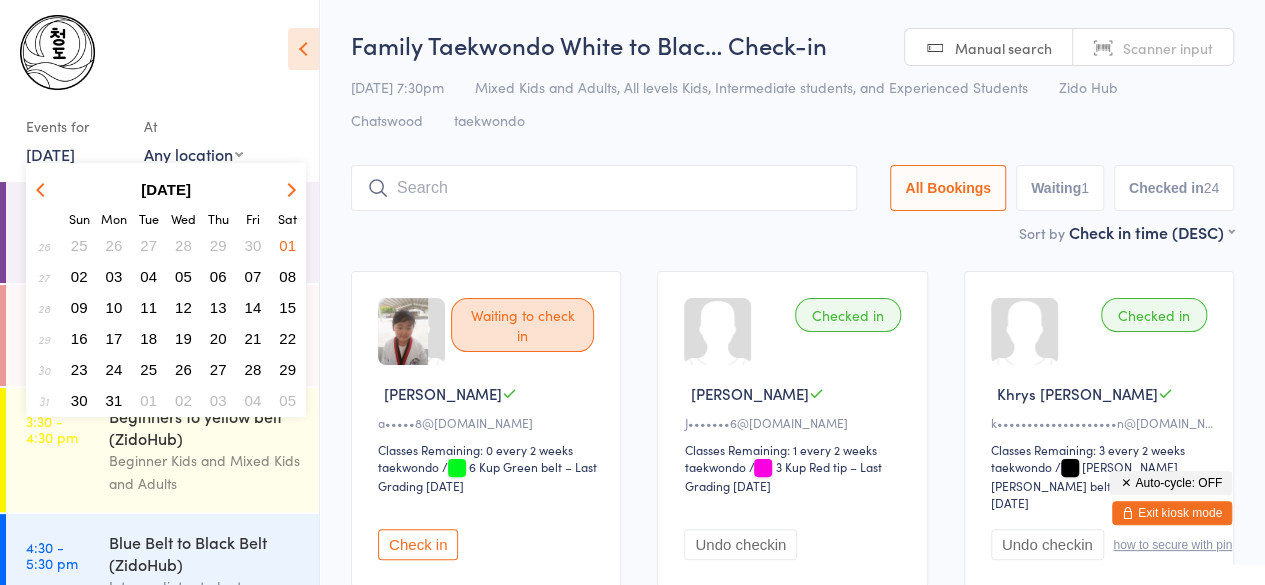 click at bounding box center [288, 189] 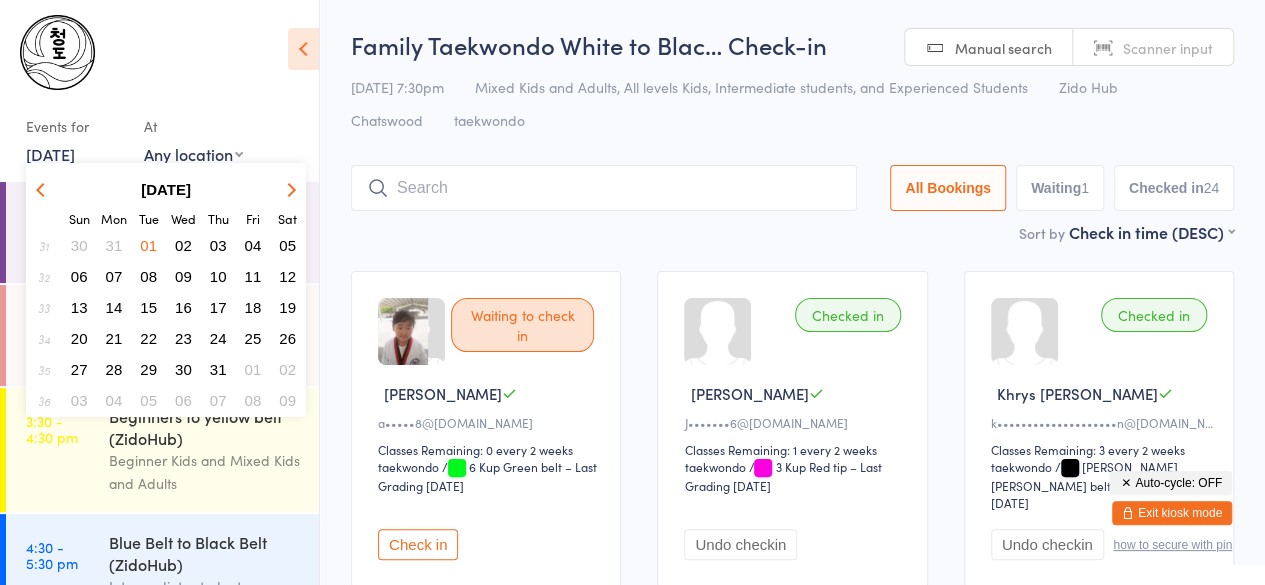 click at bounding box center (288, 189) 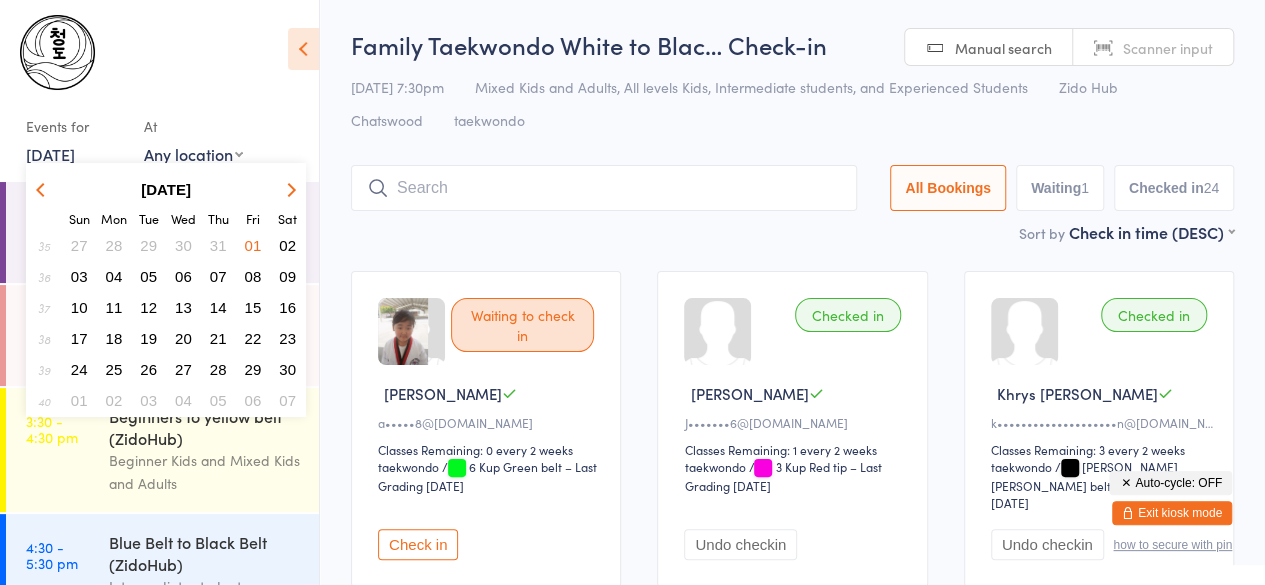 click at bounding box center (288, 189) 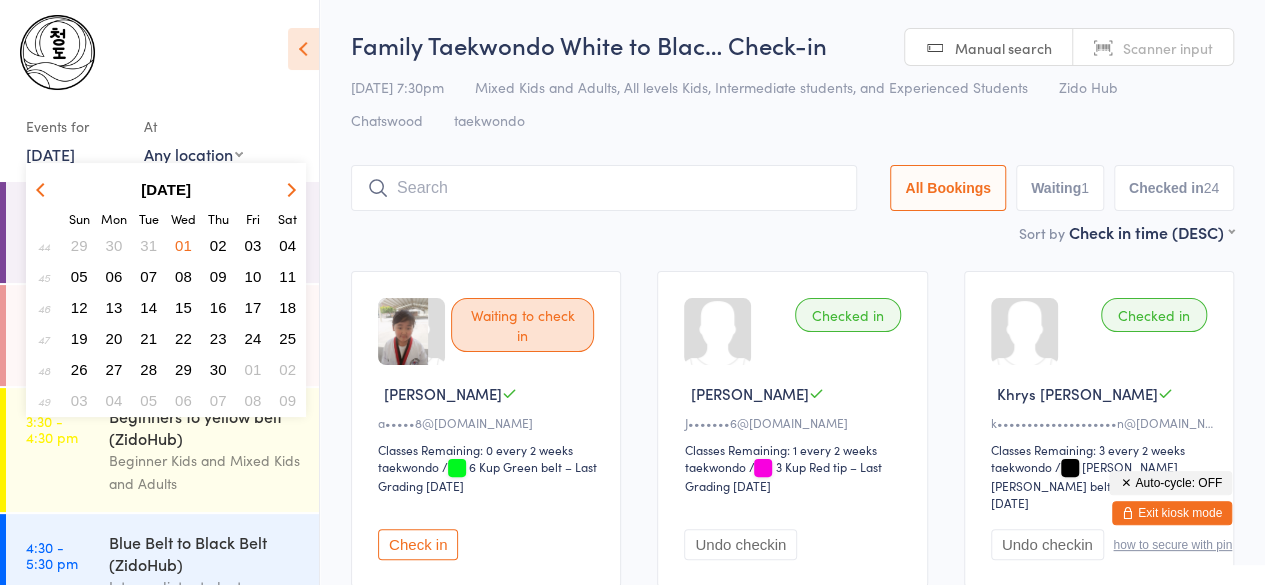 click at bounding box center (288, 189) 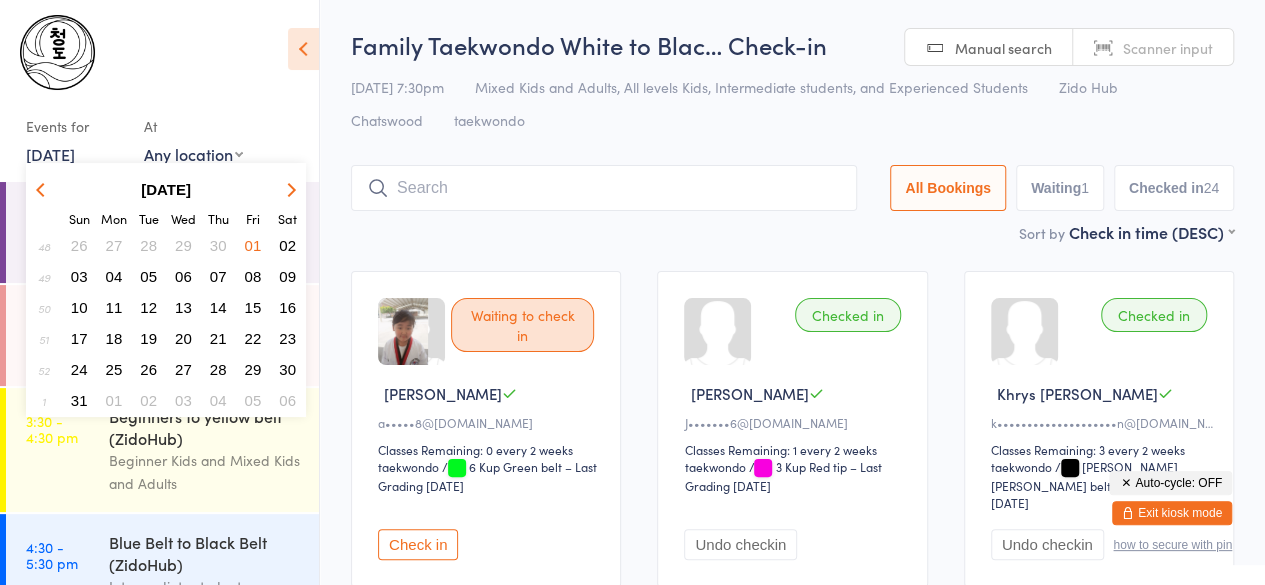 click at bounding box center [288, 189] 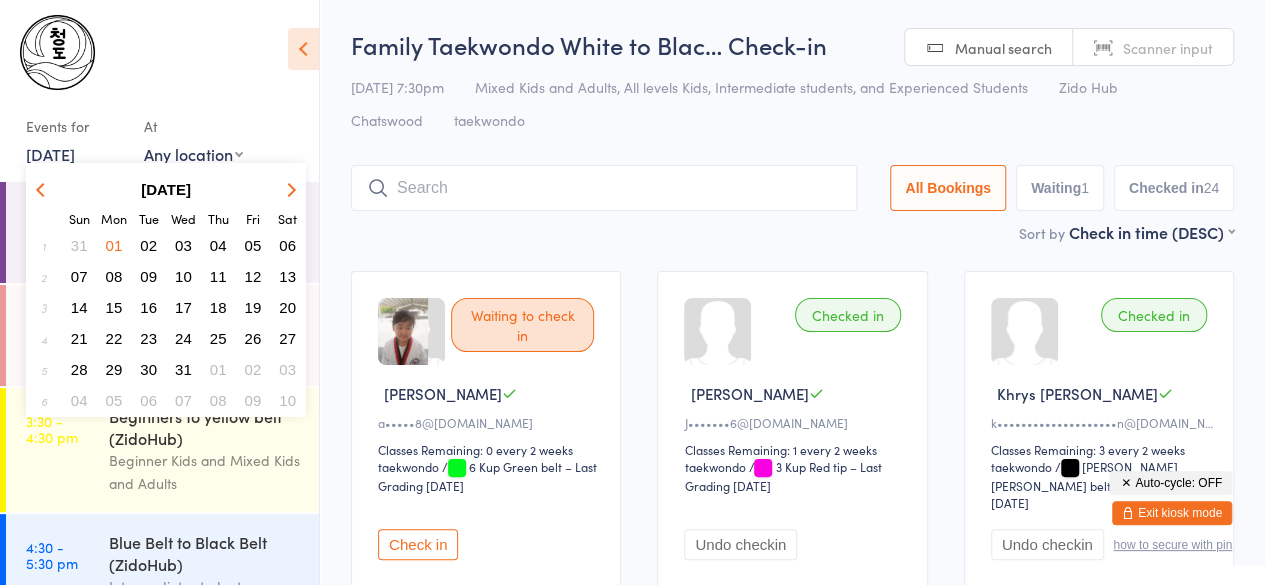 click at bounding box center (288, 189) 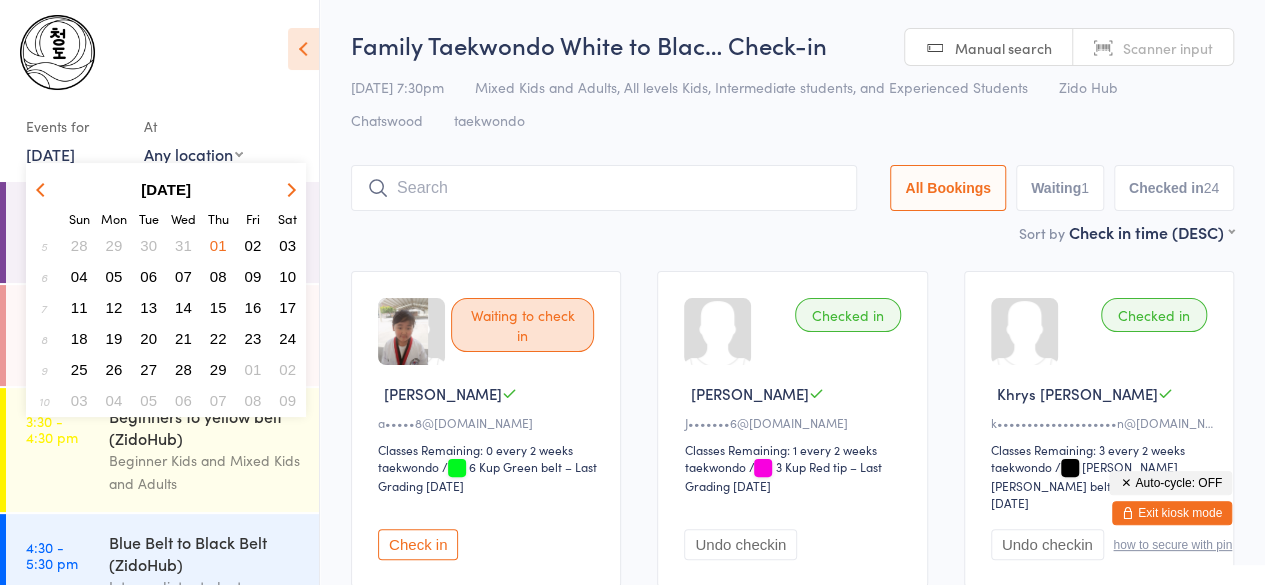 click at bounding box center (288, 189) 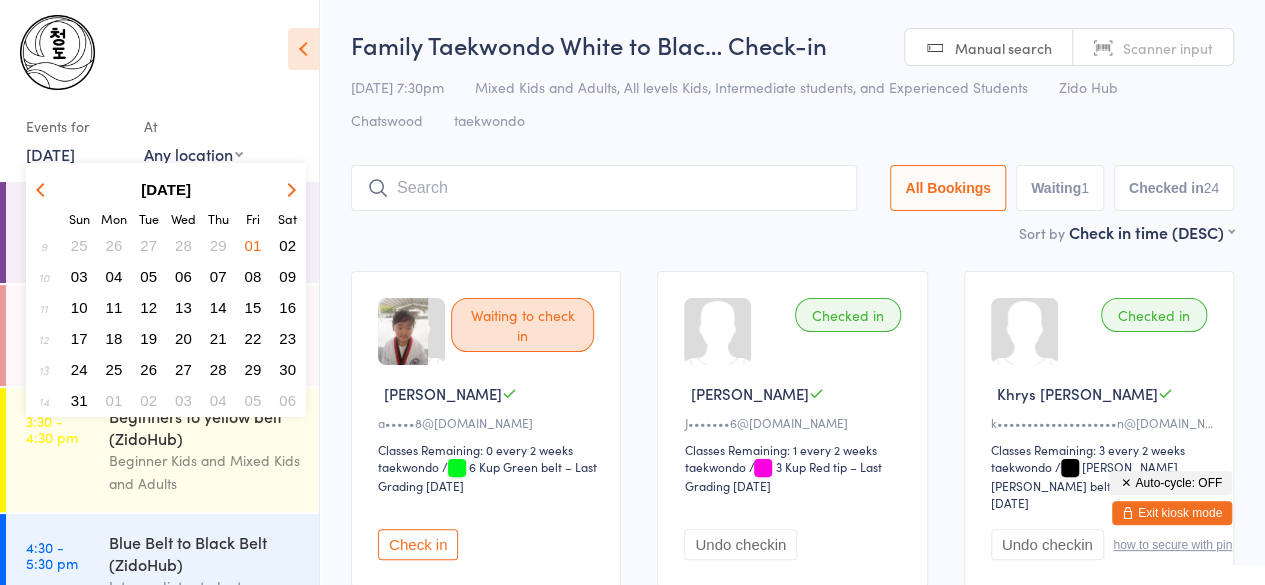 click at bounding box center (288, 189) 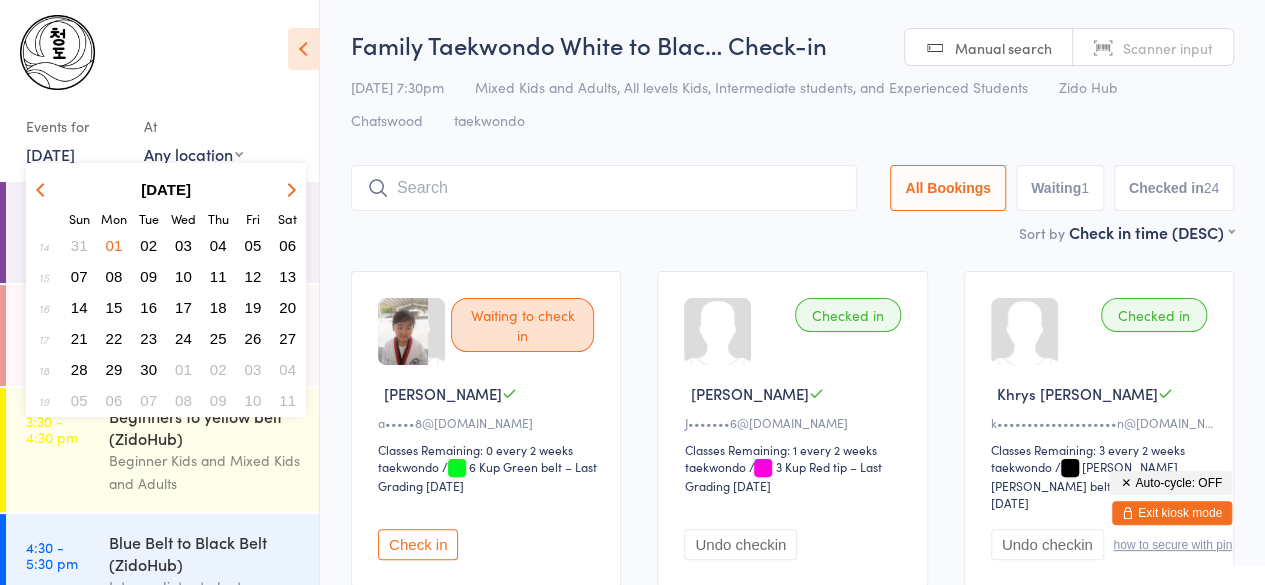 click at bounding box center [288, 189] 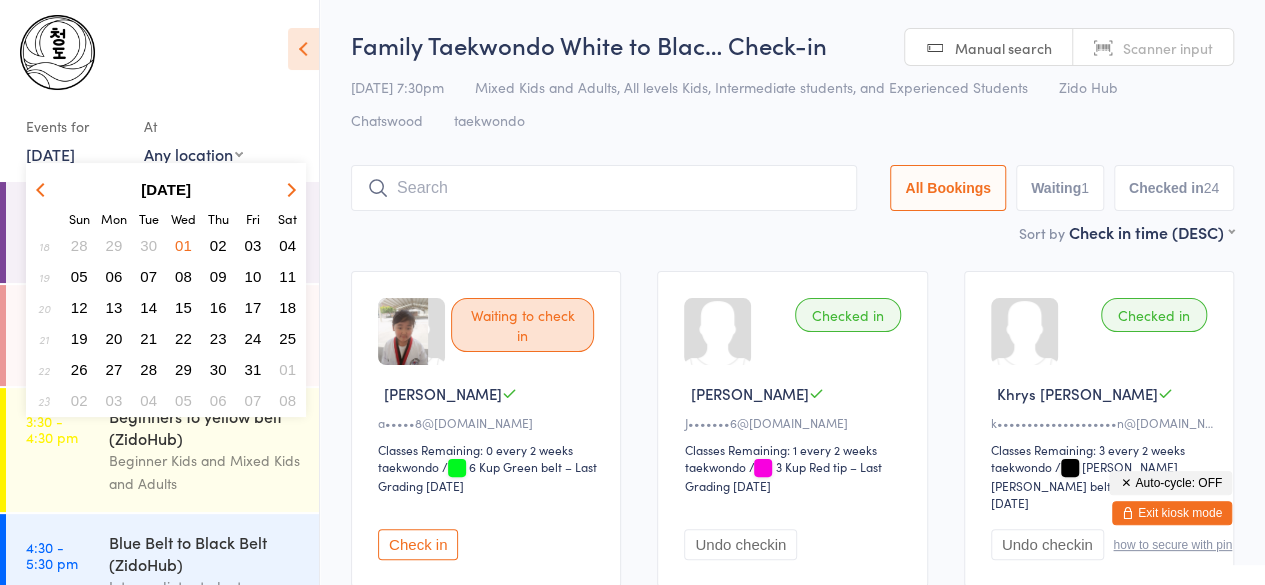 click at bounding box center (288, 189) 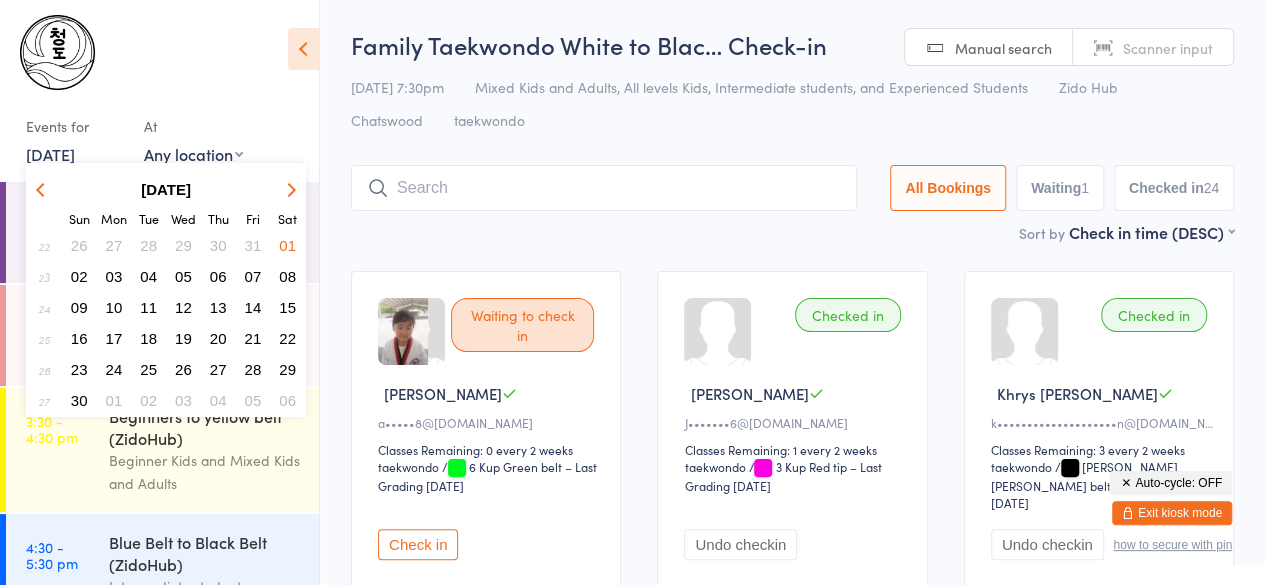 click at bounding box center [288, 189] 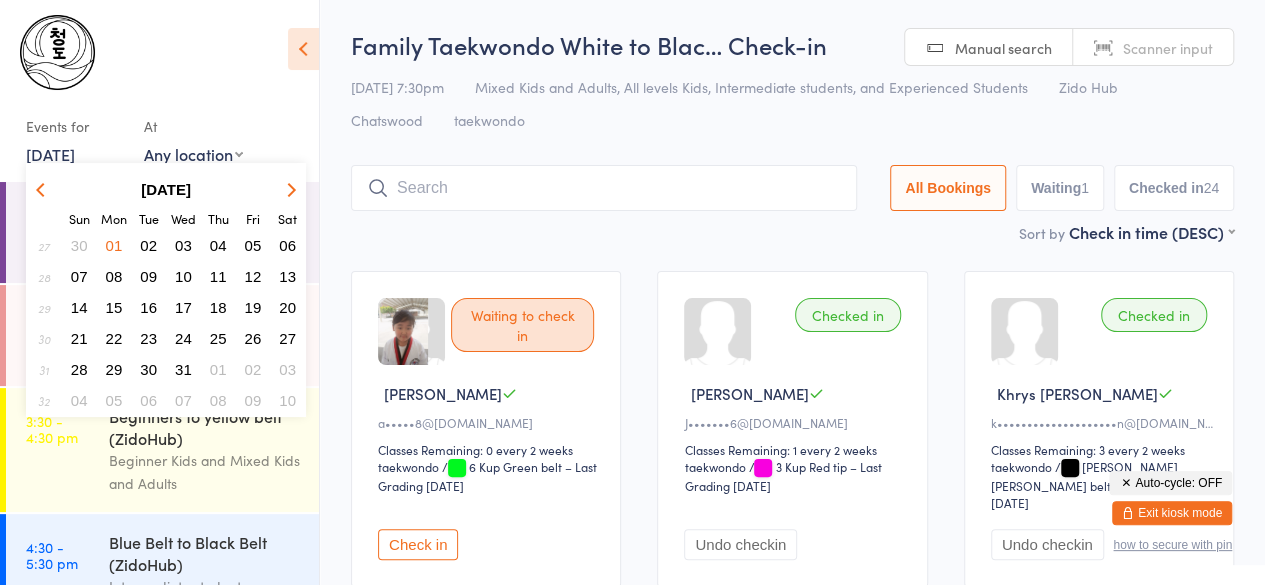 click at bounding box center [288, 189] 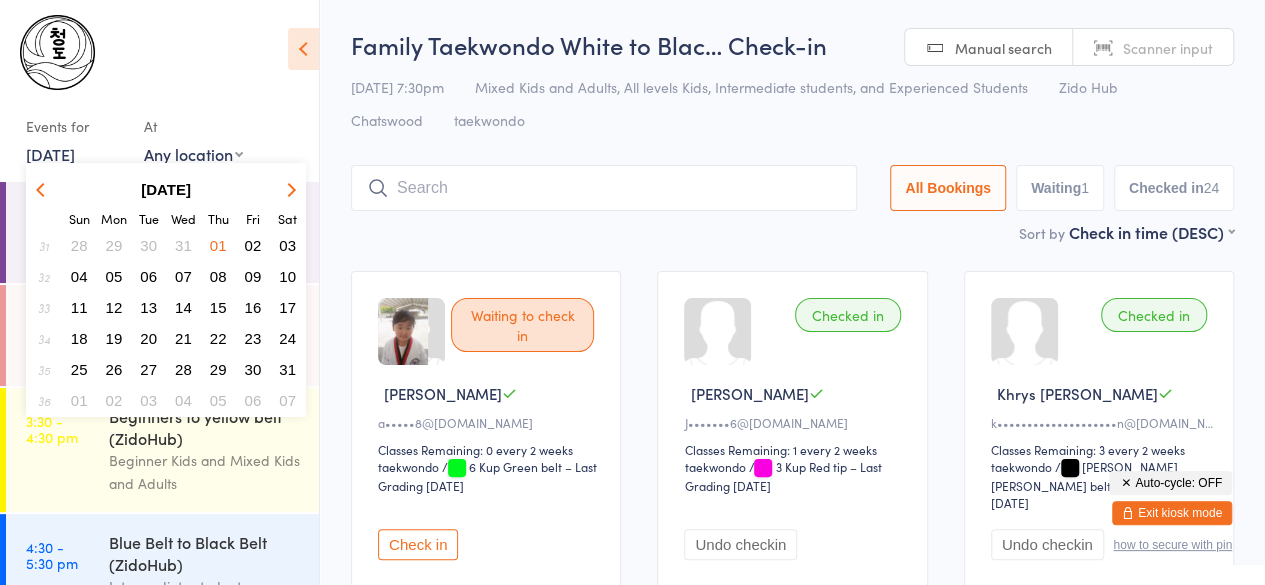 click at bounding box center (288, 189) 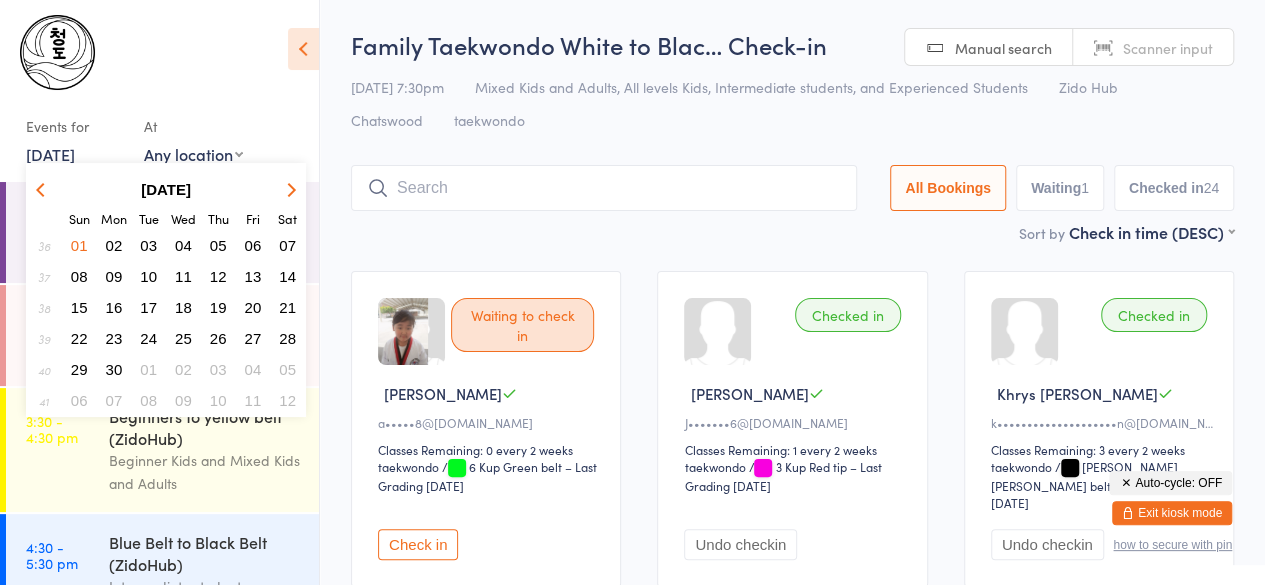 click at bounding box center [288, 189] 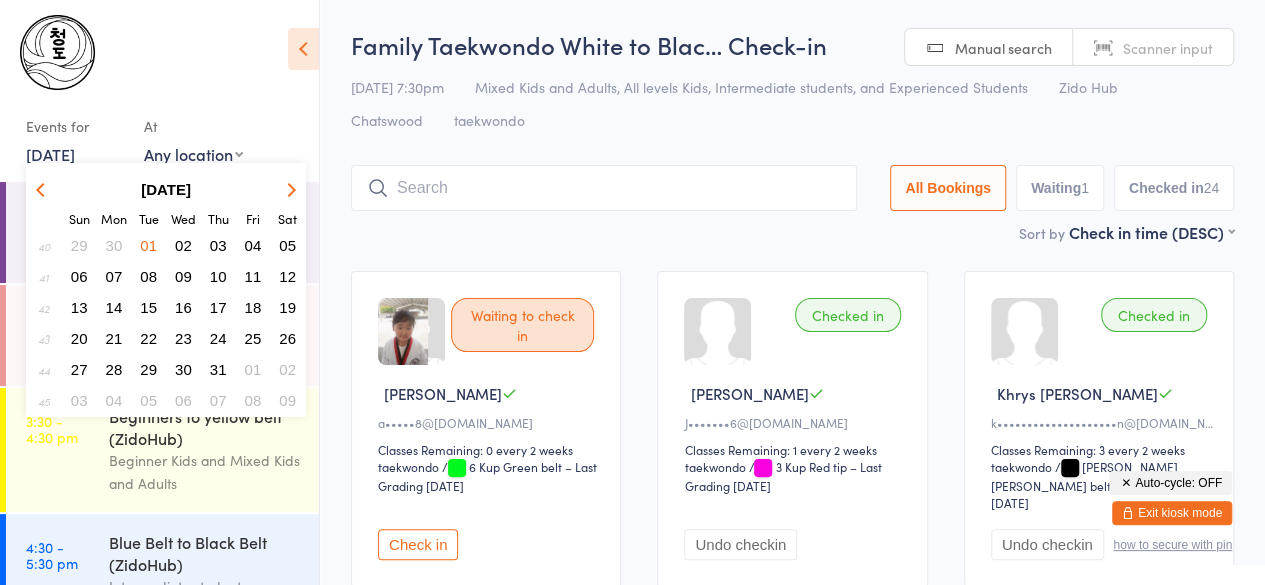 click at bounding box center [288, 189] 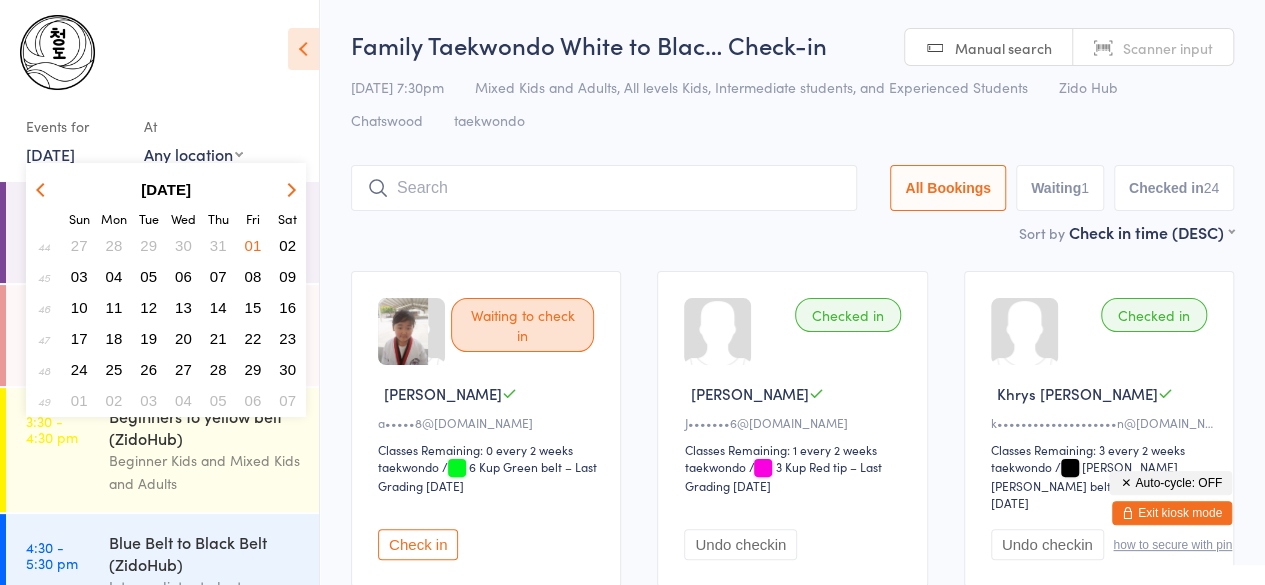 click at bounding box center (288, 189) 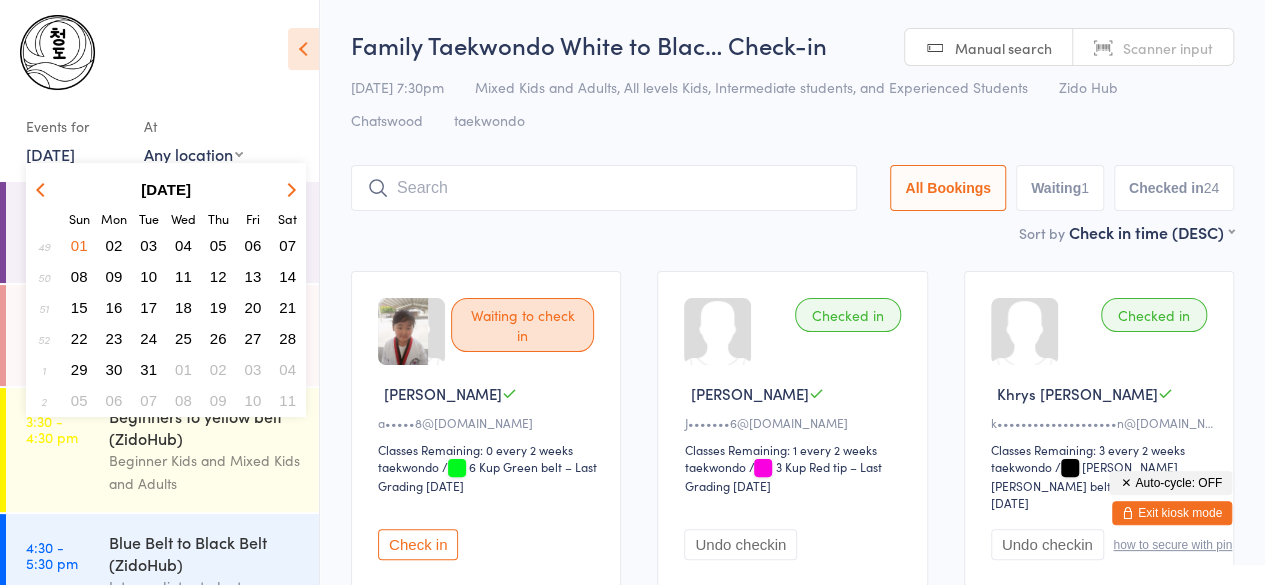 click at bounding box center (288, 189) 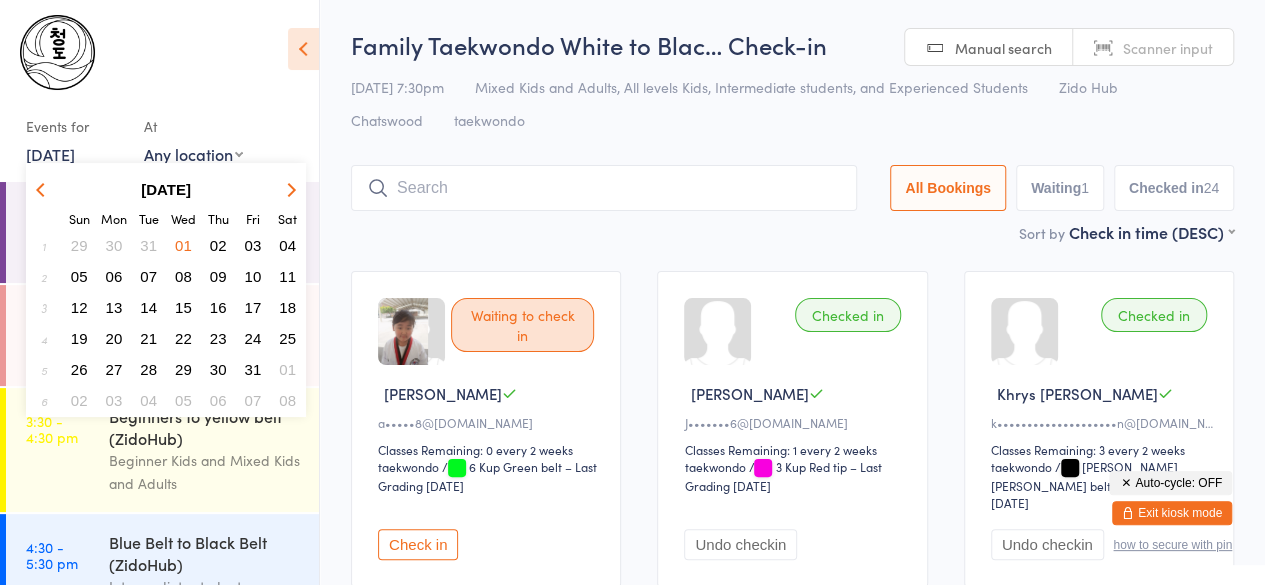 click at bounding box center [288, 189] 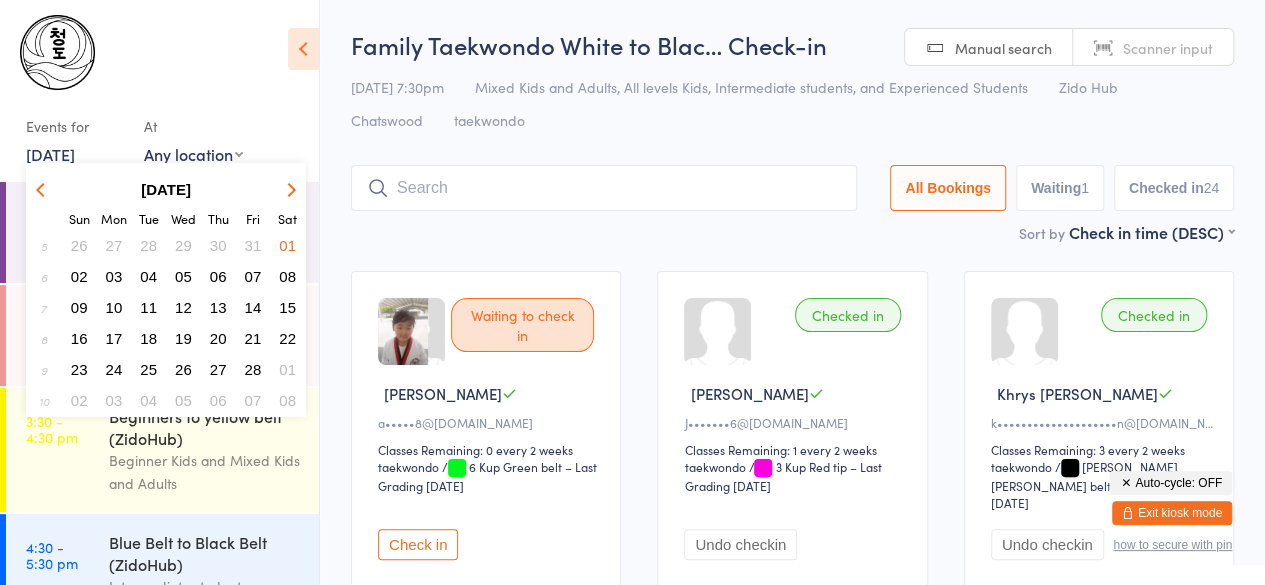 click at bounding box center [288, 189] 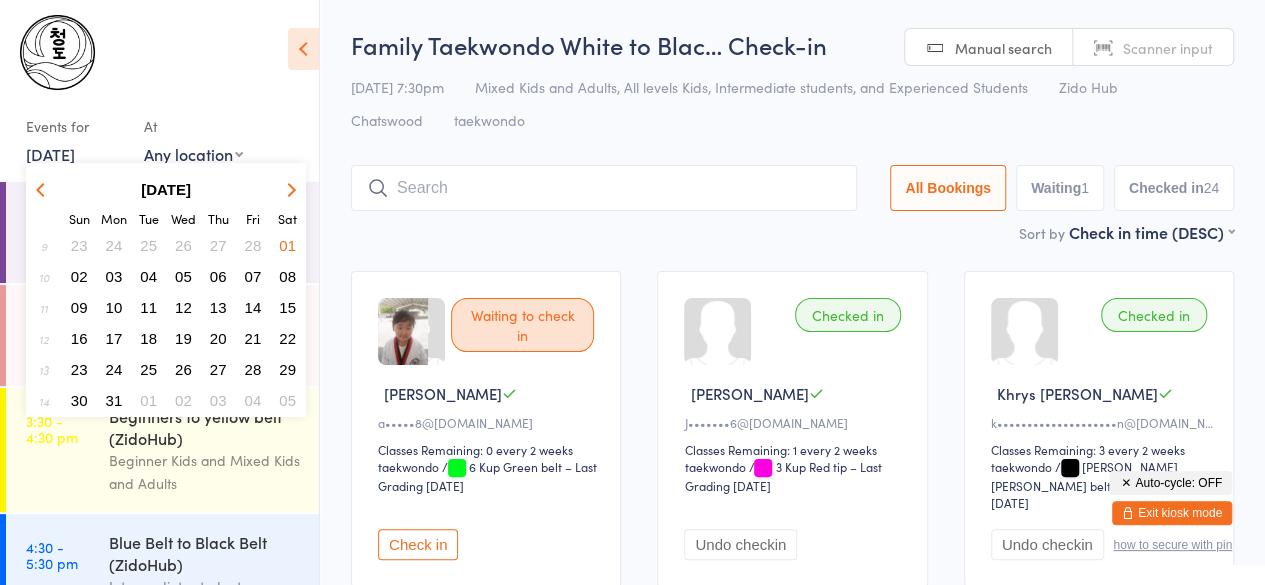 click at bounding box center (288, 189) 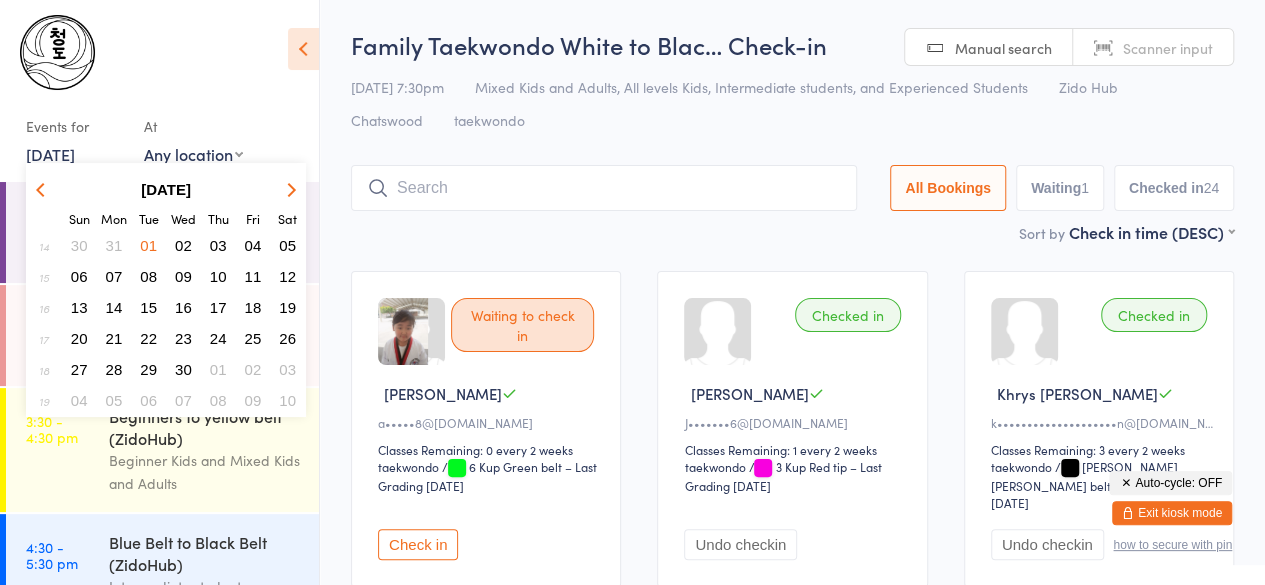 click at bounding box center (288, 189) 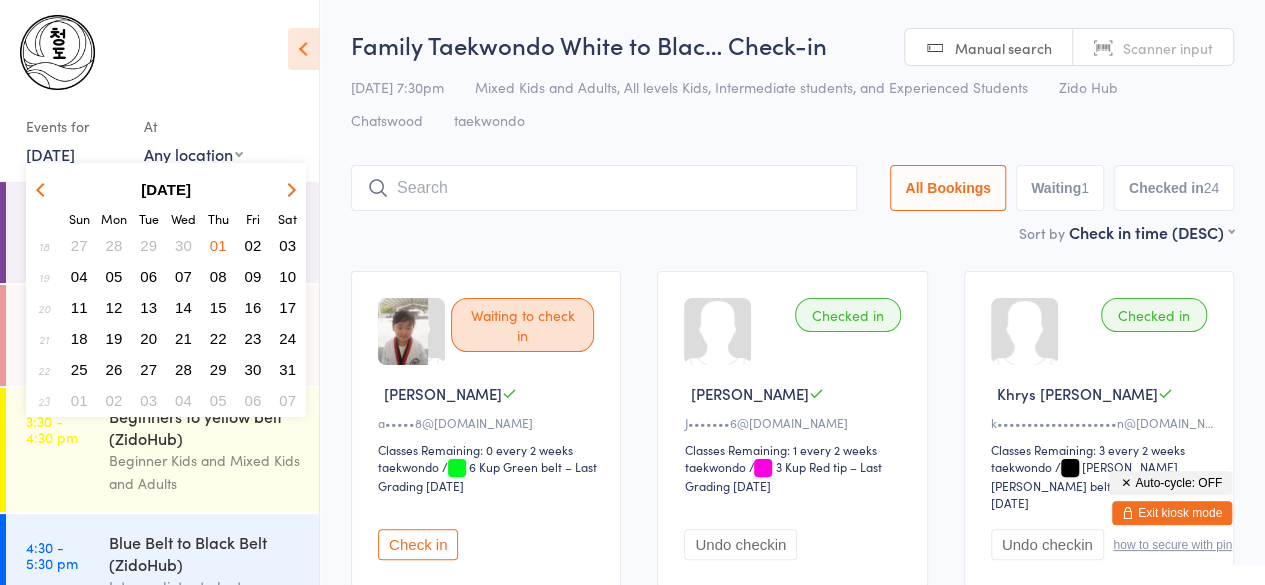 click at bounding box center [288, 189] 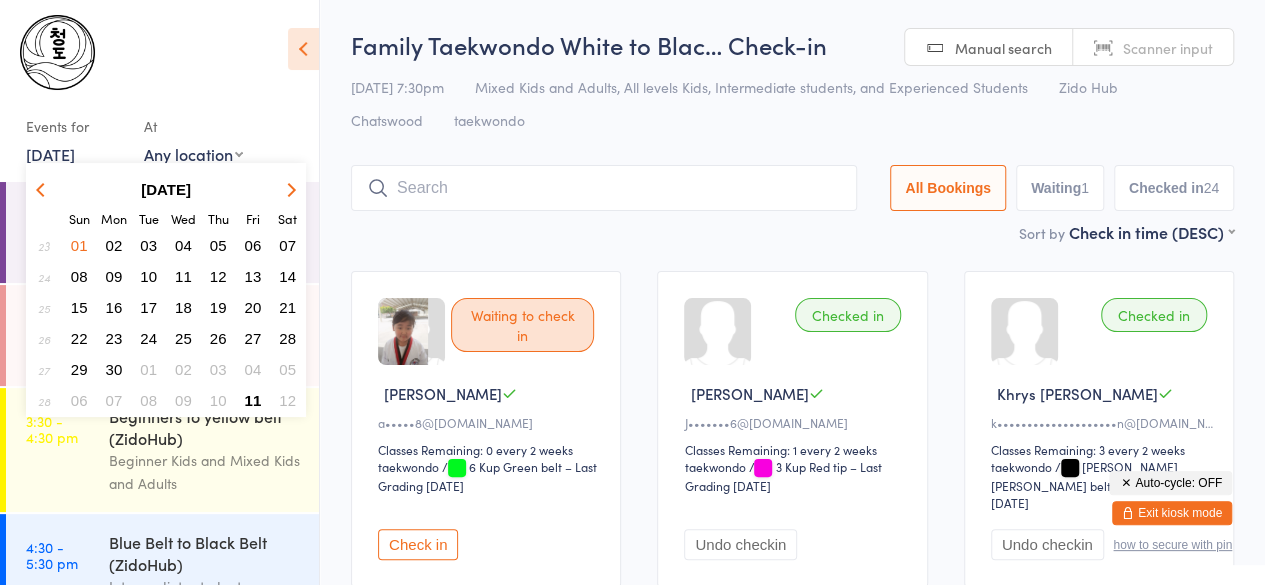click at bounding box center (288, 189) 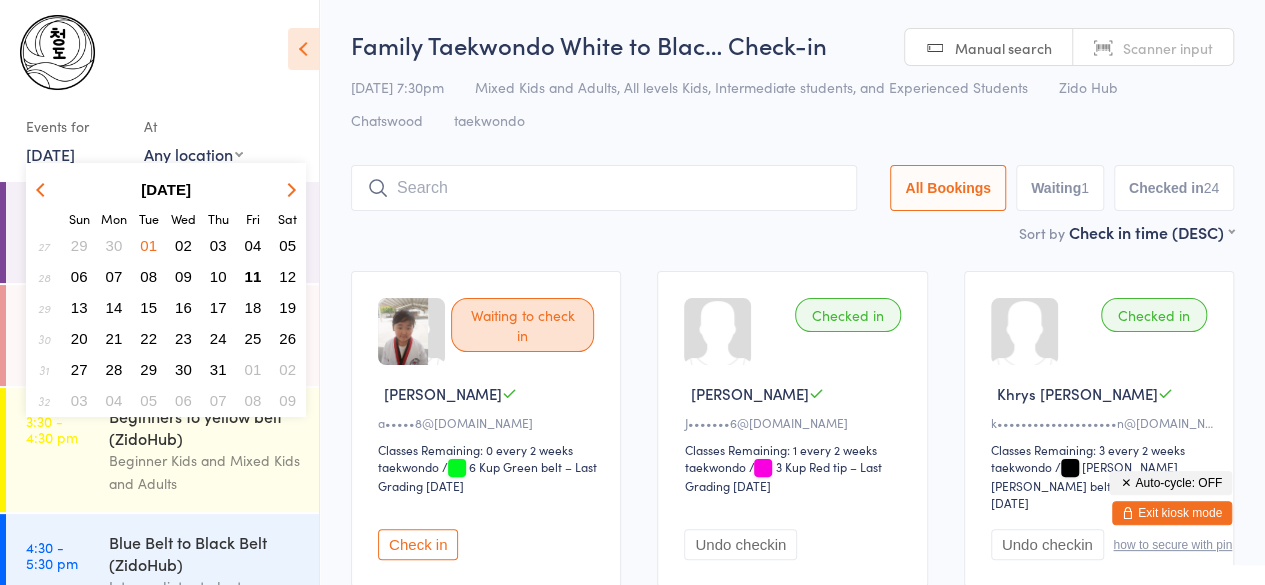 click on "11" at bounding box center (253, 276) 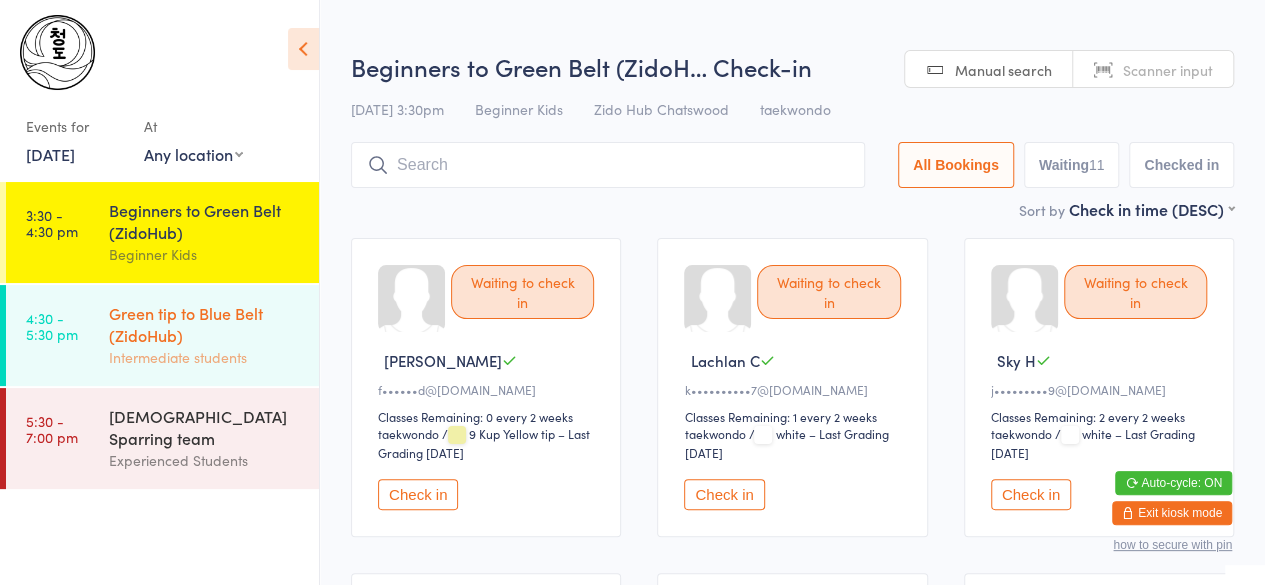 click on "Green tip to Blue Belt (ZidoHub)" at bounding box center (205, 324) 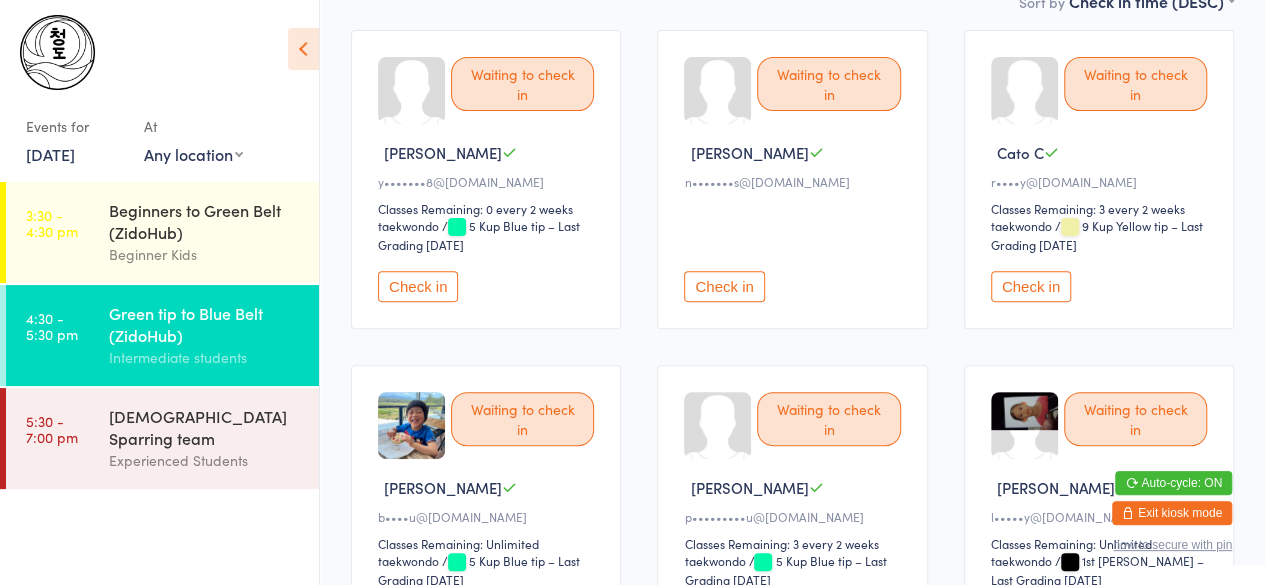 scroll, scrollTop: 209, scrollLeft: 0, axis: vertical 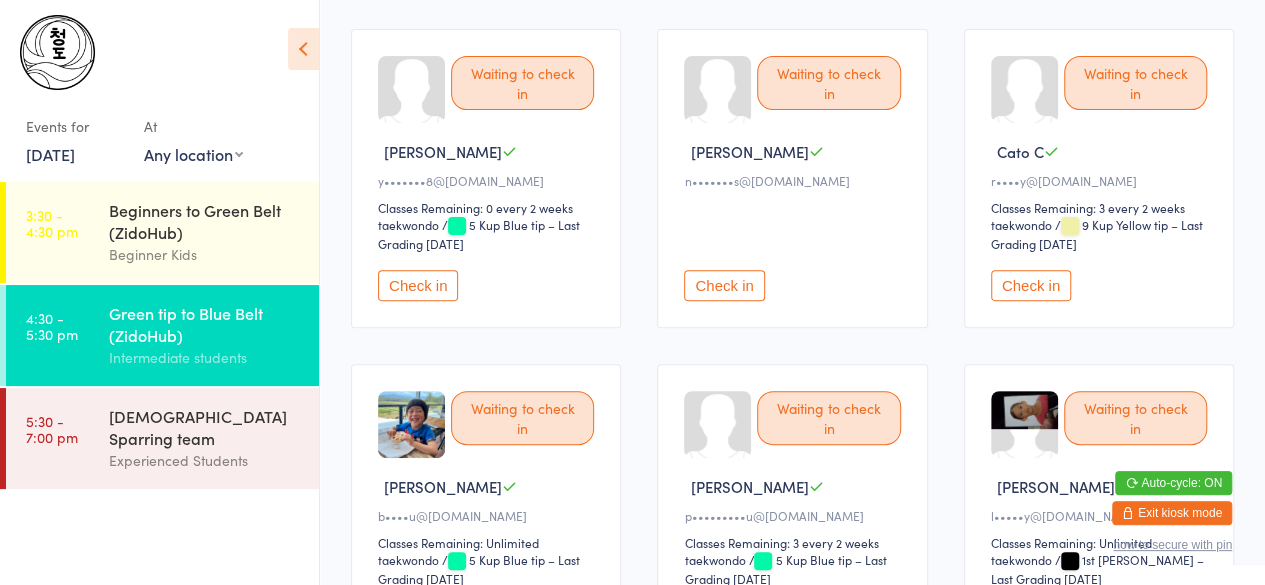 click on "Check in" at bounding box center (724, 285) 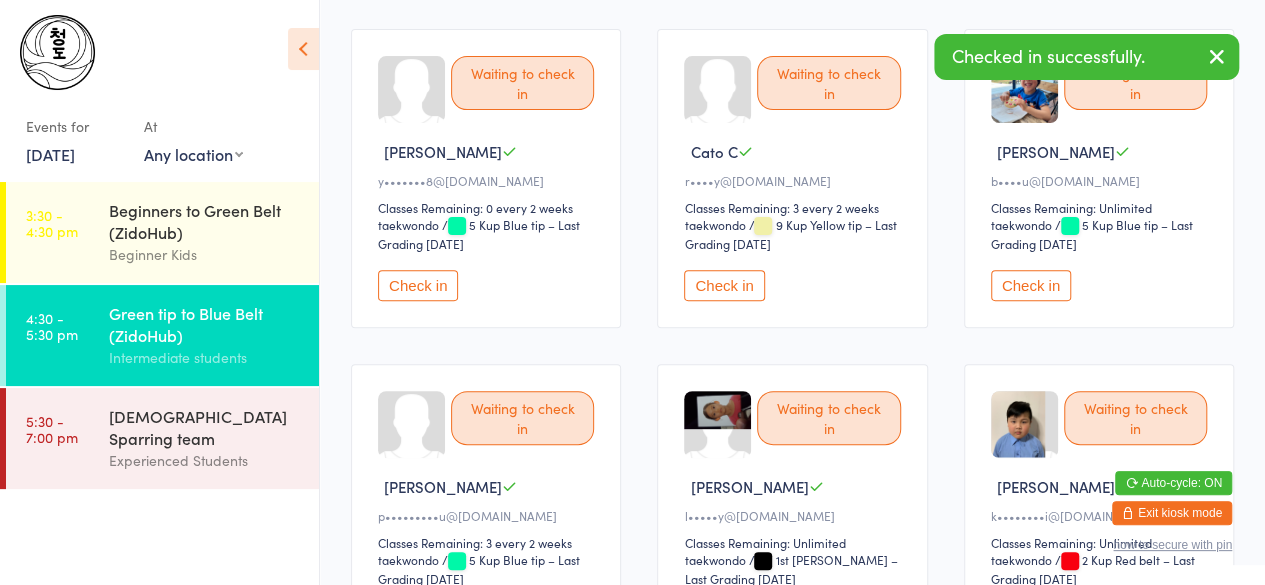 click on "Check in" at bounding box center [724, 285] 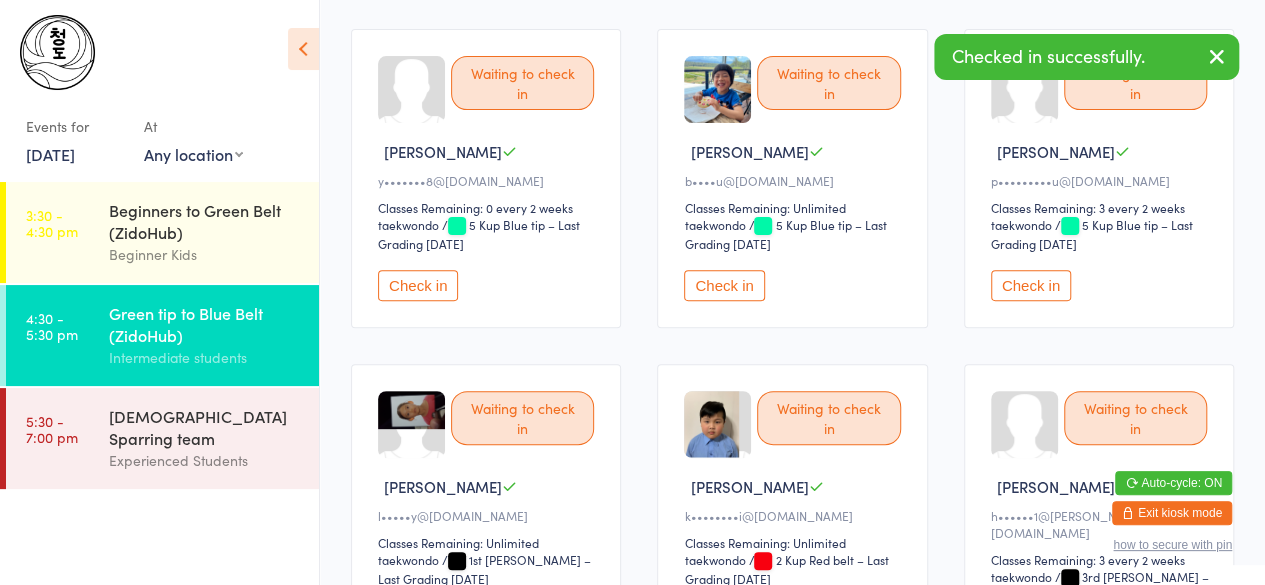 click on "Check in" at bounding box center (724, 285) 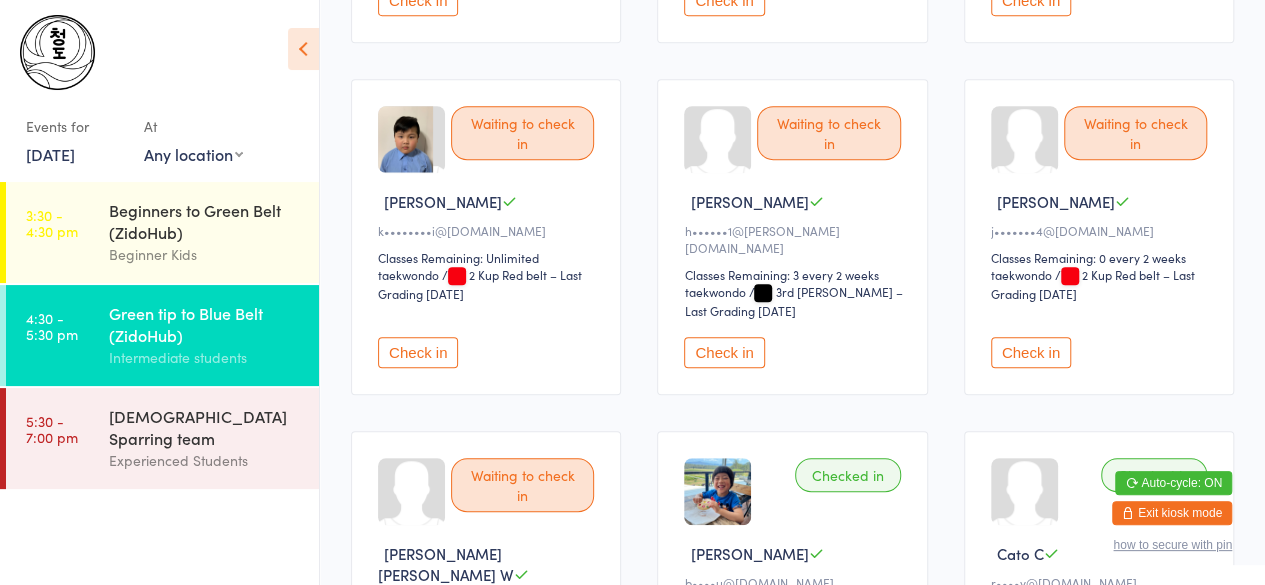 scroll, scrollTop: 495, scrollLeft: 0, axis: vertical 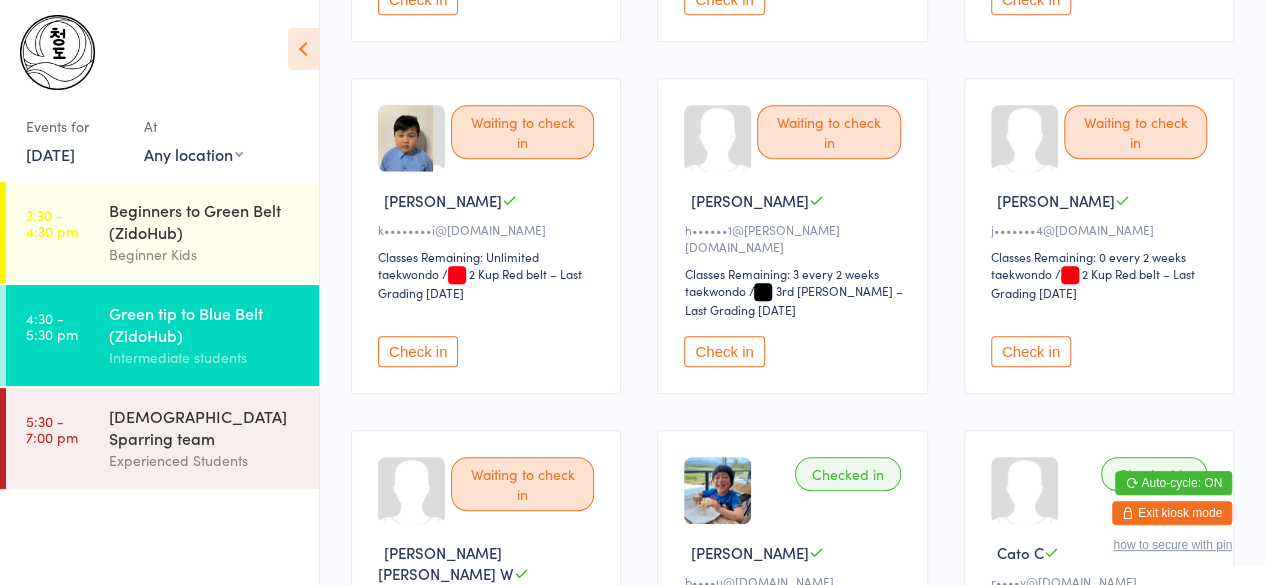 click on "Check in" at bounding box center [724, 351] 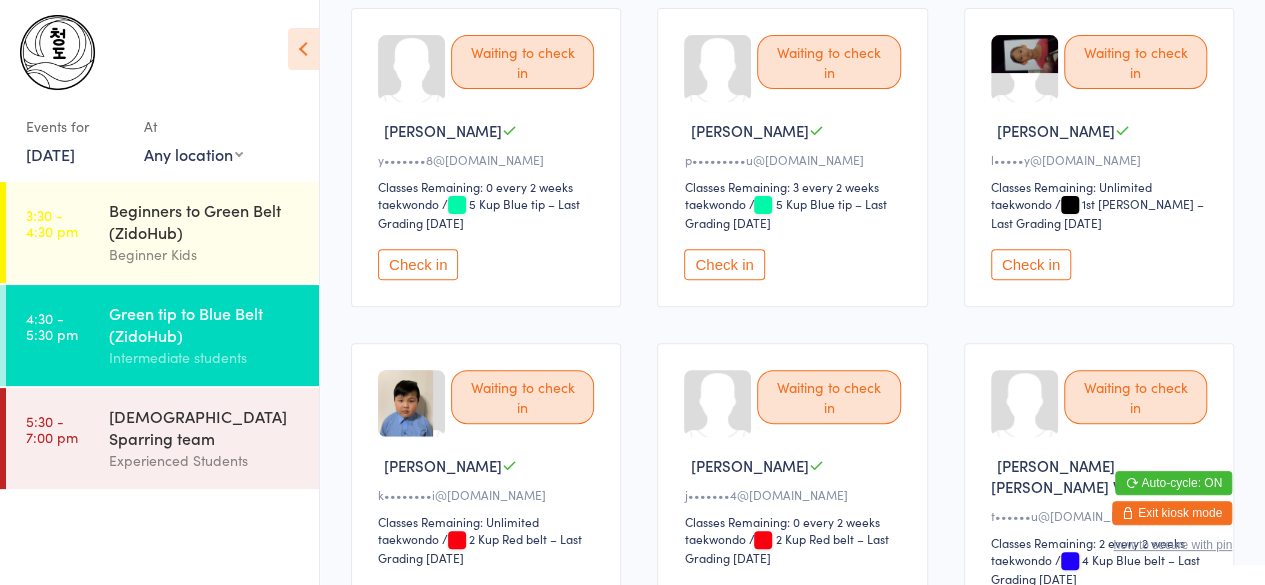 scroll, scrollTop: 229, scrollLeft: 0, axis: vertical 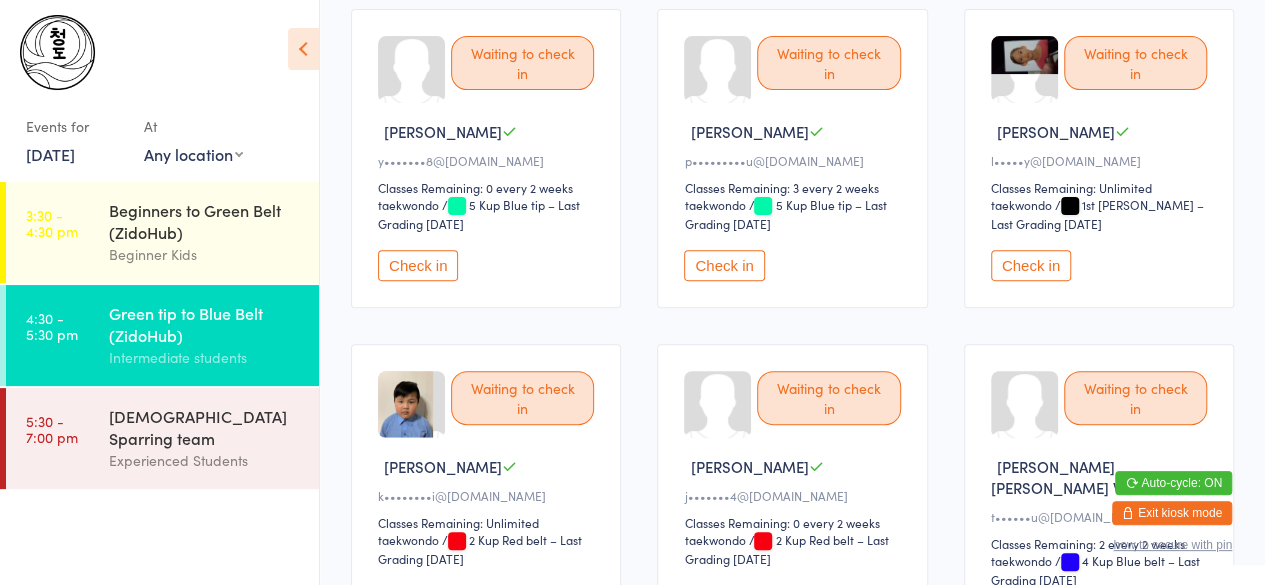 click on "Check in" at bounding box center [724, 265] 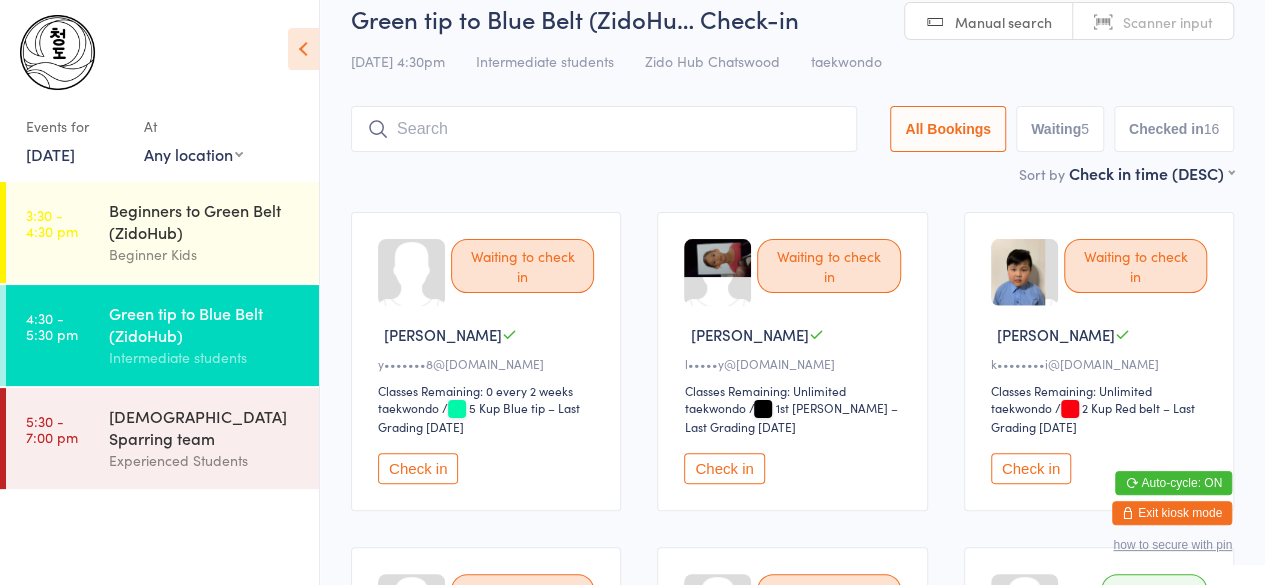 scroll, scrollTop: 25, scrollLeft: 0, axis: vertical 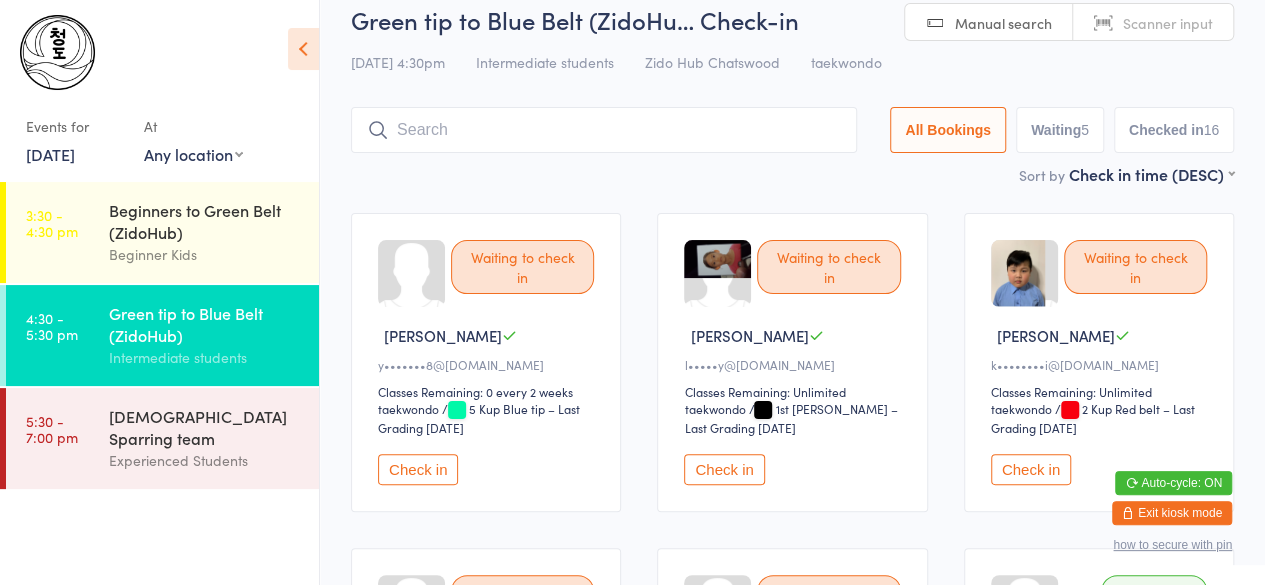 click at bounding box center (604, 130) 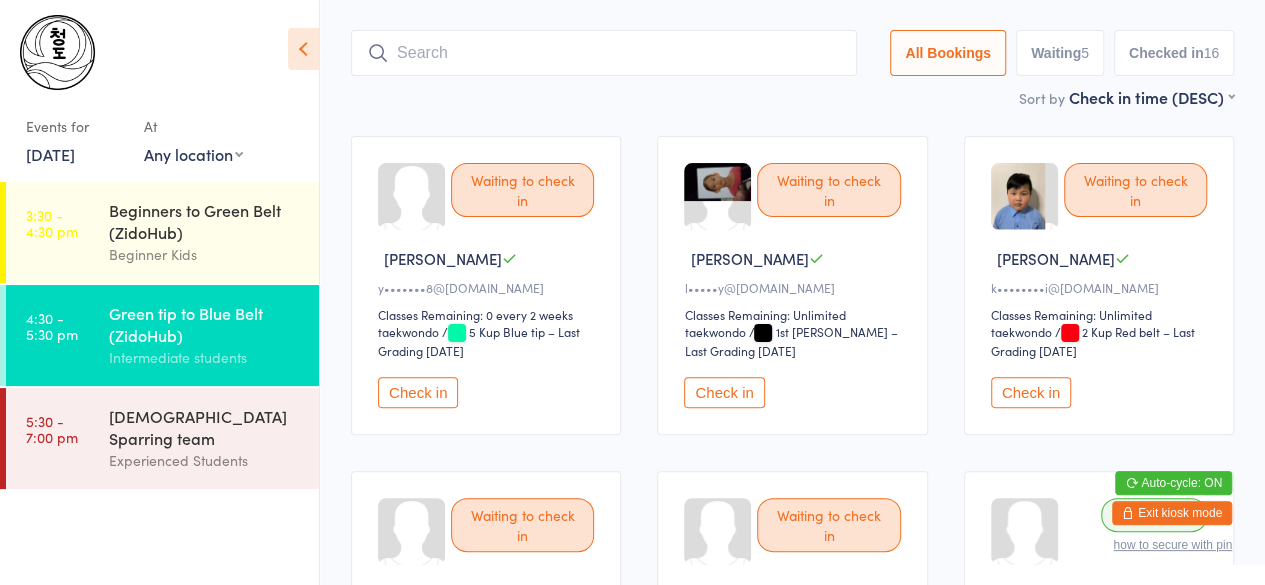scroll, scrollTop: 133, scrollLeft: 0, axis: vertical 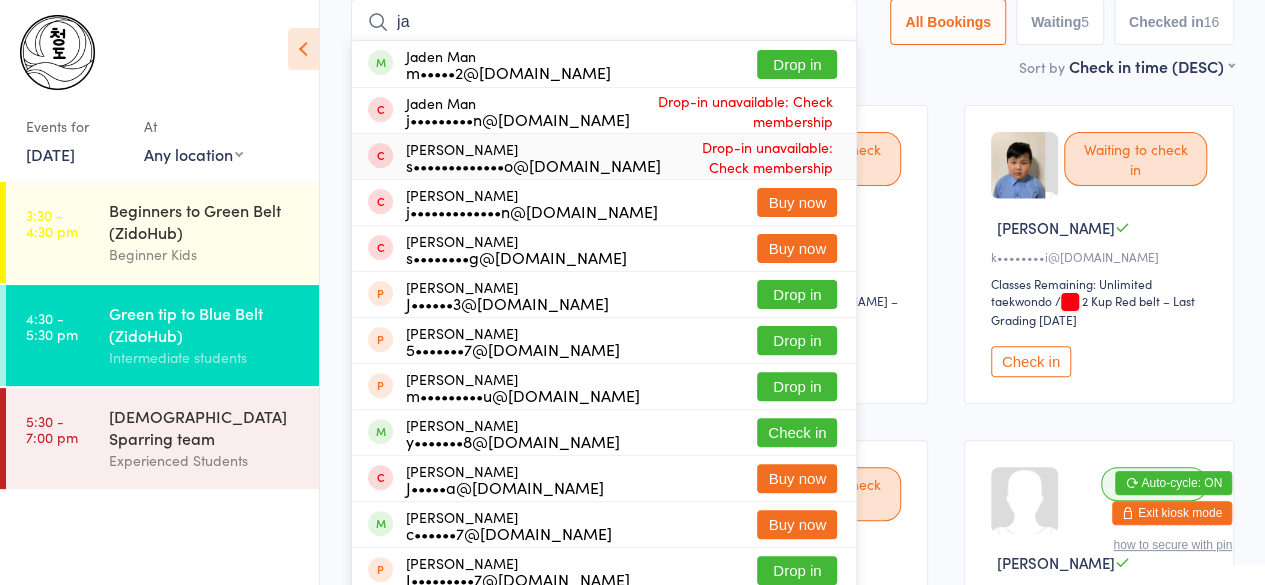 type on "j" 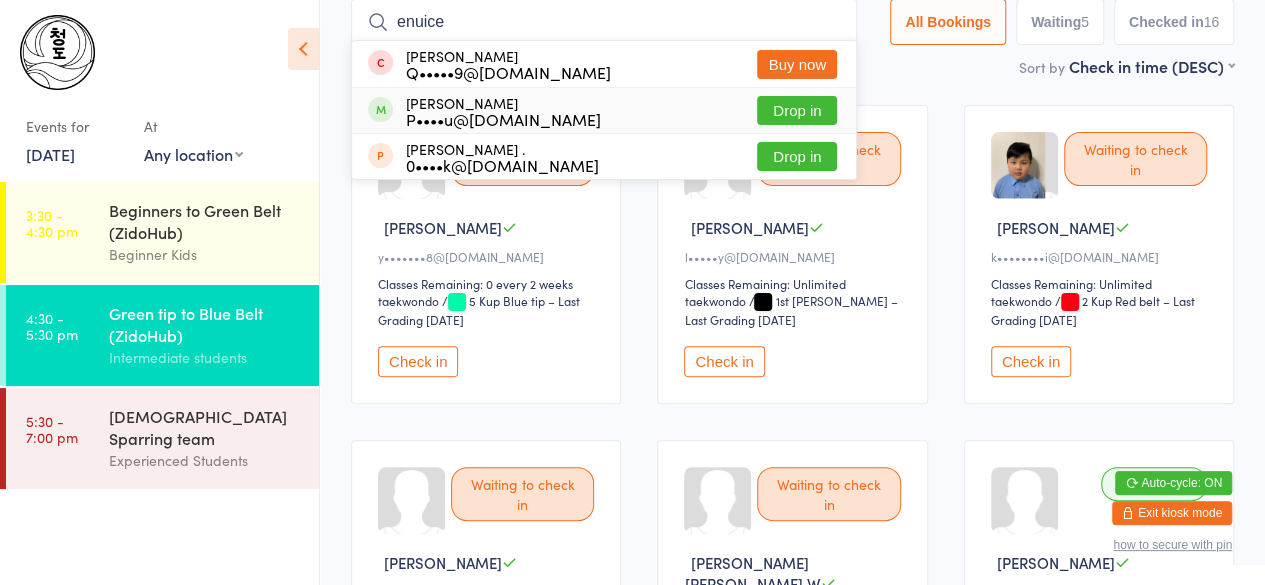 type on "enuice" 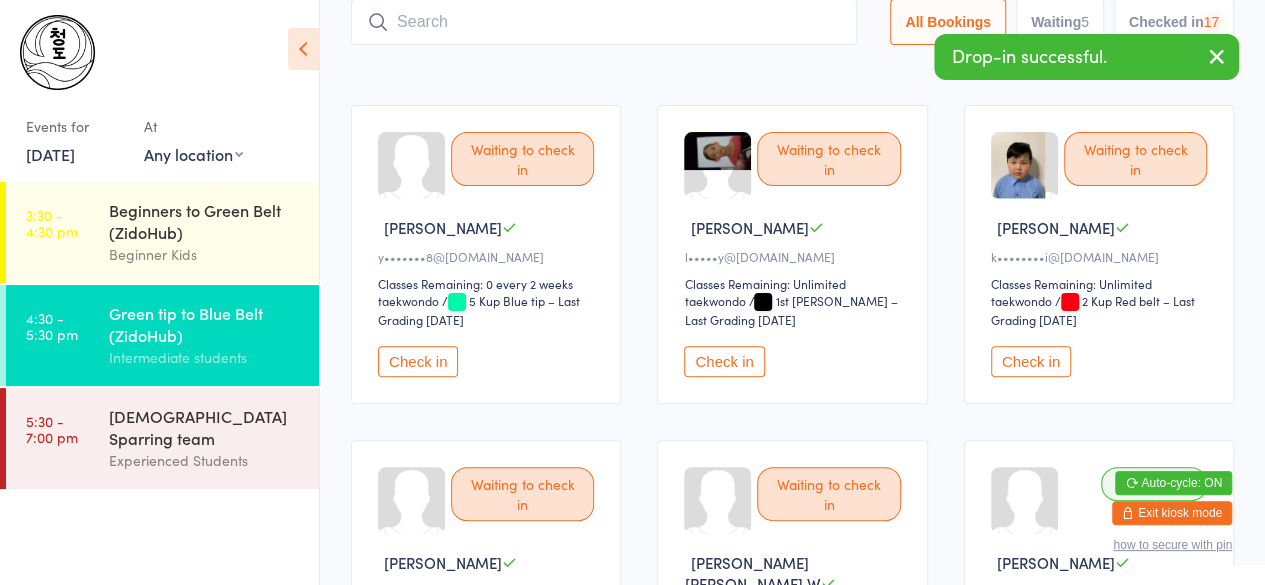 click at bounding box center [604, 22] 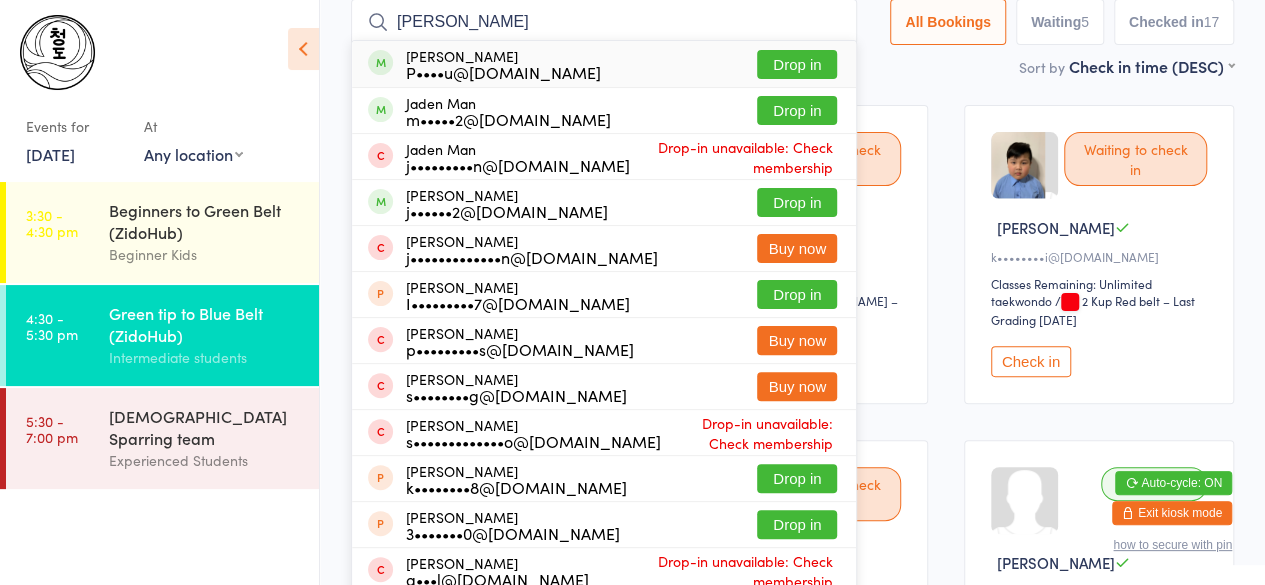type on "[PERSON_NAME]" 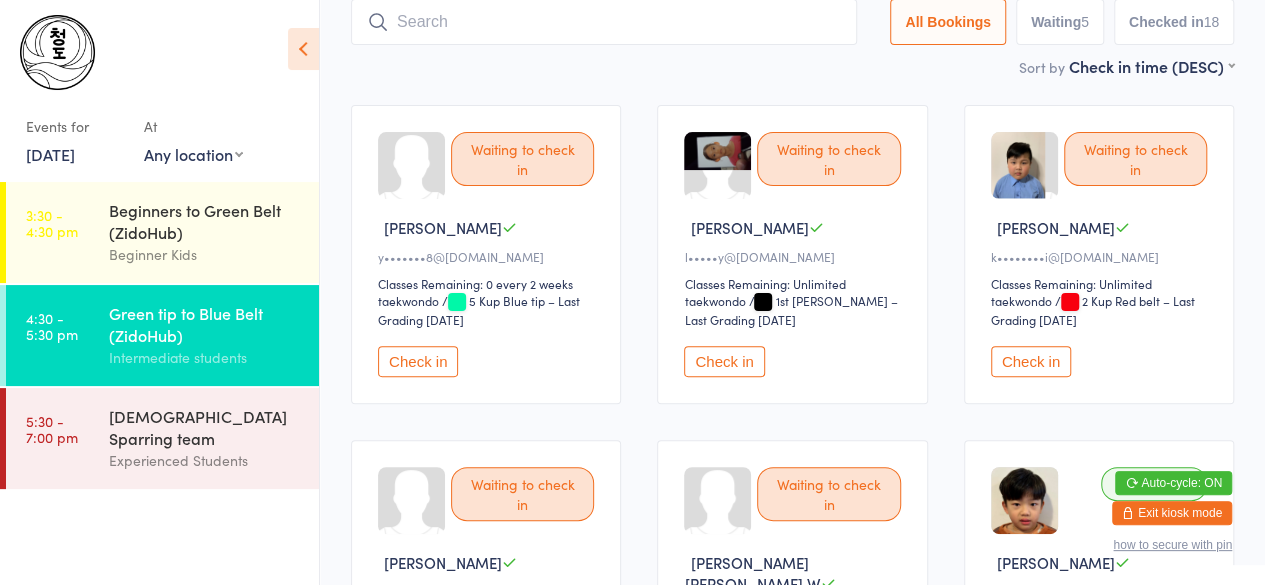 click at bounding box center (604, 22) 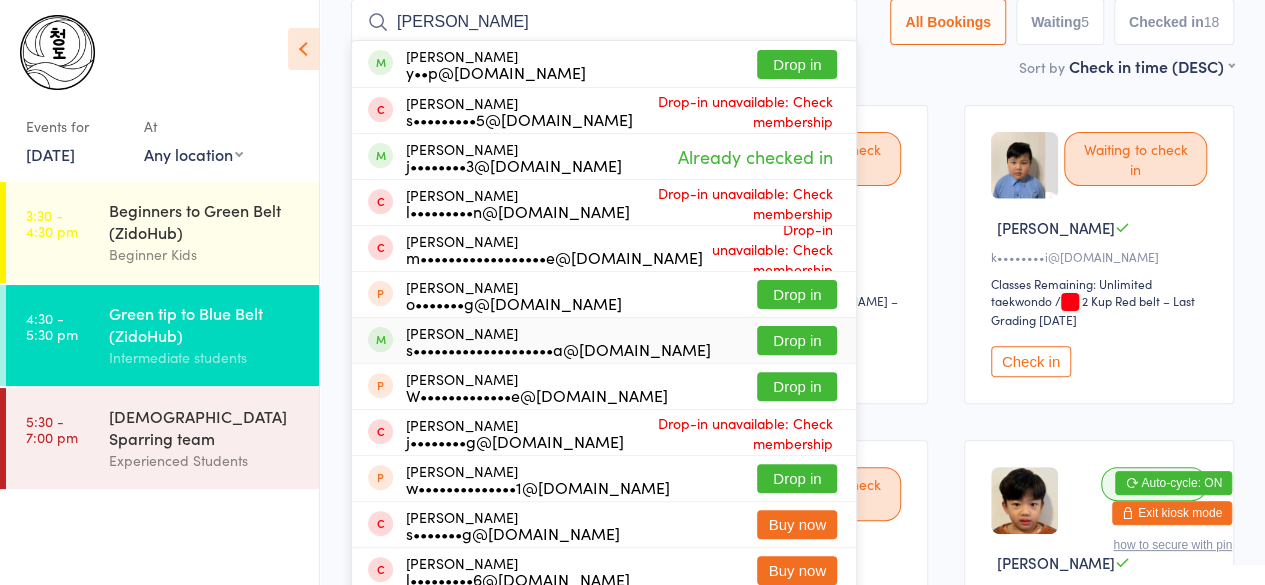 type on "[PERSON_NAME]" 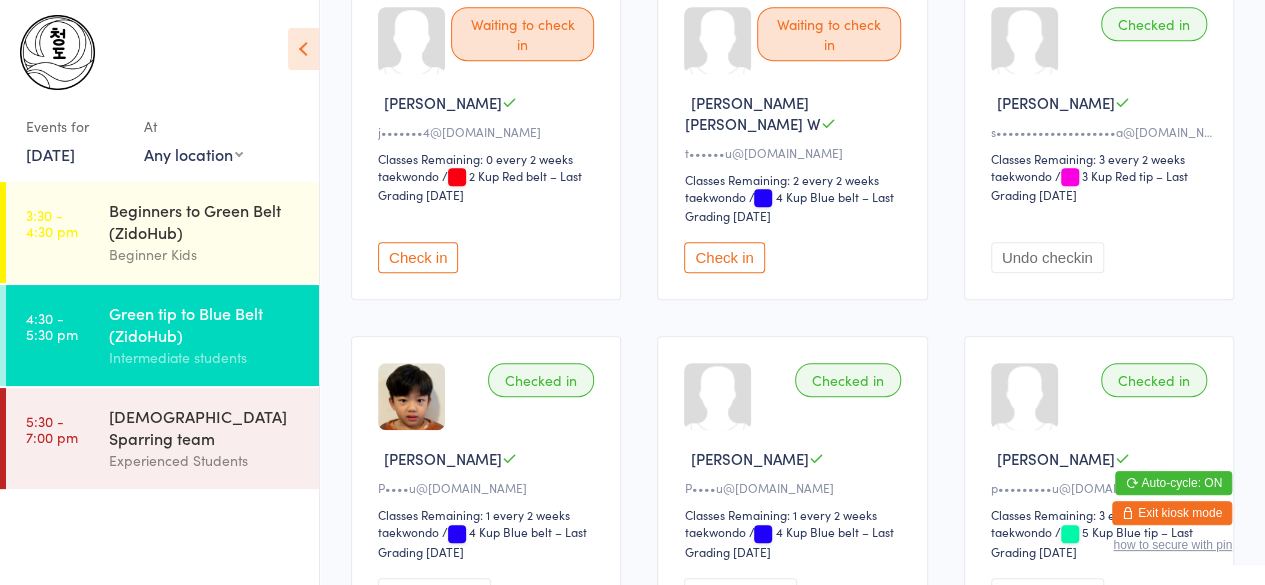 scroll, scrollTop: 594, scrollLeft: 0, axis: vertical 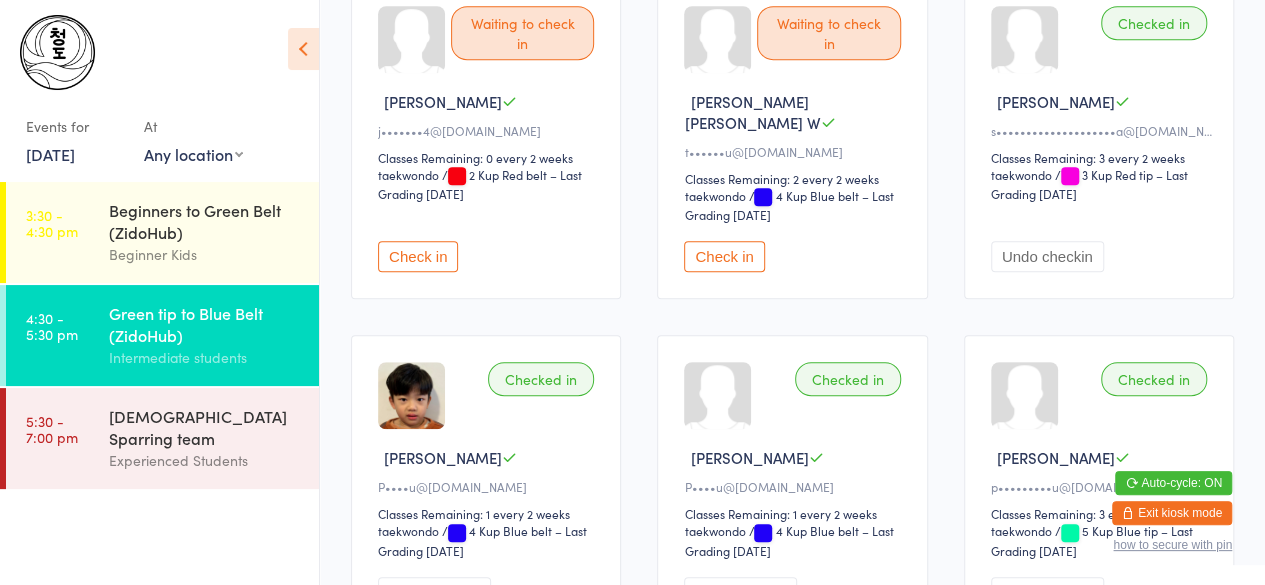 click on "Check in" at bounding box center (724, 256) 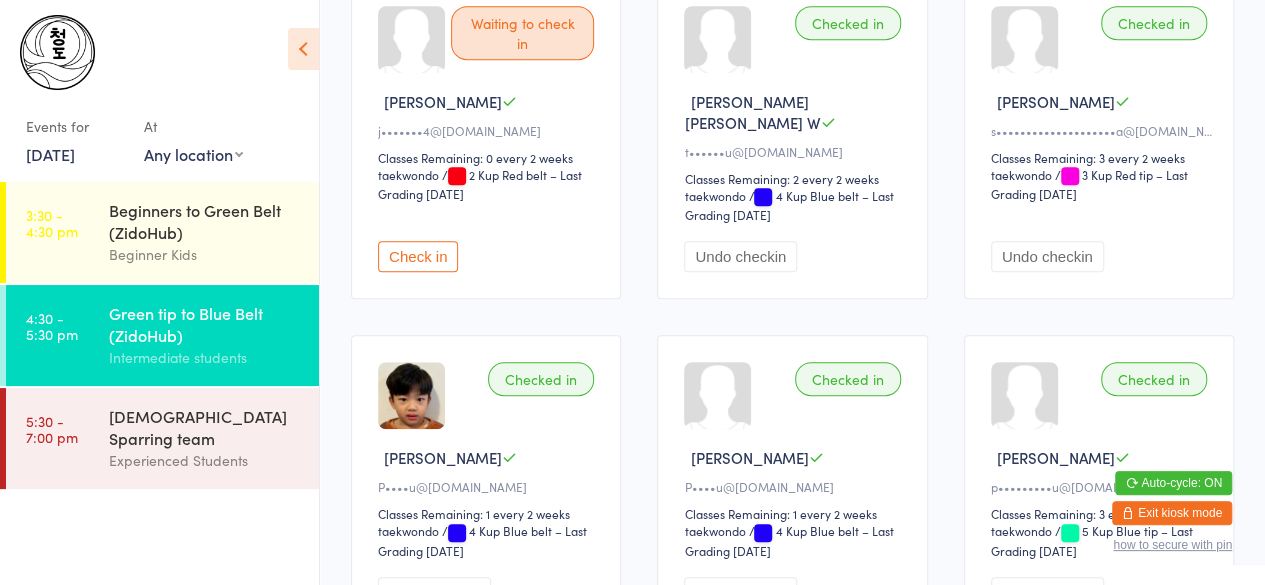 click on "Waiting to check in Jayden B  y•••••••8@[DOMAIN_NAME] Classes Remaining: 0 every 2 weeks taekwondo  taekwondo   /  5 Kup Blue tip – Last Grading [DATE]   Check in Waiting to check in [PERSON_NAME]  l•••••y@[DOMAIN_NAME] Classes Remaining: Unlimited taekwondo  taekwondo   /  1st [PERSON_NAME] – Last Grading [DATE]   Check in Waiting to check in [PERSON_NAME] [PERSON_NAME]••••••••i@[DOMAIN_NAME] Classes Remaining: Unlimited taekwondo  taekwondo   /  2 Kup Red belt – Last Grading [DATE]   Check in Waiting to check in Micah O  j•••••••4@[DOMAIN_NAME] Classes Remaining: 0 every 2 weeks taekwondo  taekwondo   /  2 Kup Red belt – Last Grading [DATE]   Check in Checked in Ching [PERSON_NAME] W  t••••••u@[DOMAIN_NAME] Classes Remaining: 2 every 2 weeks taekwondo  taekwondo   /  4 Kup Blue belt – Last Grading [DATE]   Undo checkin Checked in [PERSON_NAME] O  s••••••••••••••••••••a@[DOMAIN_NAME] taekwondo  taekwondo   /      /" at bounding box center (792, 1005) 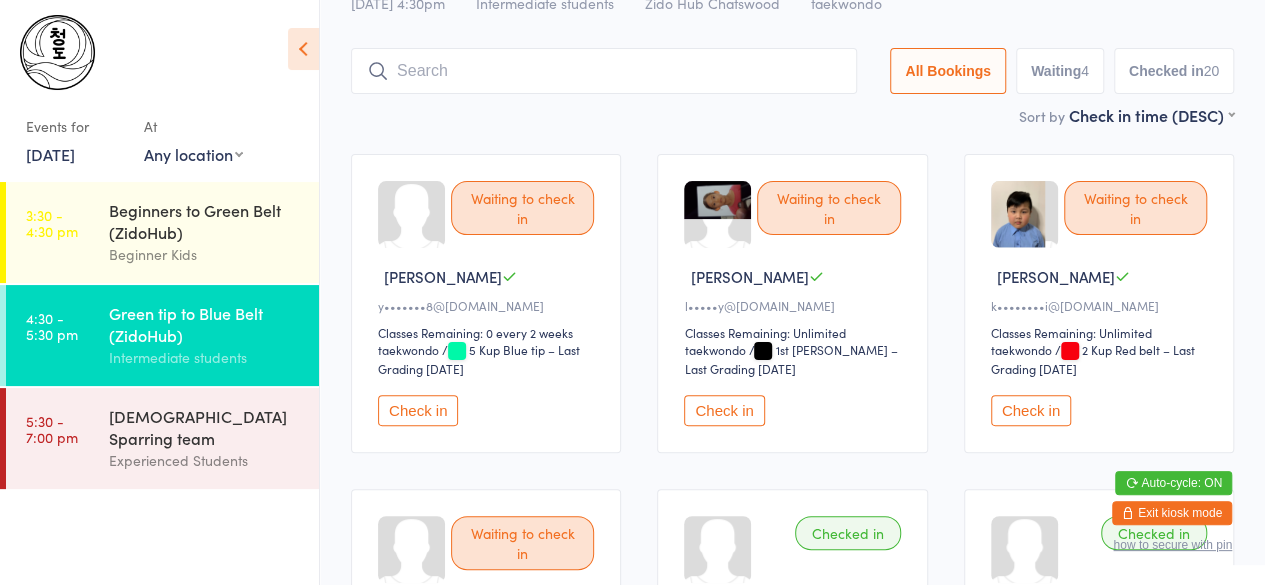 scroll, scrollTop: 0, scrollLeft: 0, axis: both 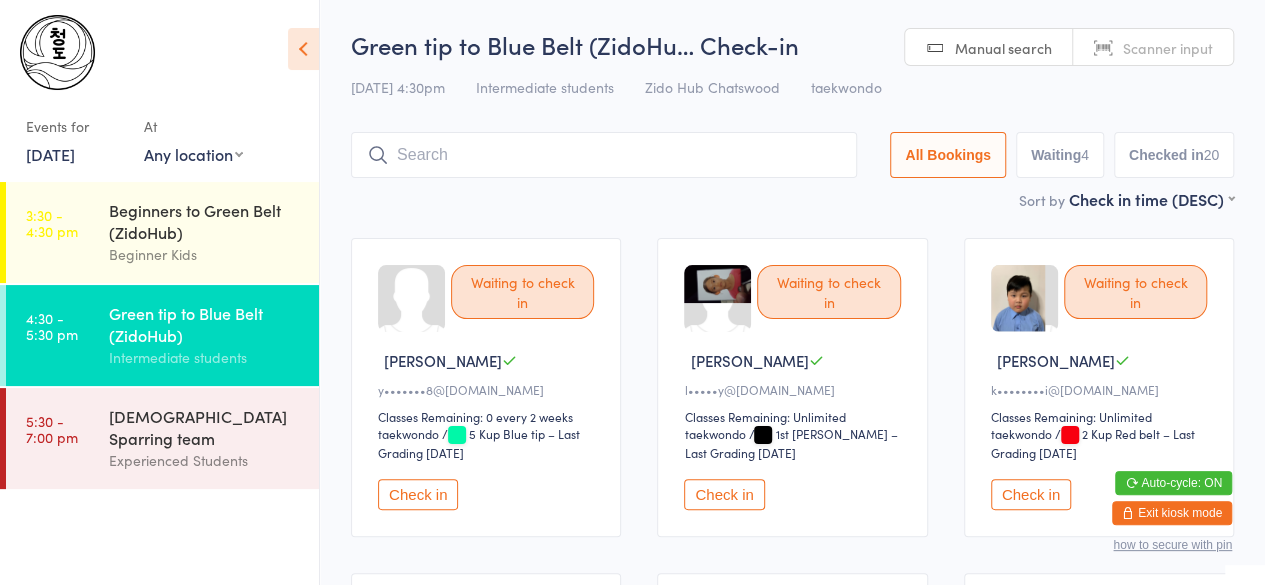click at bounding box center [604, 155] 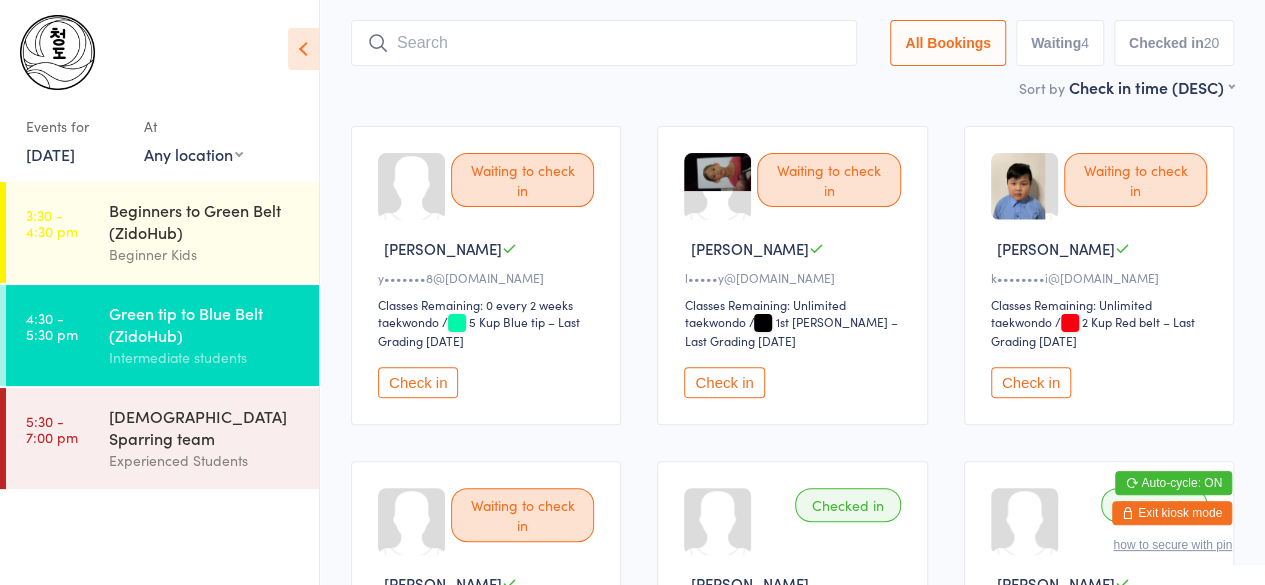 scroll, scrollTop: 133, scrollLeft: 0, axis: vertical 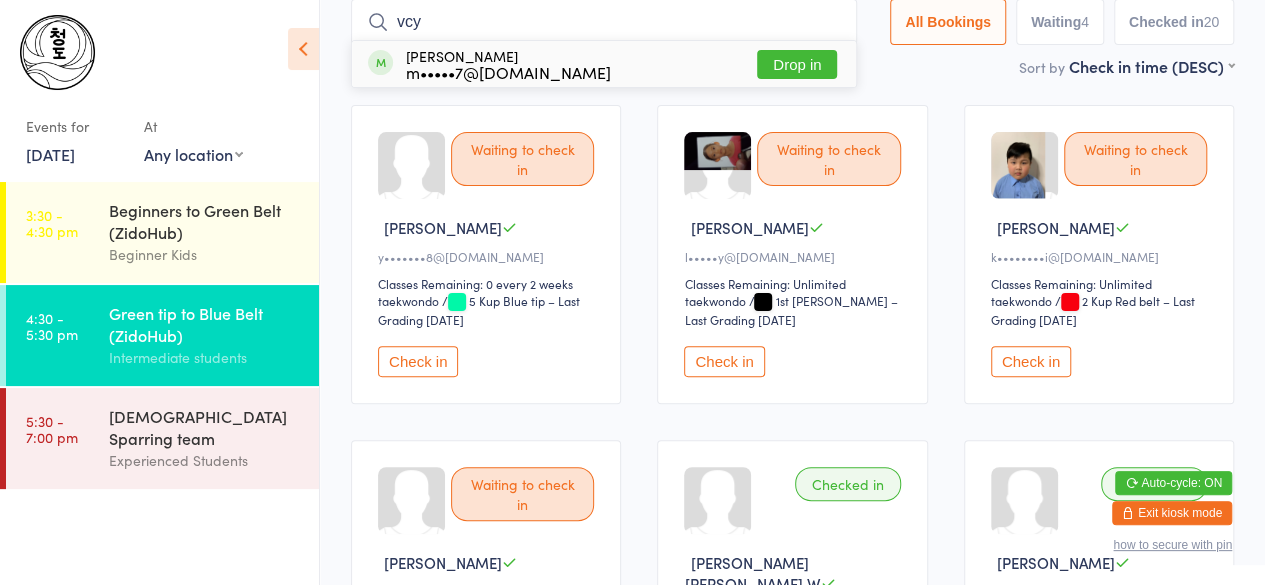 type on "vcy" 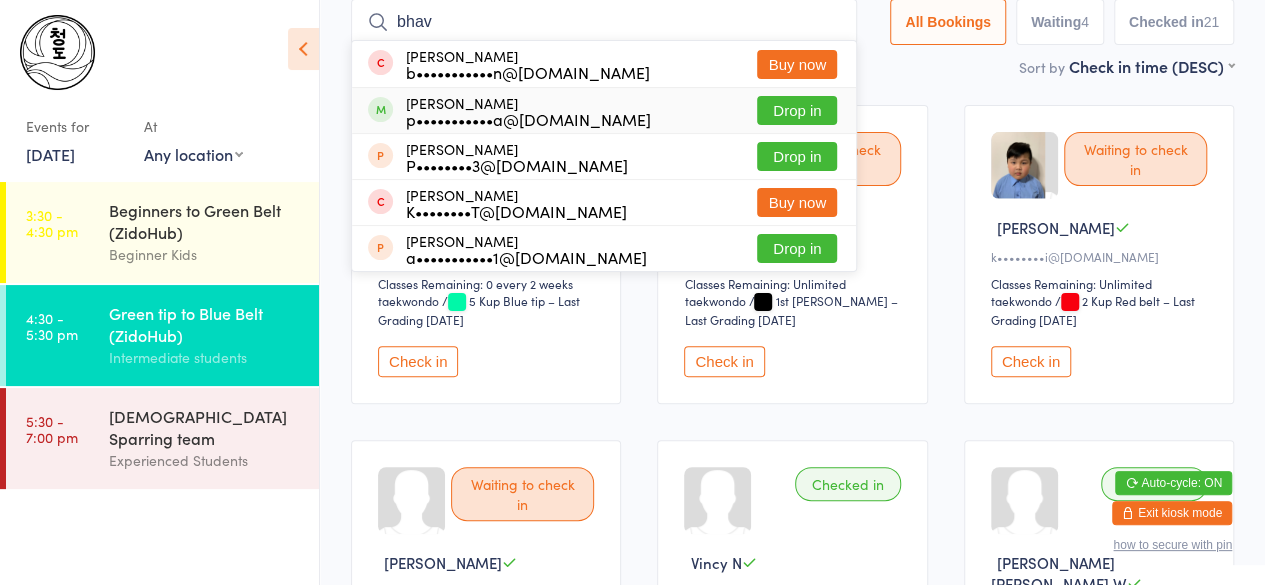 type on "bhav" 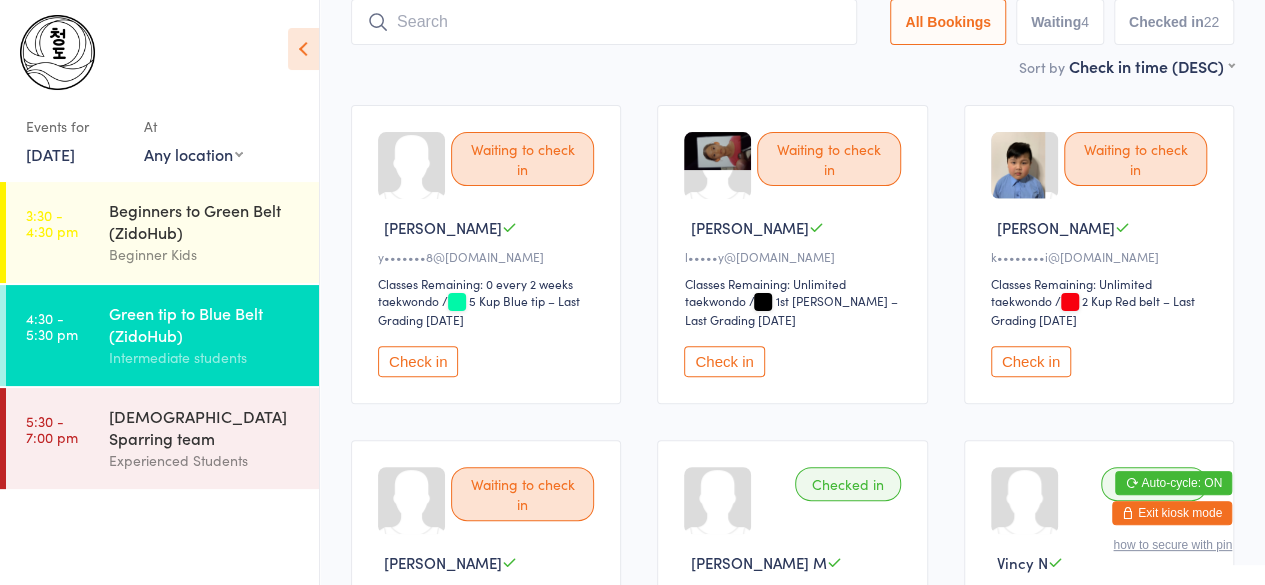 click on "Waiting to check in Jayden B  y•••••••8@[DOMAIN_NAME] Classes Remaining: 0 every 2 weeks taekwondo  taekwondo   /  5 Kup Blue tip – Last Grading [DATE]   Check in Waiting to check in [PERSON_NAME]  l•••••y@[DOMAIN_NAME] Classes Remaining: Unlimited taekwondo  taekwondo   /  1st [PERSON_NAME] – Last Grading [DATE]   Check in Waiting to check in [PERSON_NAME] [PERSON_NAME]••••••••i@[DOMAIN_NAME] Classes Remaining: Unlimited taekwondo  taekwondo   /  2 Kup Red belt – Last Grading [DATE]   Check in Waiting to check in Micah O  j•••••••4@[DOMAIN_NAME] Classes Remaining: 0 every 2 weeks taekwondo  taekwondo   /  2 Kup Red belt – Last Grading [DATE]   Check in Checked in [PERSON_NAME] M  p•••••••••••a@[DOMAIN_NAME] Classes Remaining: 1 every 2 weeks taekwondo  taekwondo   /  8 Kup Yellow – Last Grading [DATE]   Undo checkin Checked in Vincy N  m•••••7@[DOMAIN_NAME] Classes Remaining: 2 every 2 weeks taekwondo  taekwondo   /    Undo checkin Checked in" at bounding box center (792, 1625) 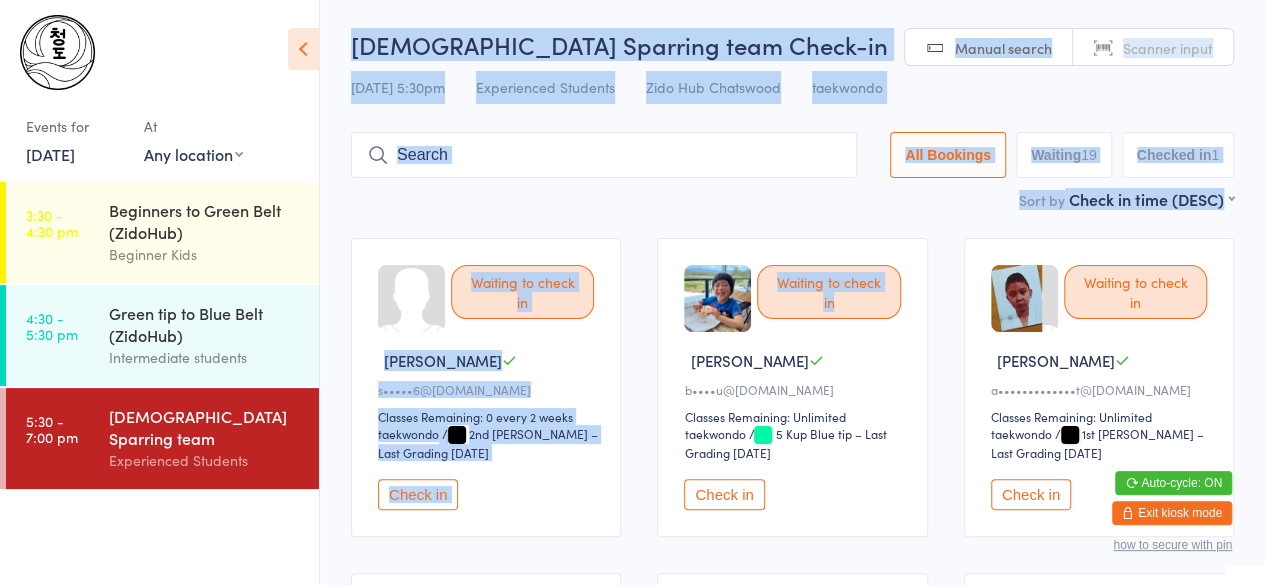 drag, startPoint x: 1232, startPoint y: 162, endPoint x: 648, endPoint y: 225, distance: 587.3883 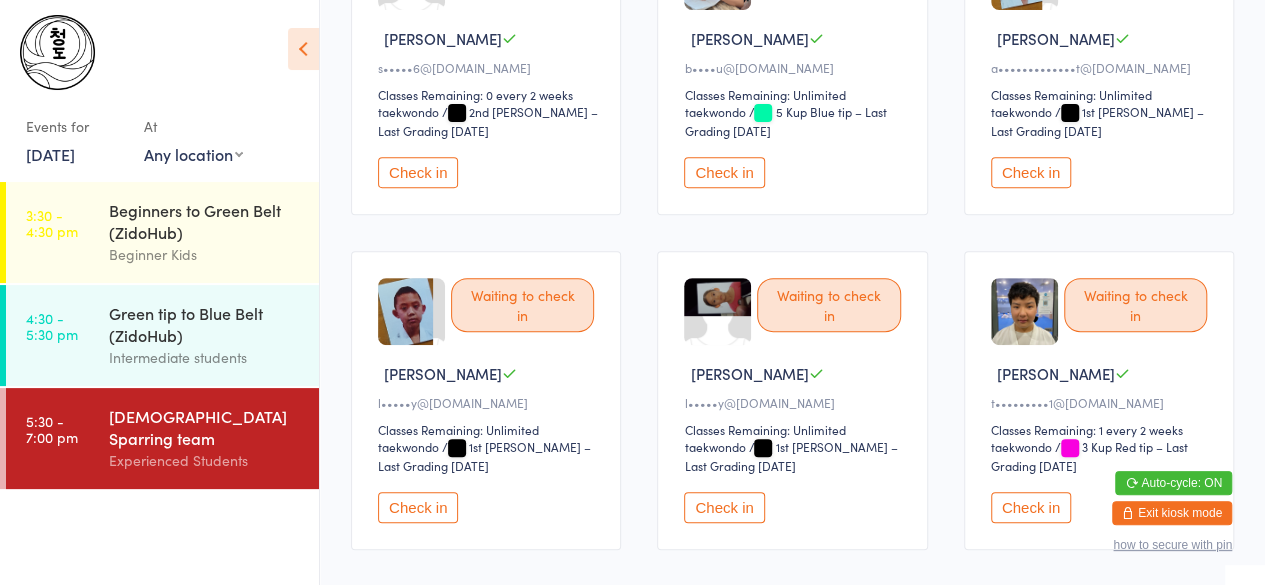 scroll, scrollTop: 0, scrollLeft: 0, axis: both 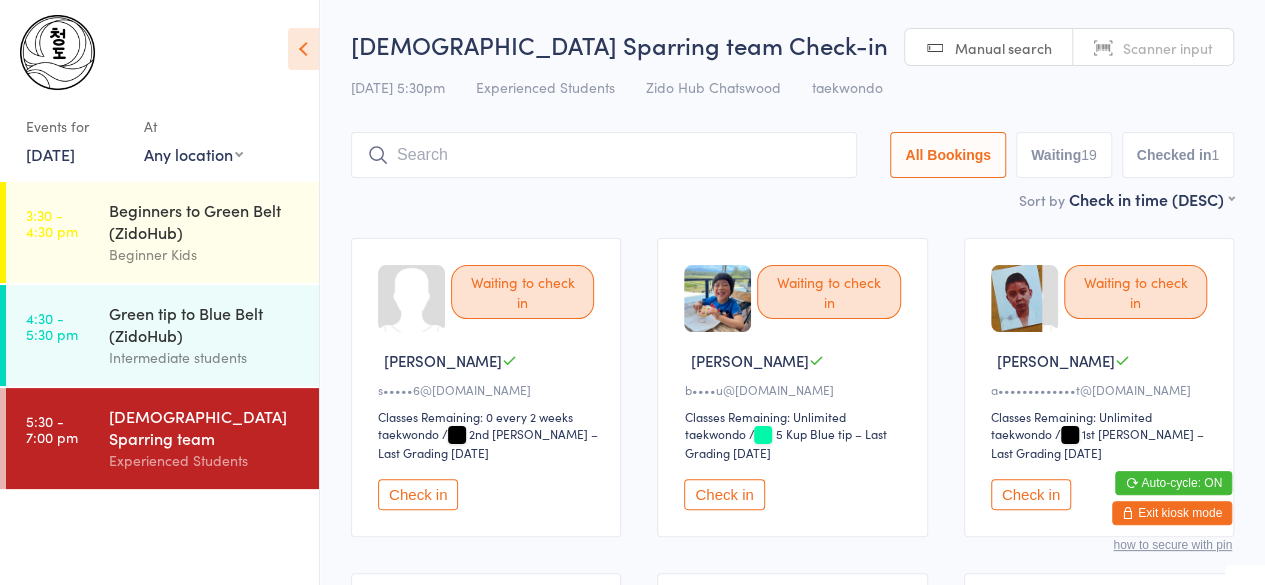 click at bounding box center (604, 155) 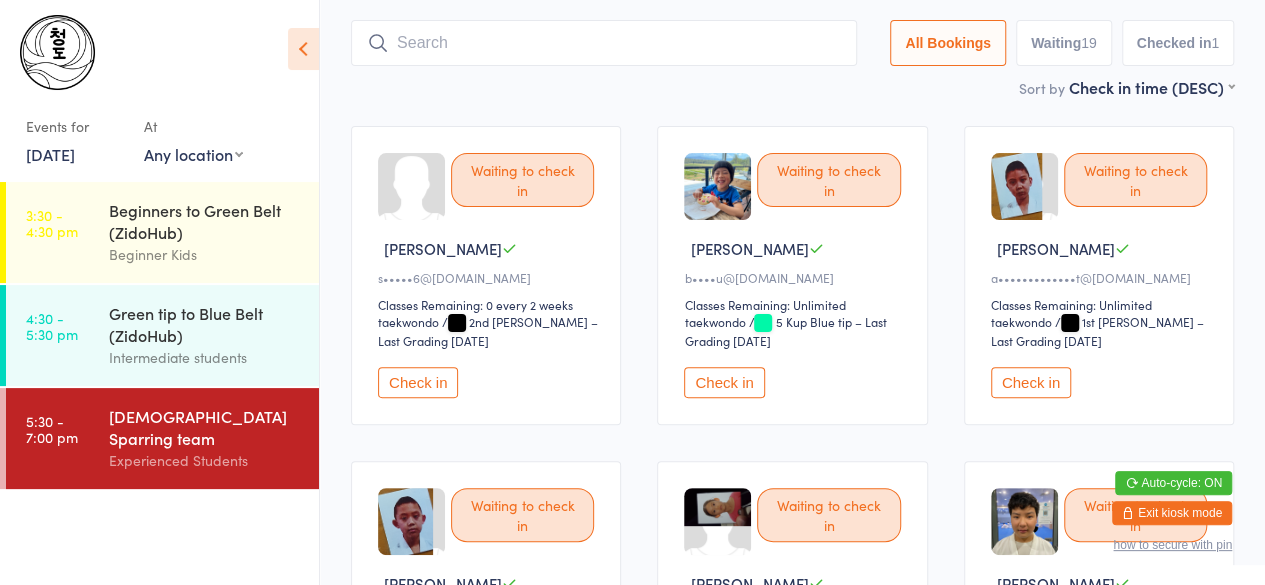 scroll, scrollTop: 133, scrollLeft: 0, axis: vertical 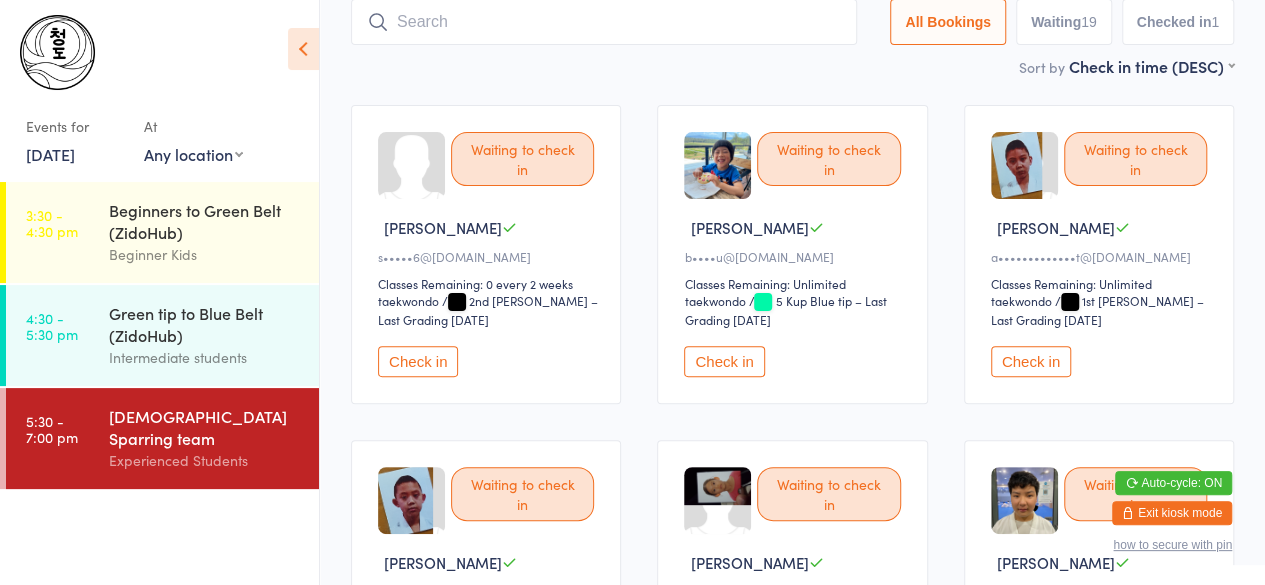 click on "Check in" at bounding box center (418, 361) 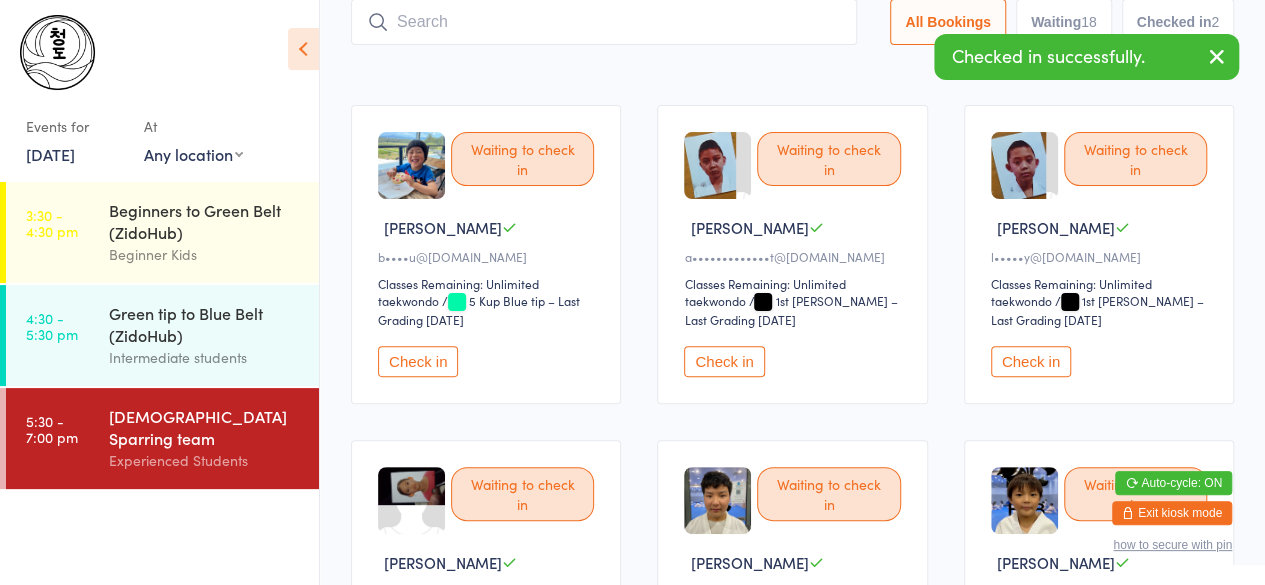 click on "Check in" at bounding box center (418, 361) 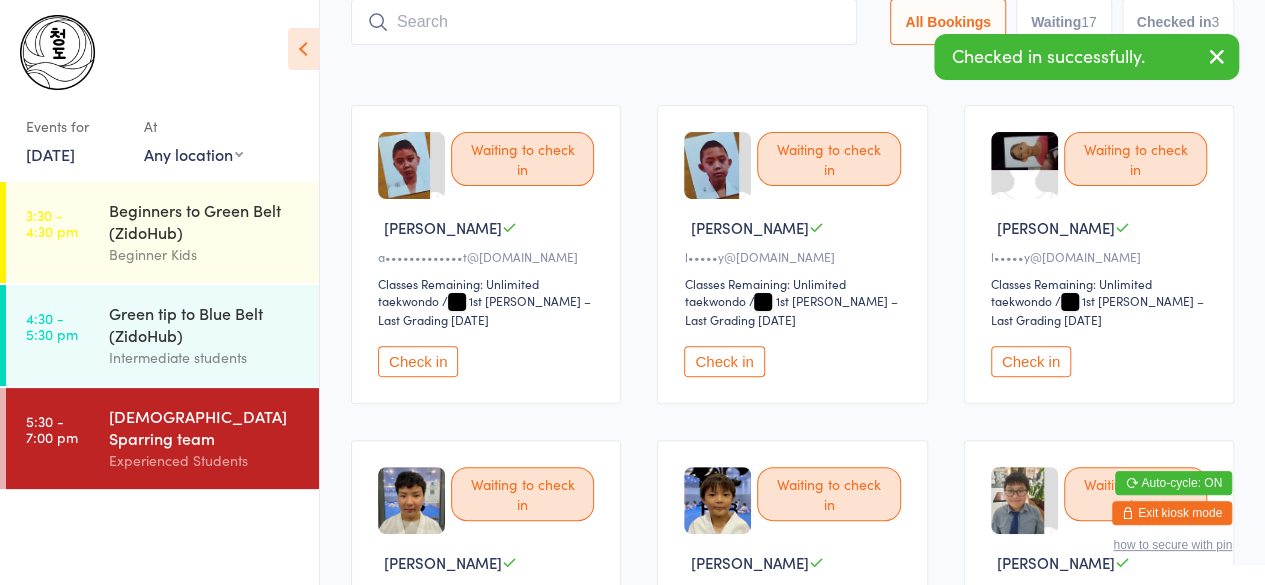 click on "Check in" at bounding box center (418, 361) 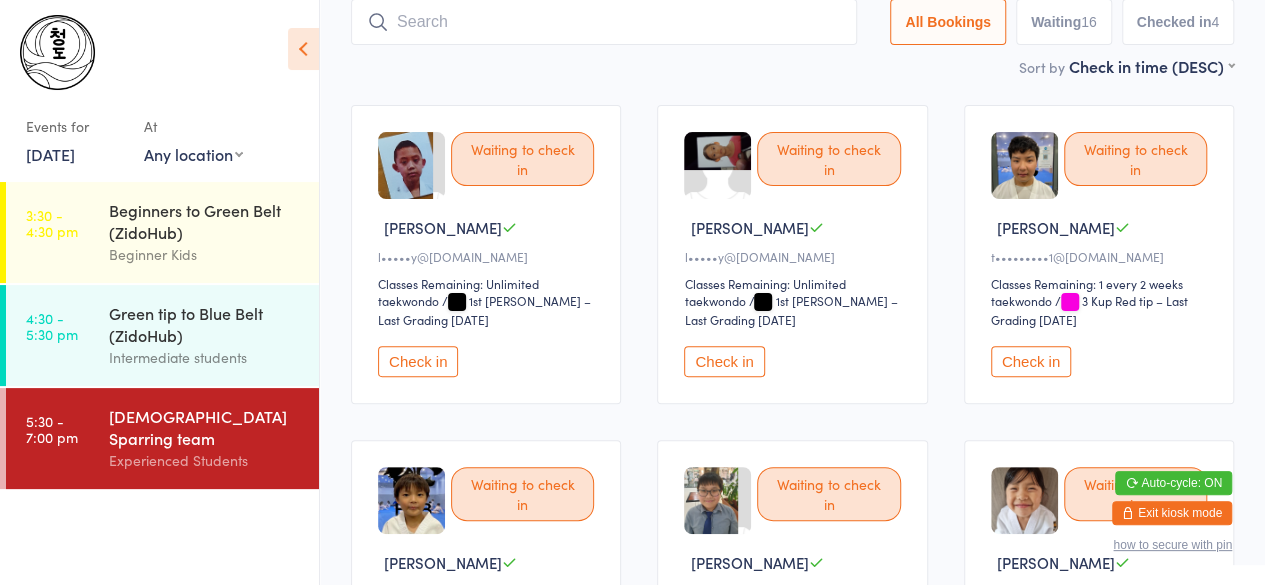 click on "Check in" at bounding box center (418, 361) 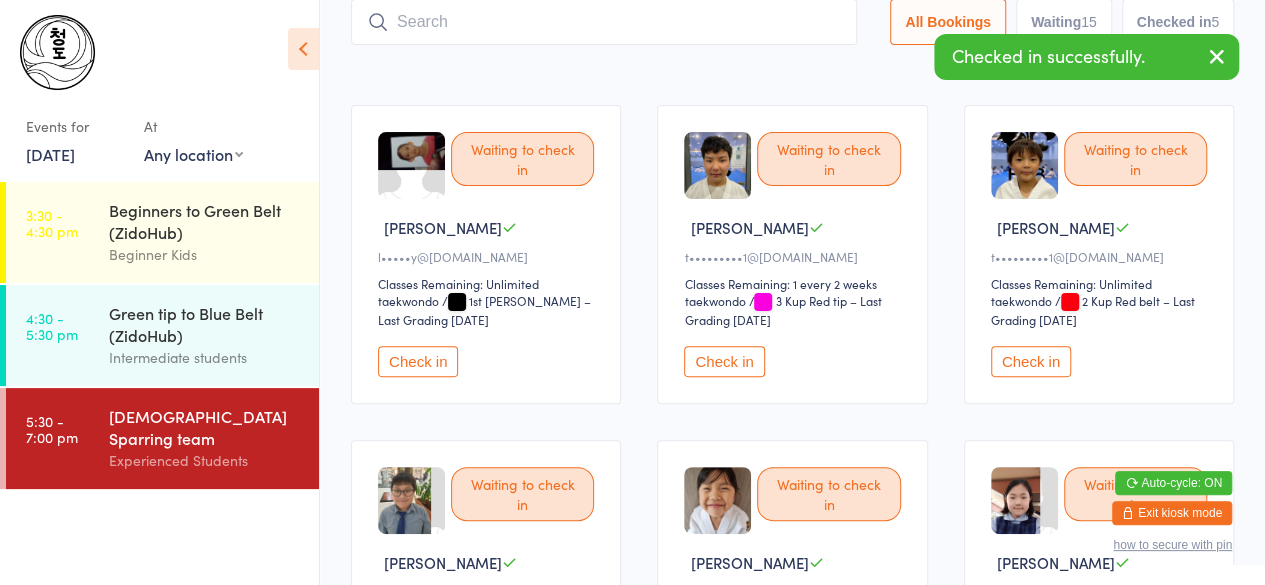 click on "Check in" at bounding box center [724, 361] 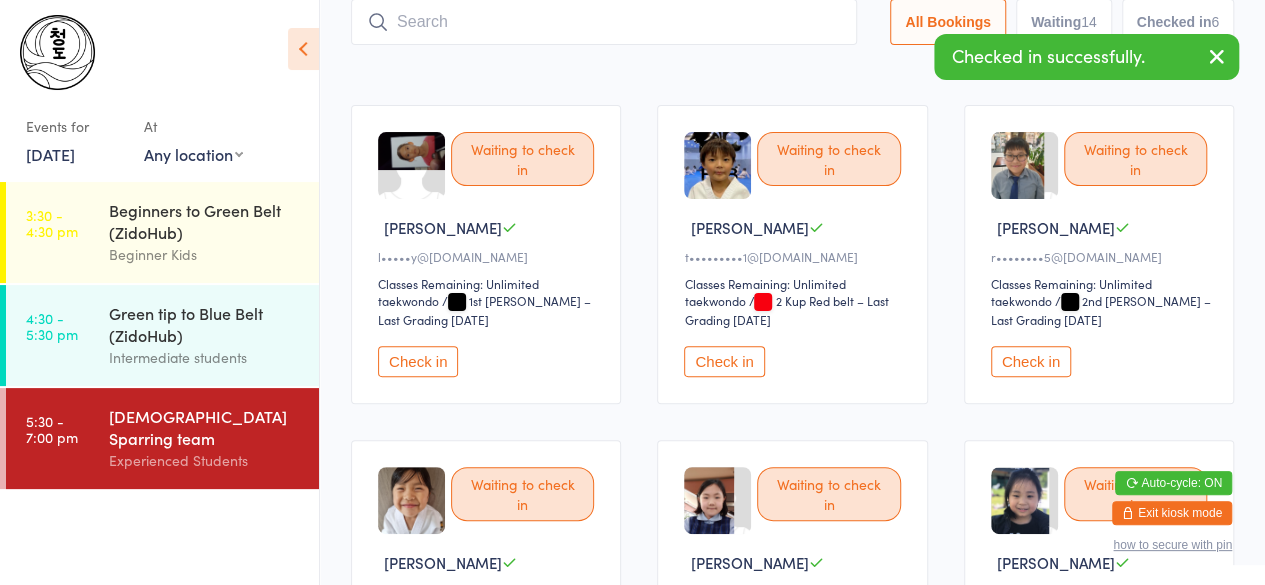 click on "Check in" at bounding box center [724, 361] 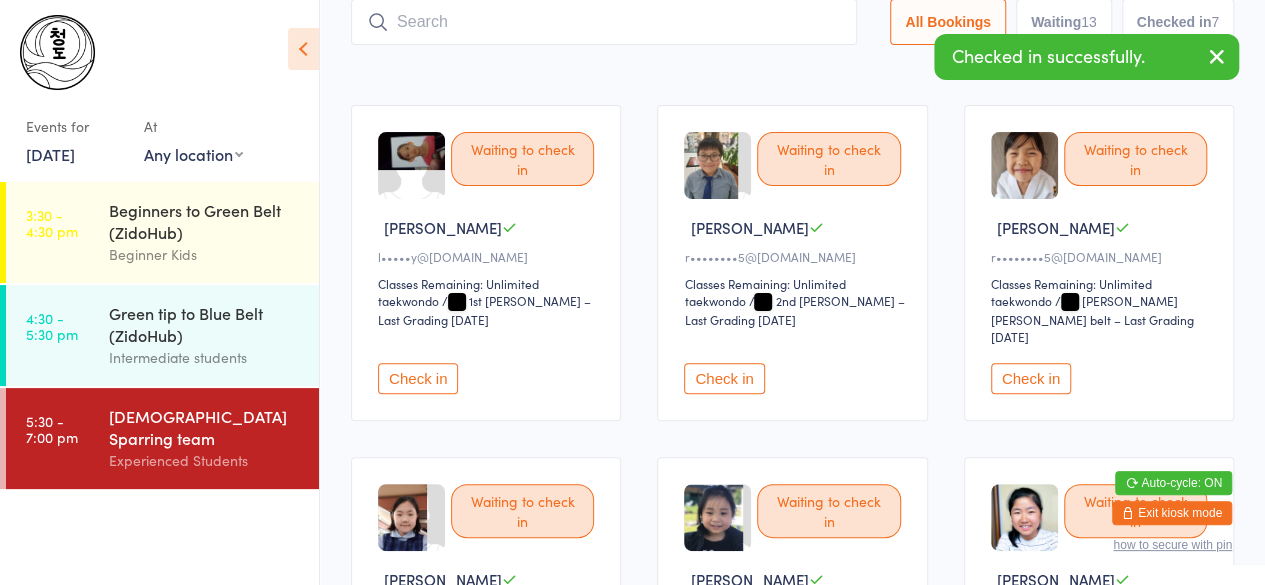 click on "Check in" at bounding box center (724, 378) 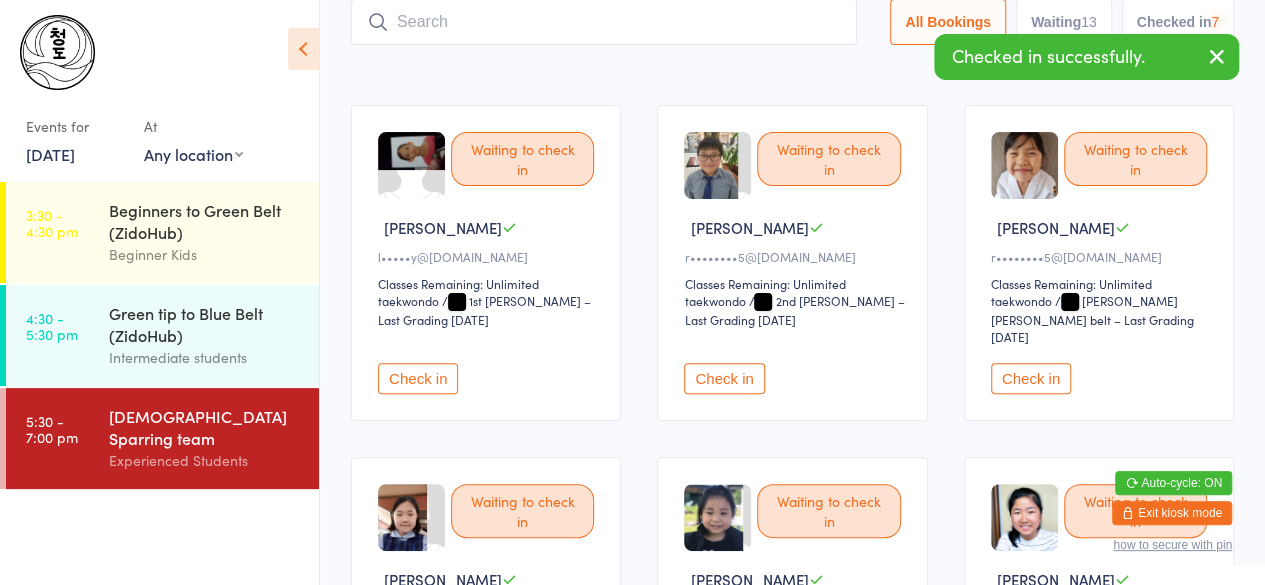 click on "Check in" at bounding box center (1031, 378) 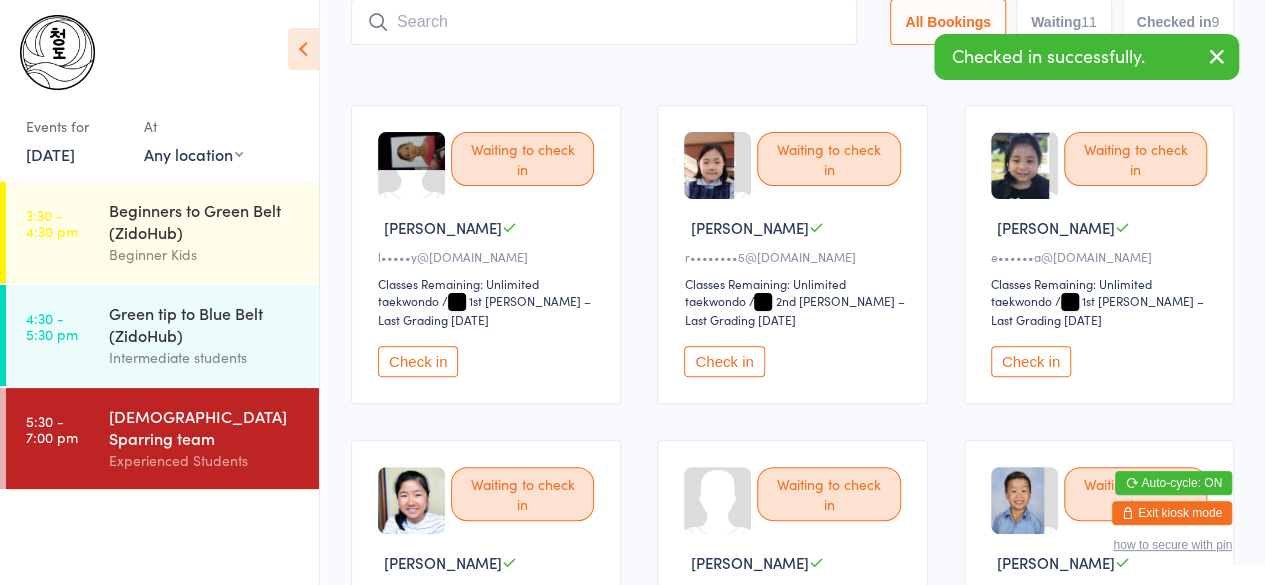 click on "Check in" at bounding box center [724, 361] 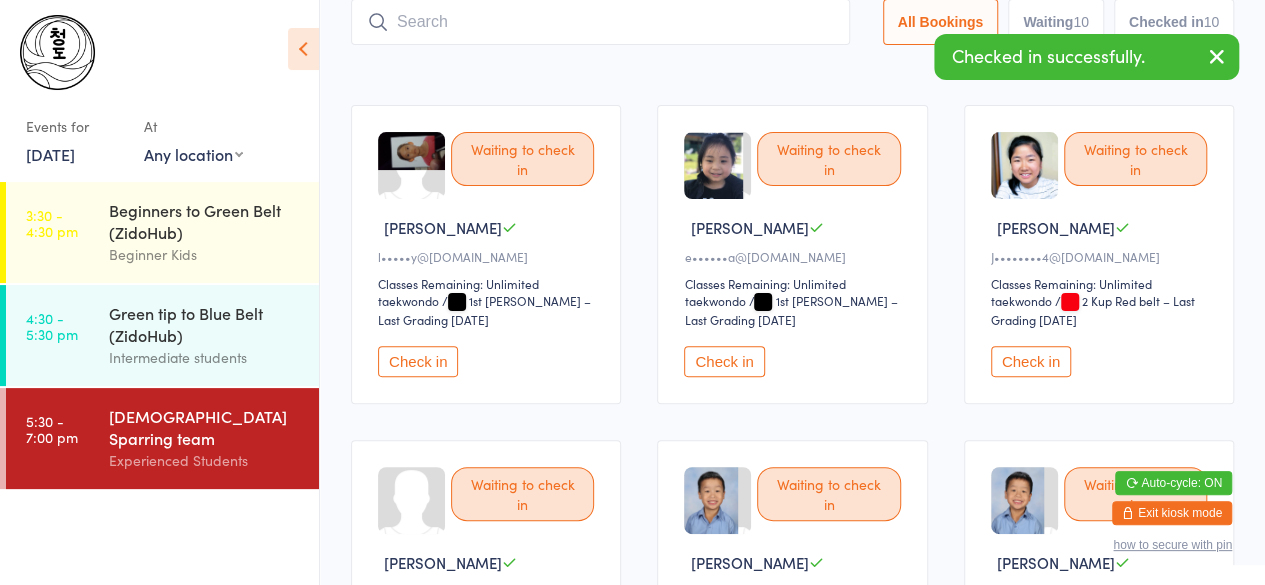 click on "Check in" at bounding box center [724, 361] 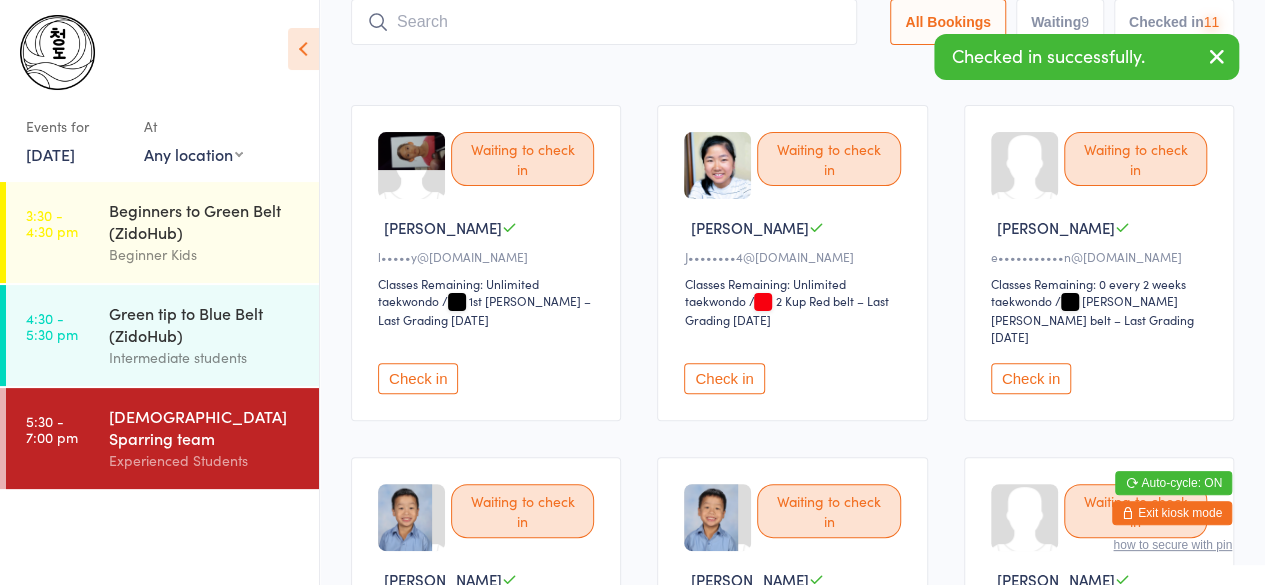 click on "Check in" at bounding box center (724, 378) 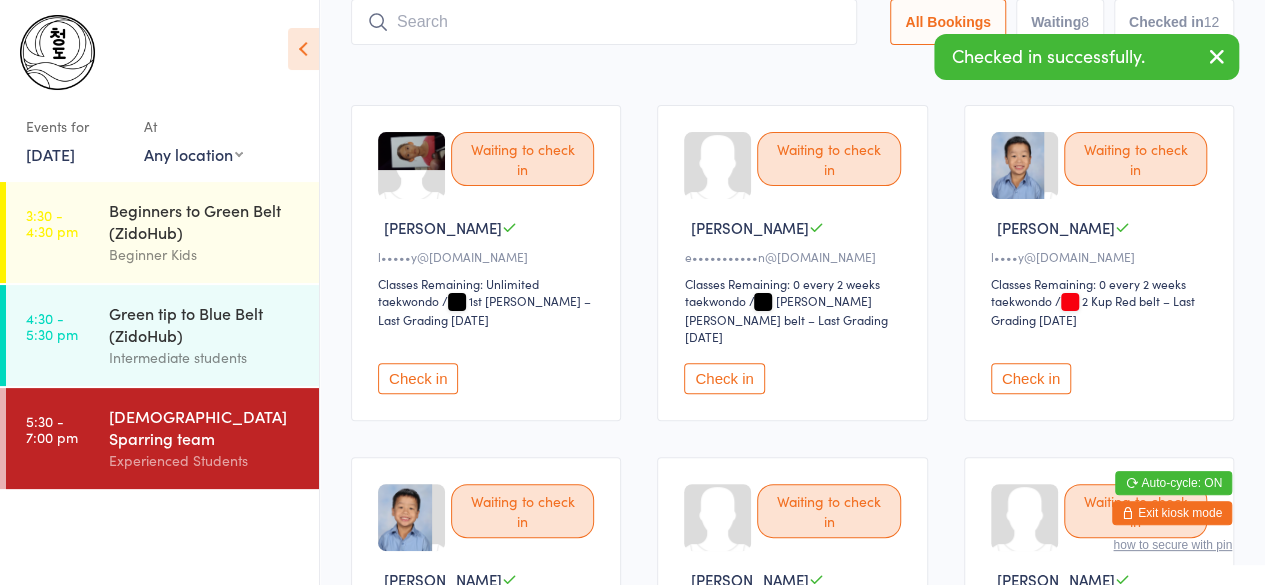 click on "Check in" at bounding box center [724, 378] 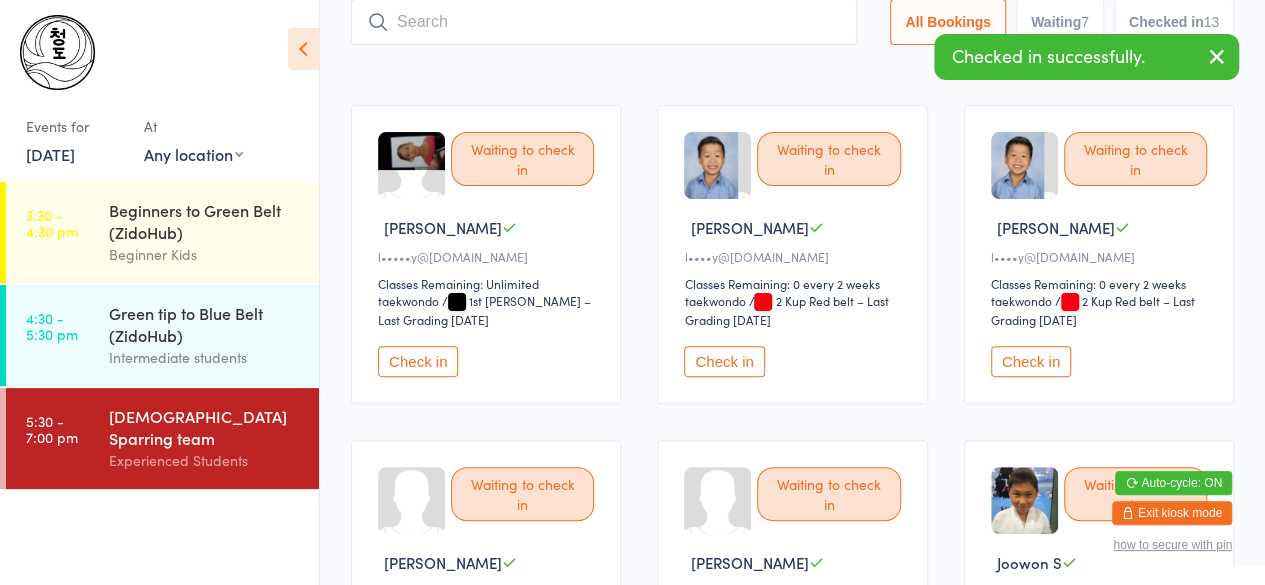 click on "Check in" at bounding box center [724, 361] 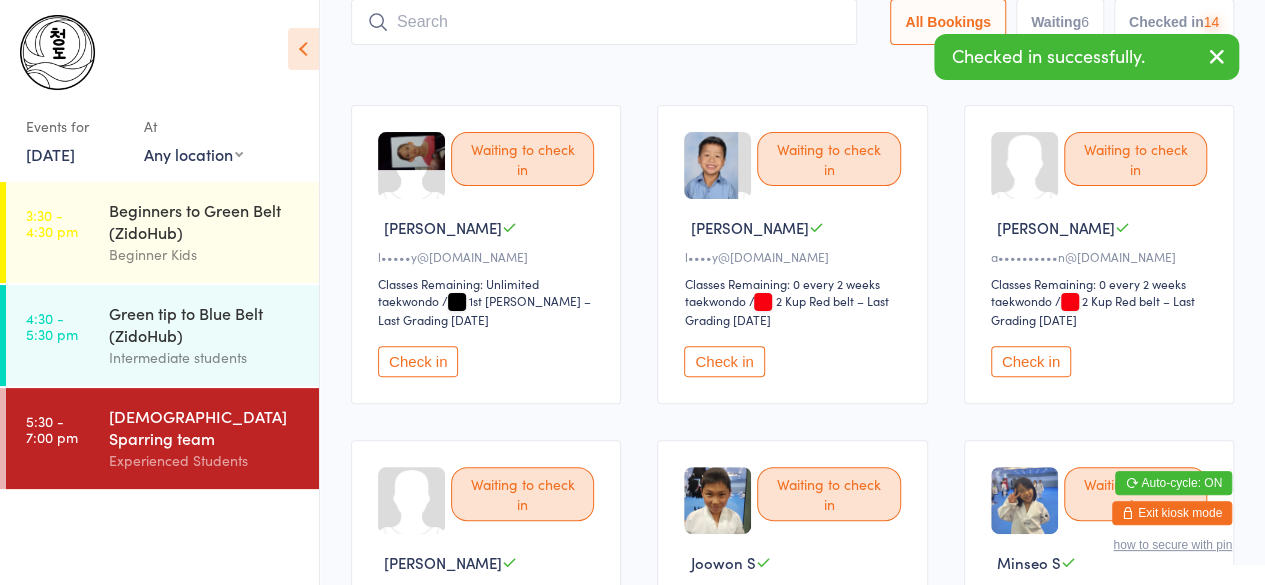 click on "Check in" at bounding box center (724, 361) 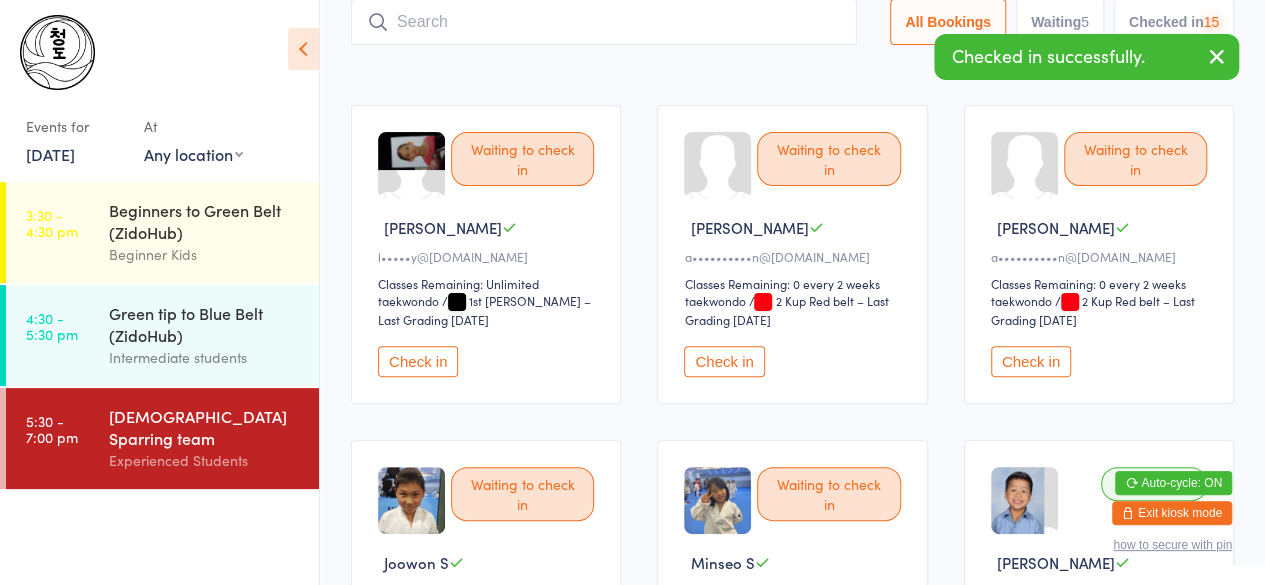click on "Check in" at bounding box center [724, 361] 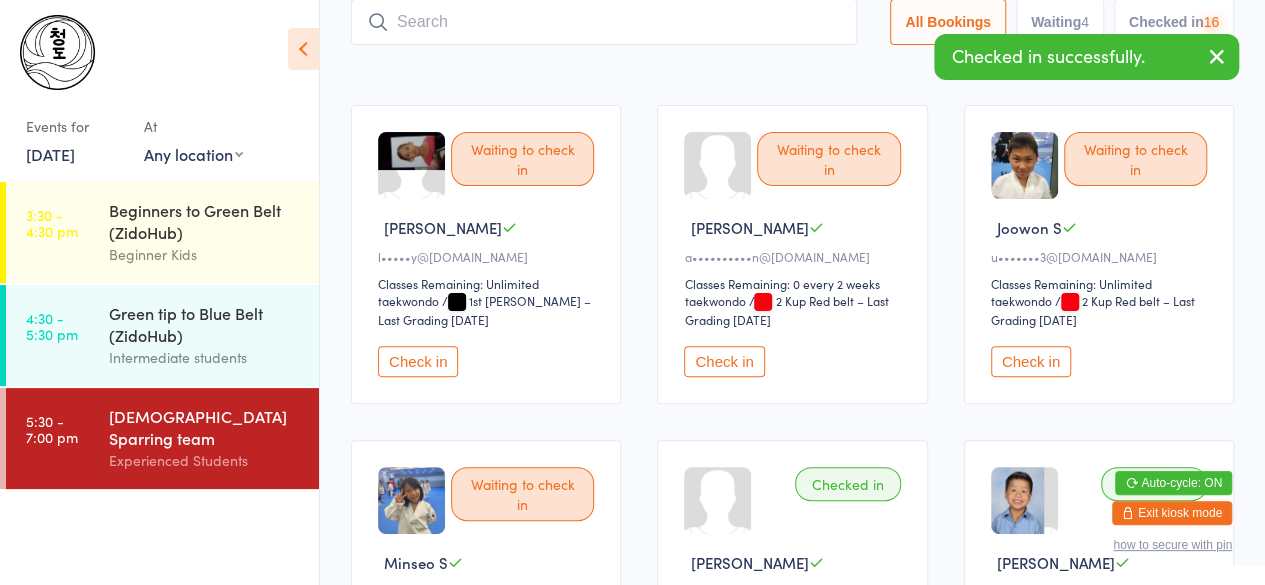 click on "Check in" at bounding box center [724, 361] 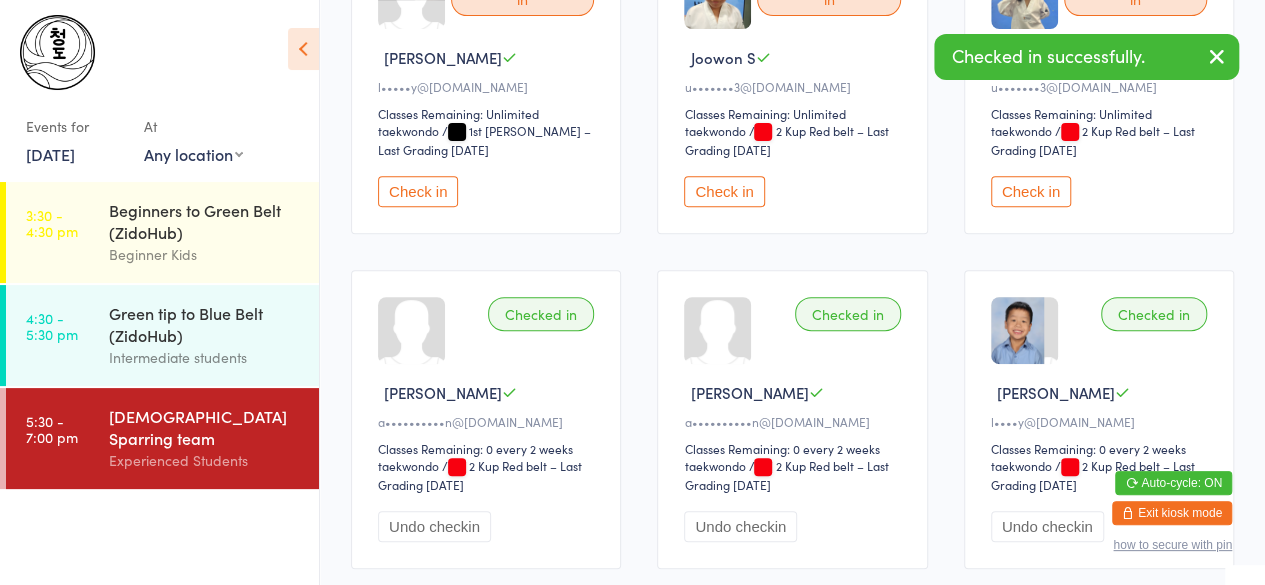 scroll, scrollTop: 0, scrollLeft: 0, axis: both 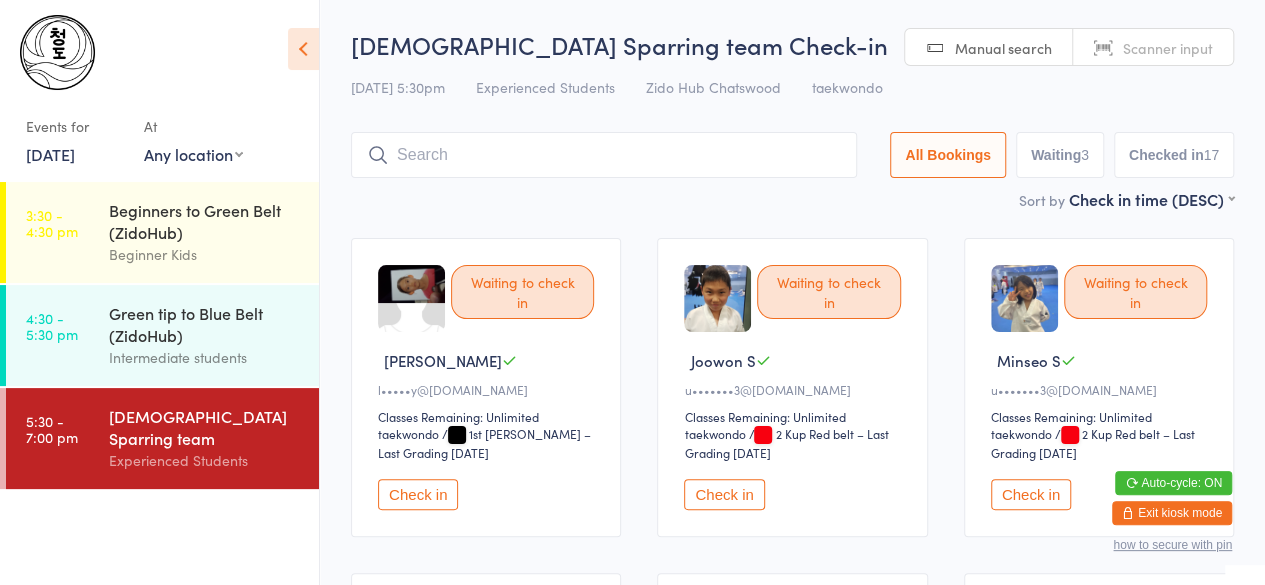 click at bounding box center [604, 155] 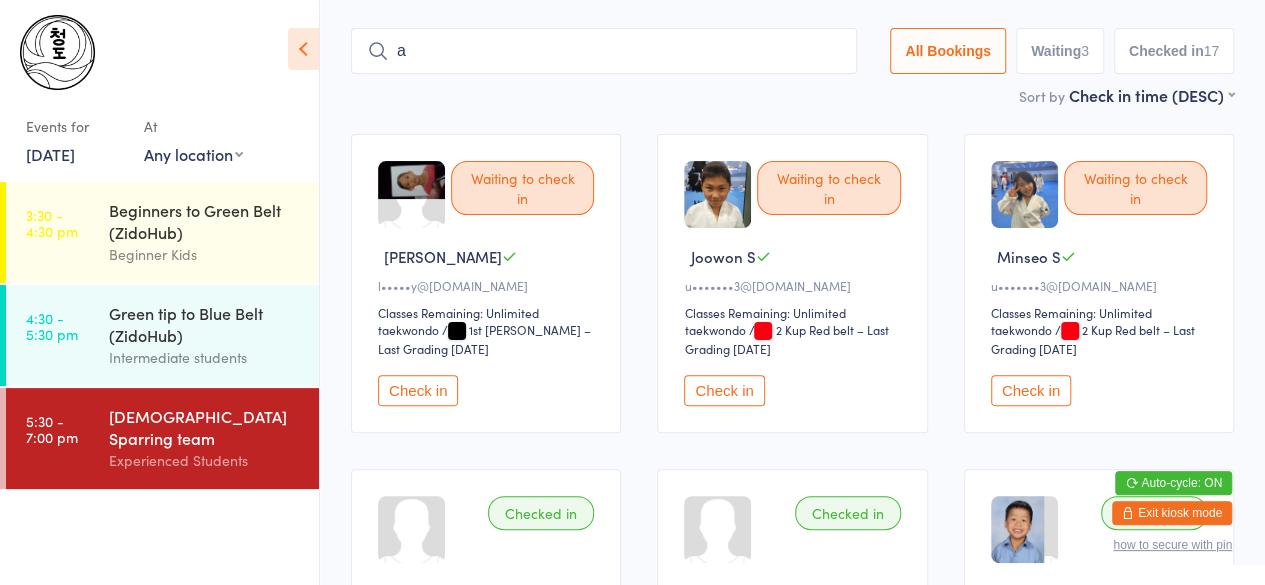 scroll, scrollTop: 128, scrollLeft: 0, axis: vertical 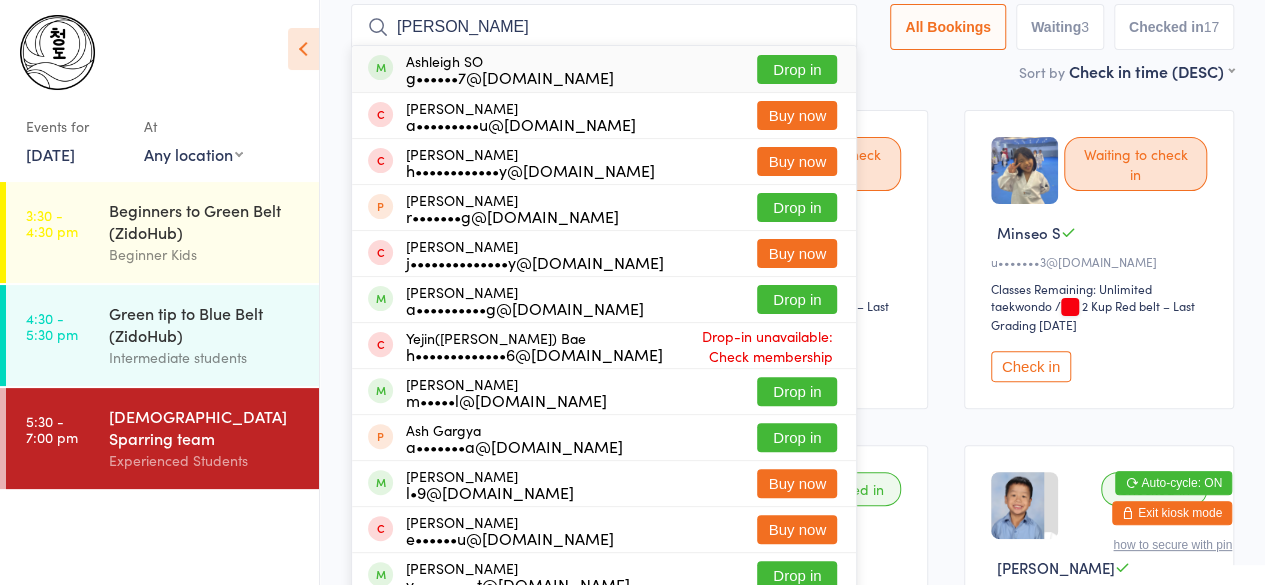 type on "[PERSON_NAME]" 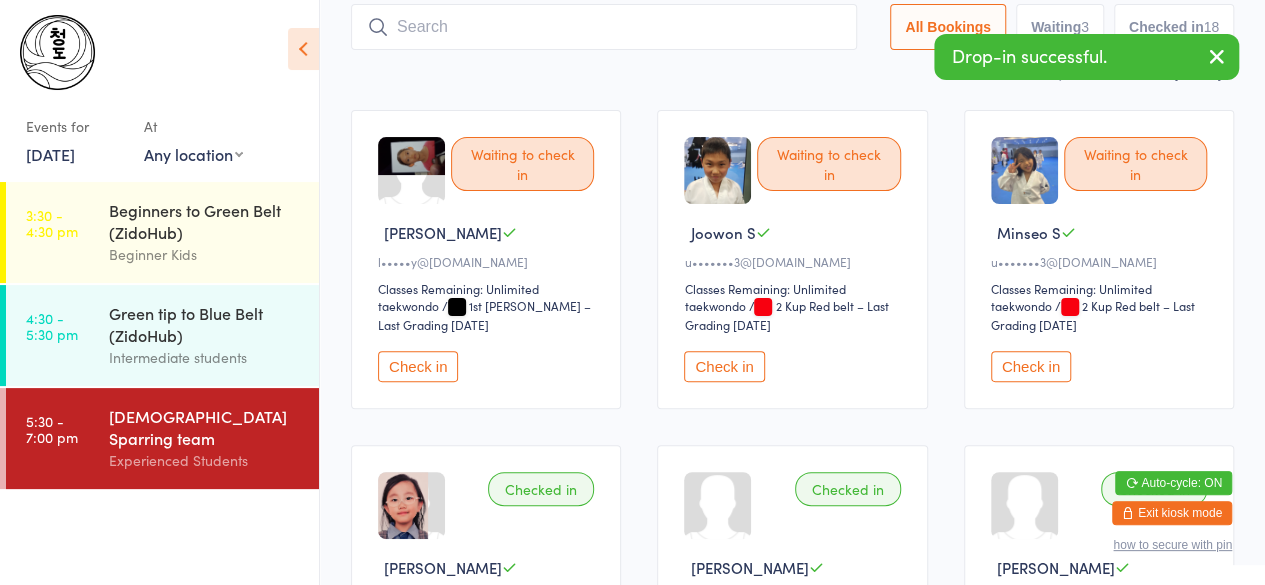 click at bounding box center [604, 27] 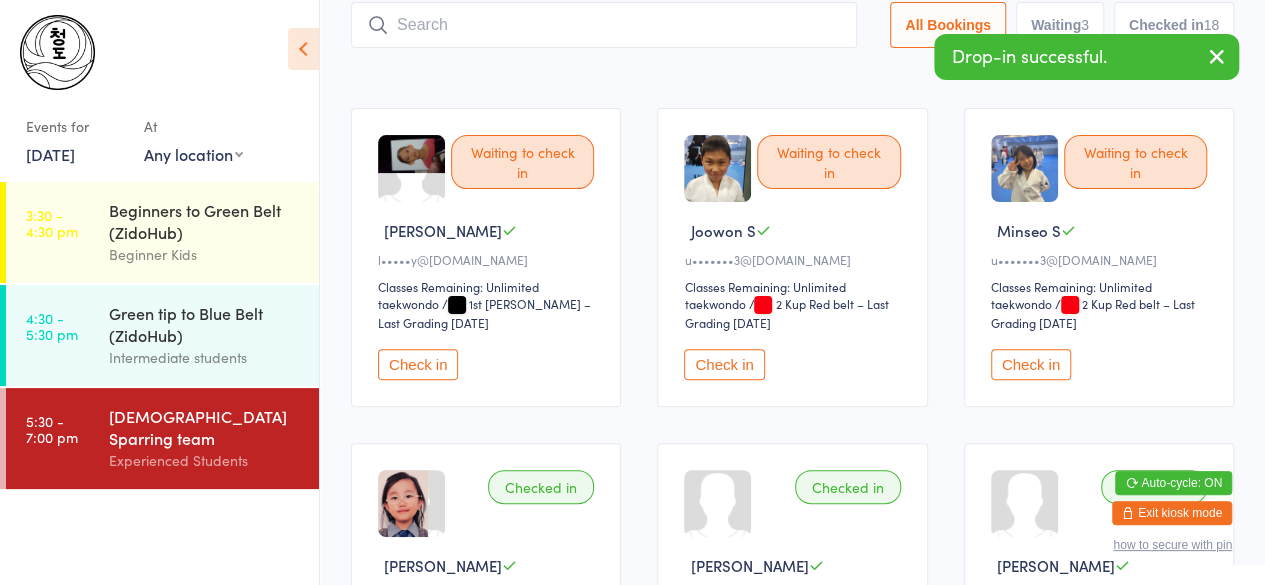 scroll, scrollTop: 133, scrollLeft: 0, axis: vertical 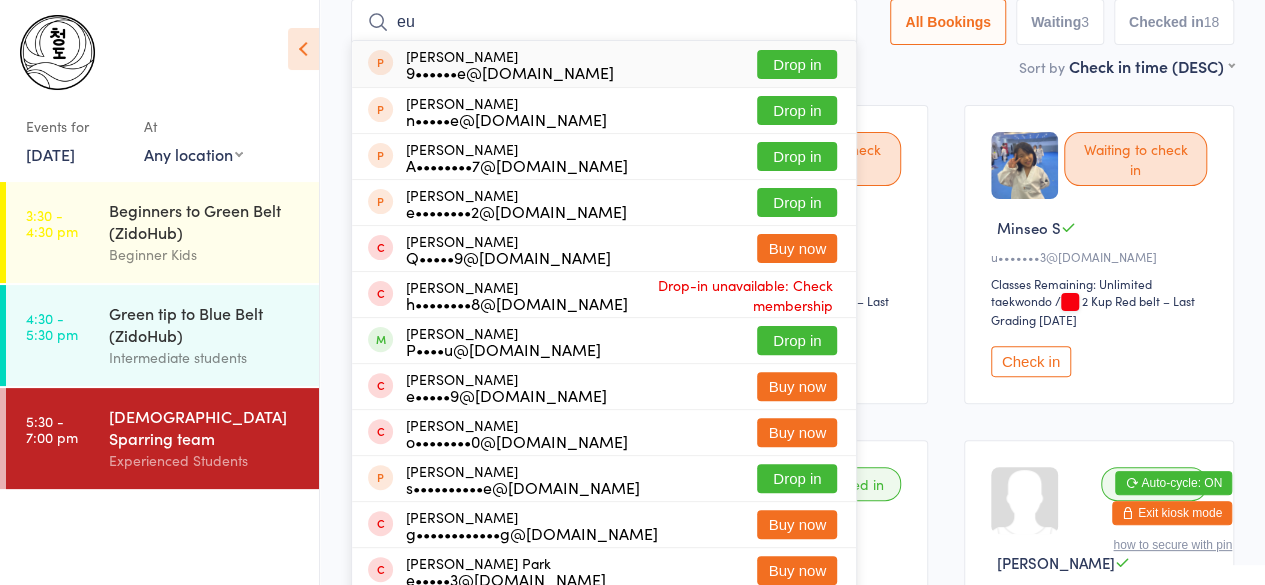 type on "e" 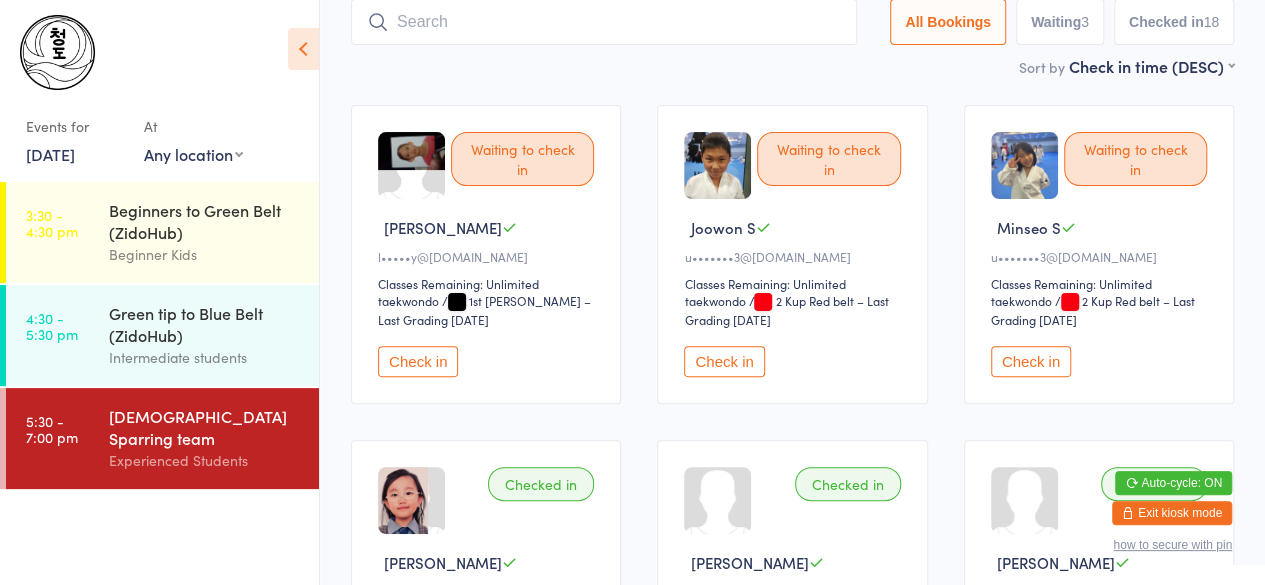 click at bounding box center [604, 22] 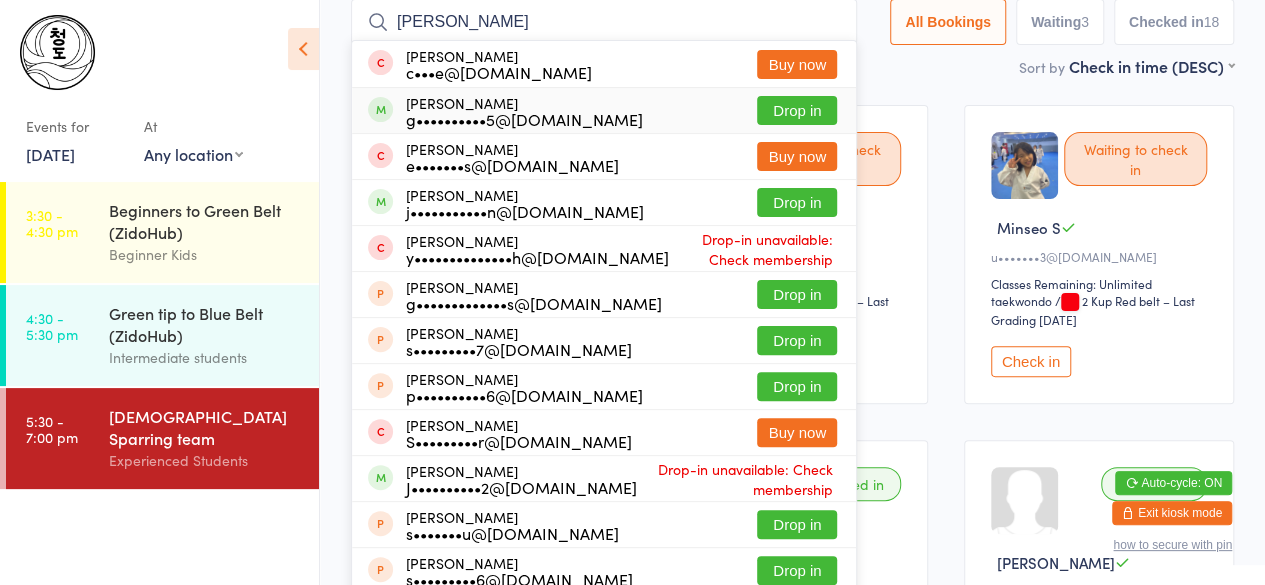 type on "[PERSON_NAME]" 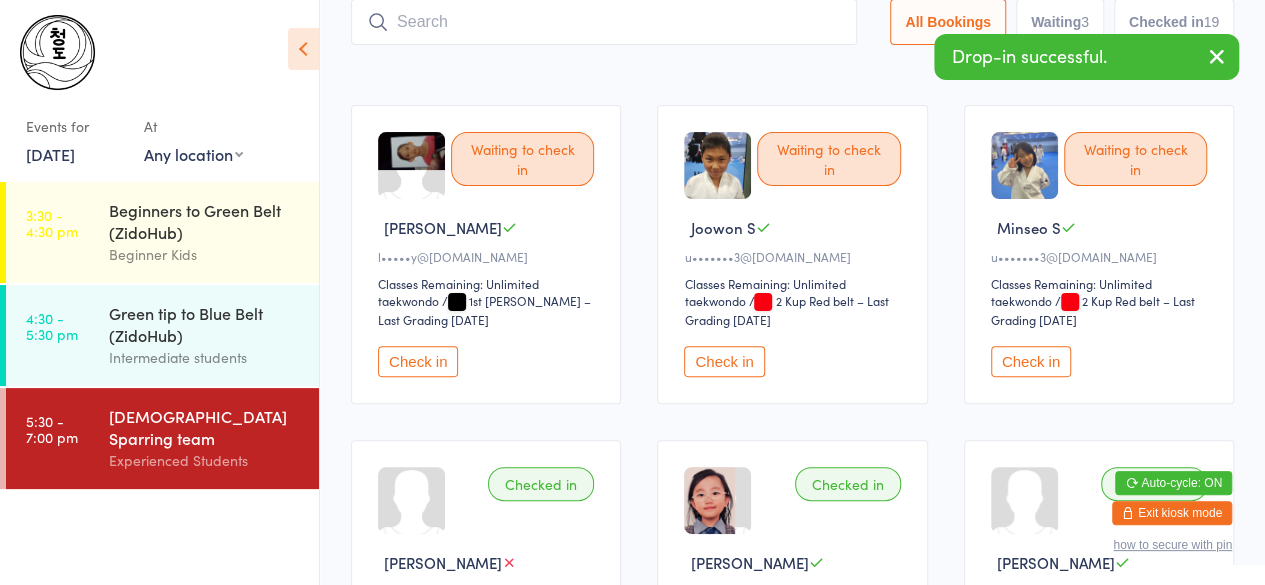 click at bounding box center (604, 22) 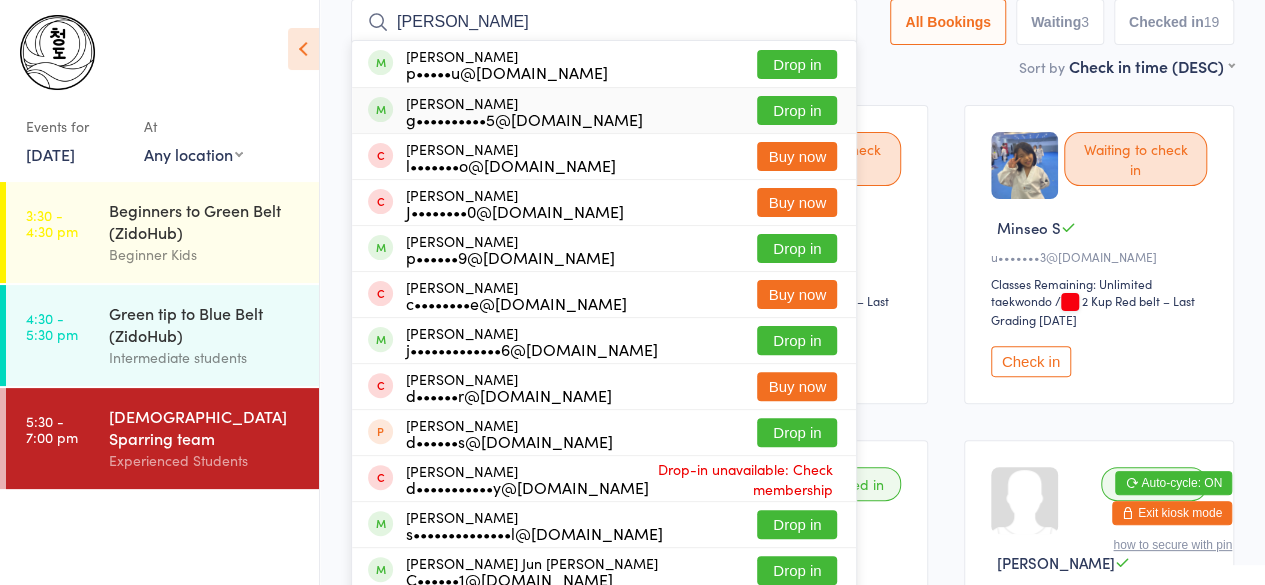 type on "[PERSON_NAME]" 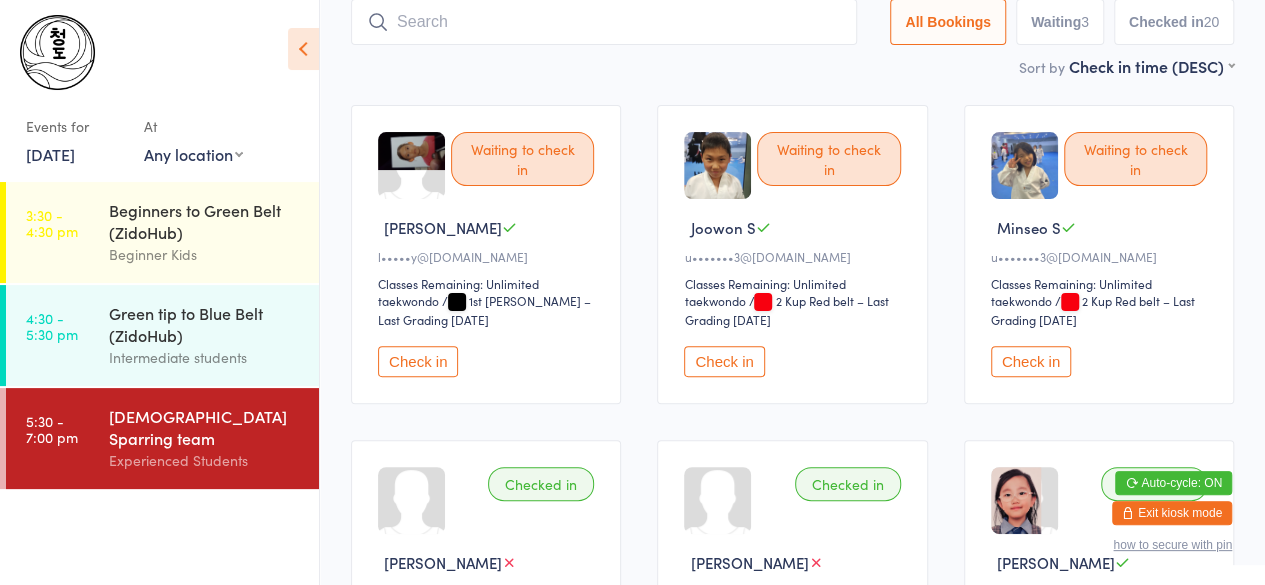 click at bounding box center (604, 22) 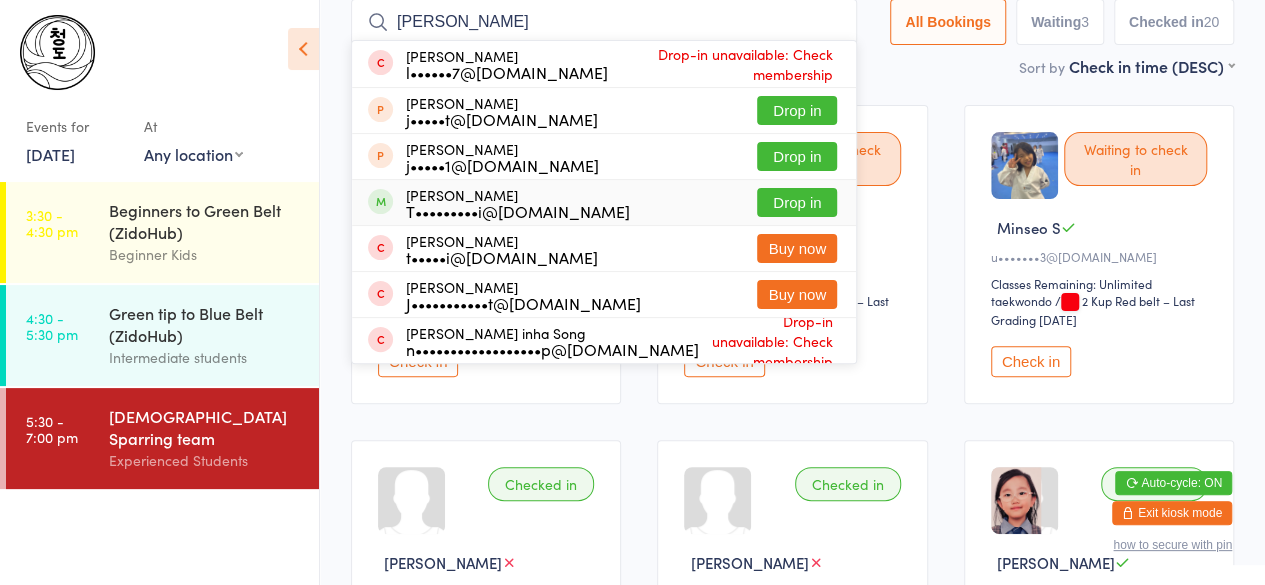 type on "[PERSON_NAME]" 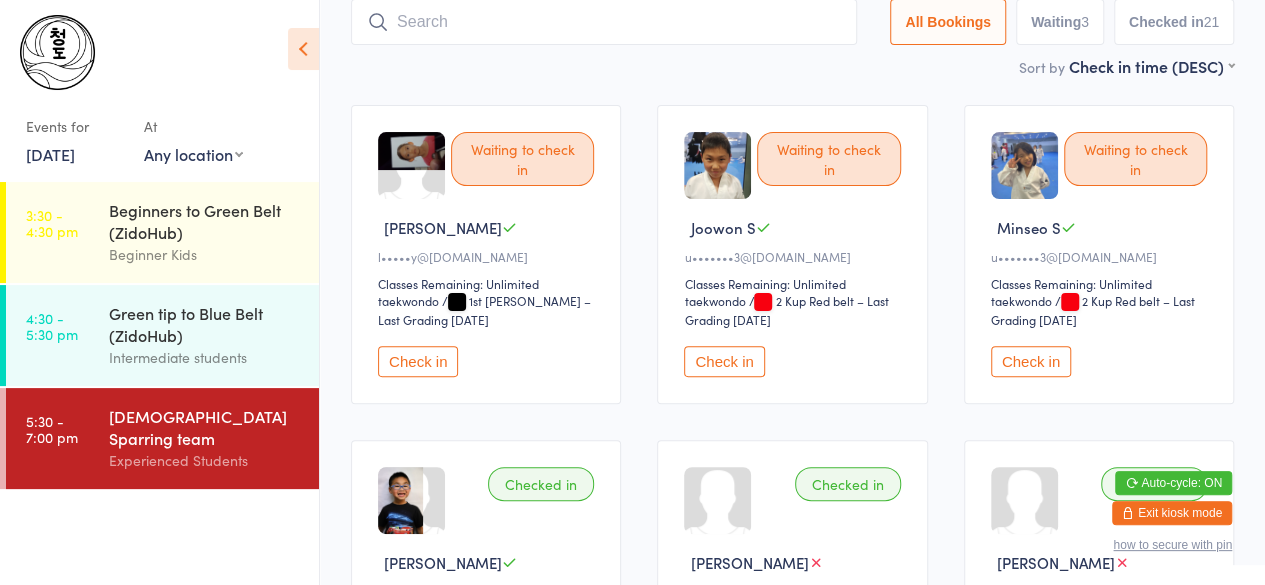 click at bounding box center (604, 22) 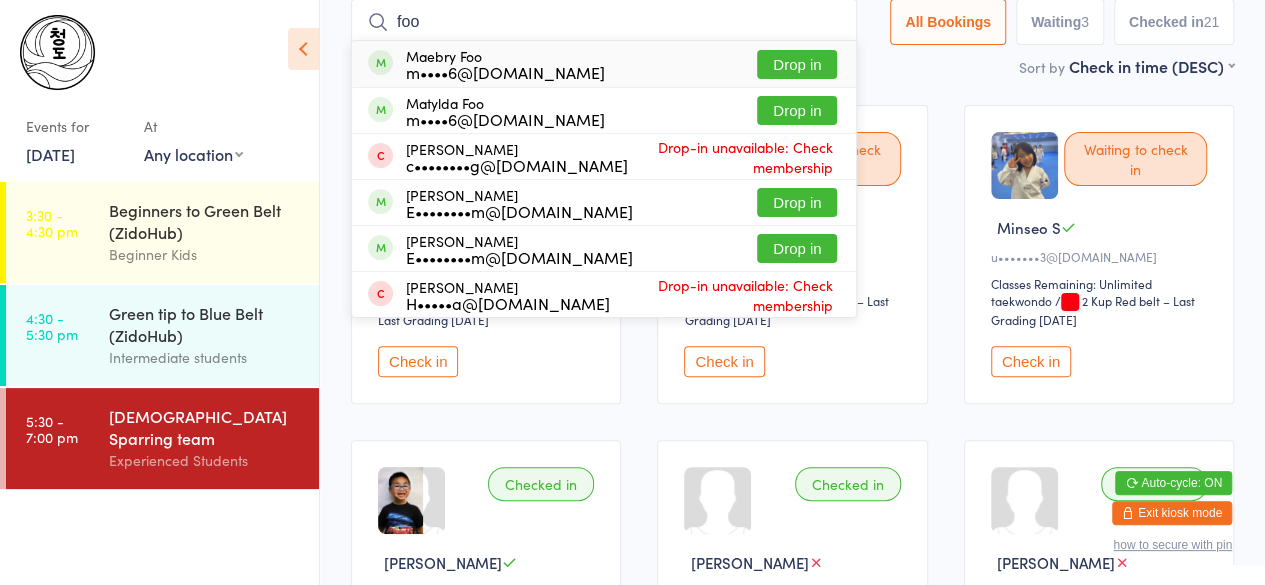 type on "foo" 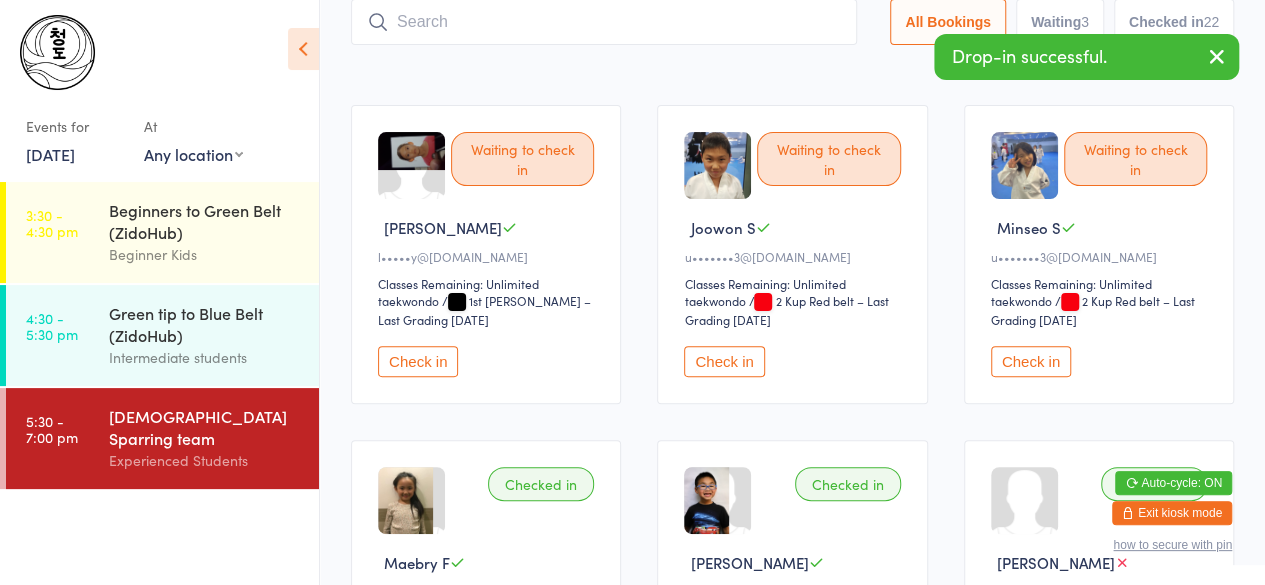 click at bounding box center (604, 22) 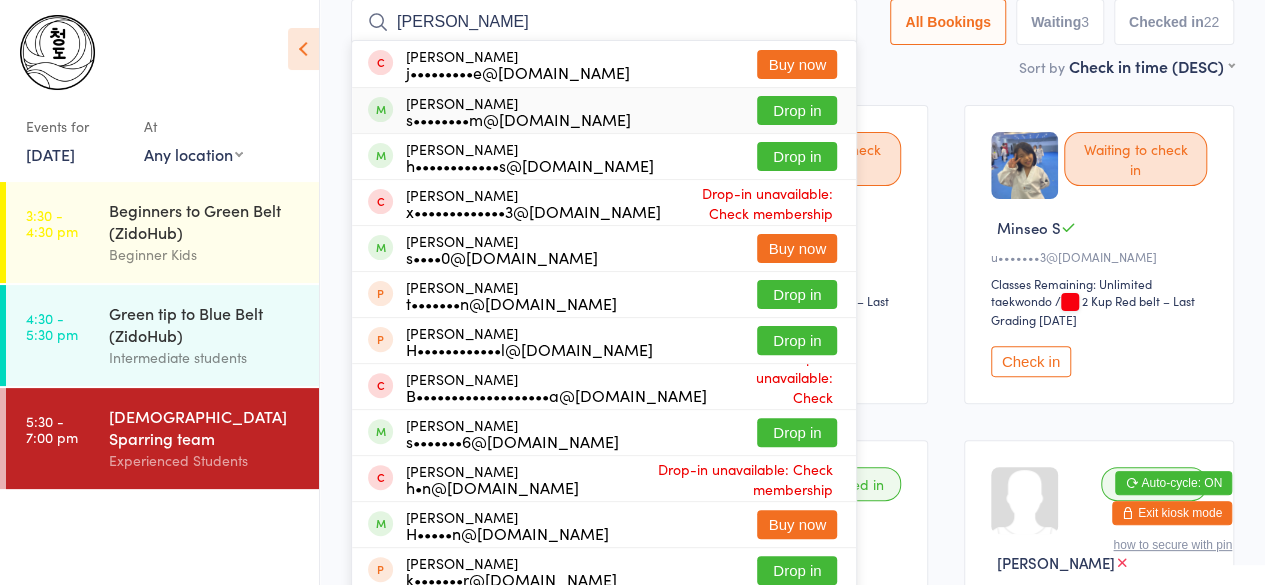 type on "[PERSON_NAME]" 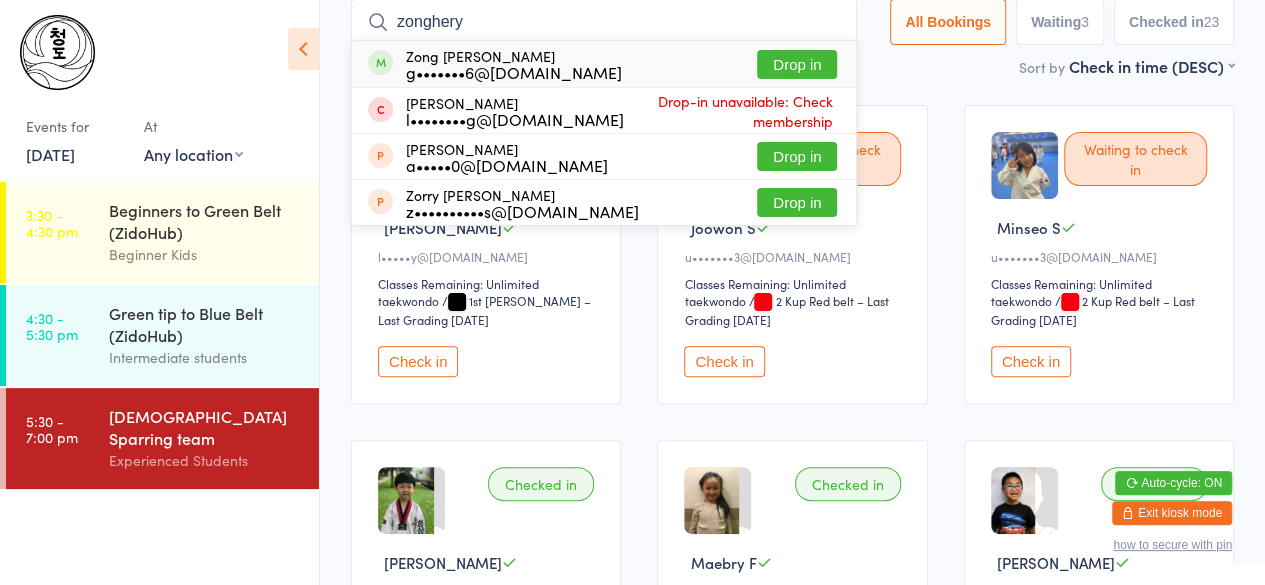 type on "zonghery" 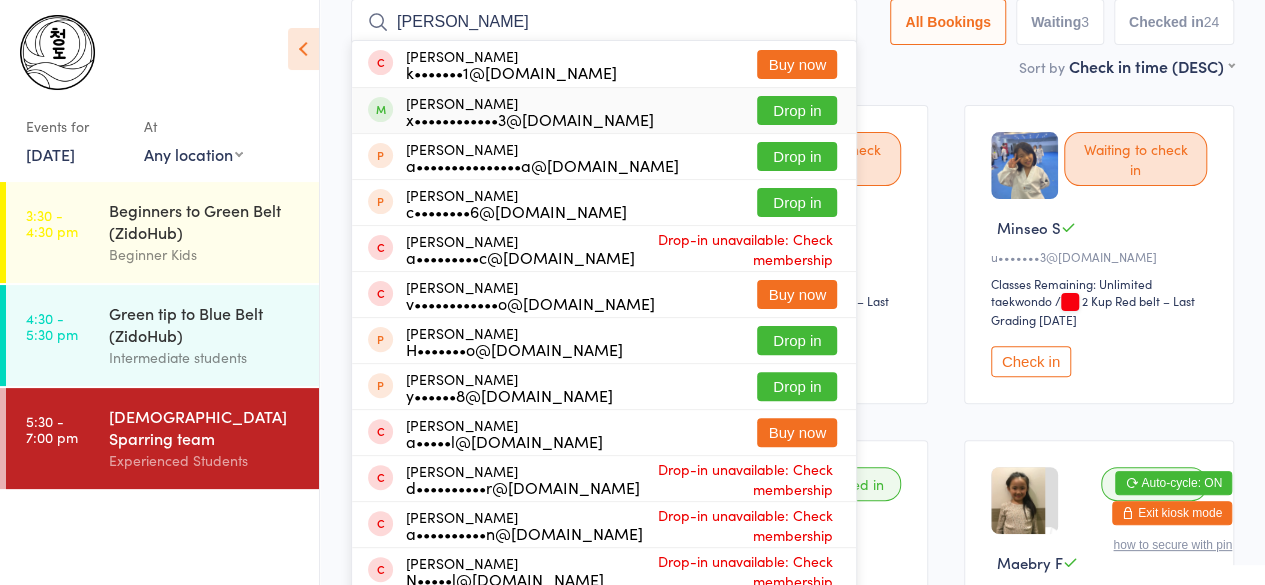 type on "[PERSON_NAME]" 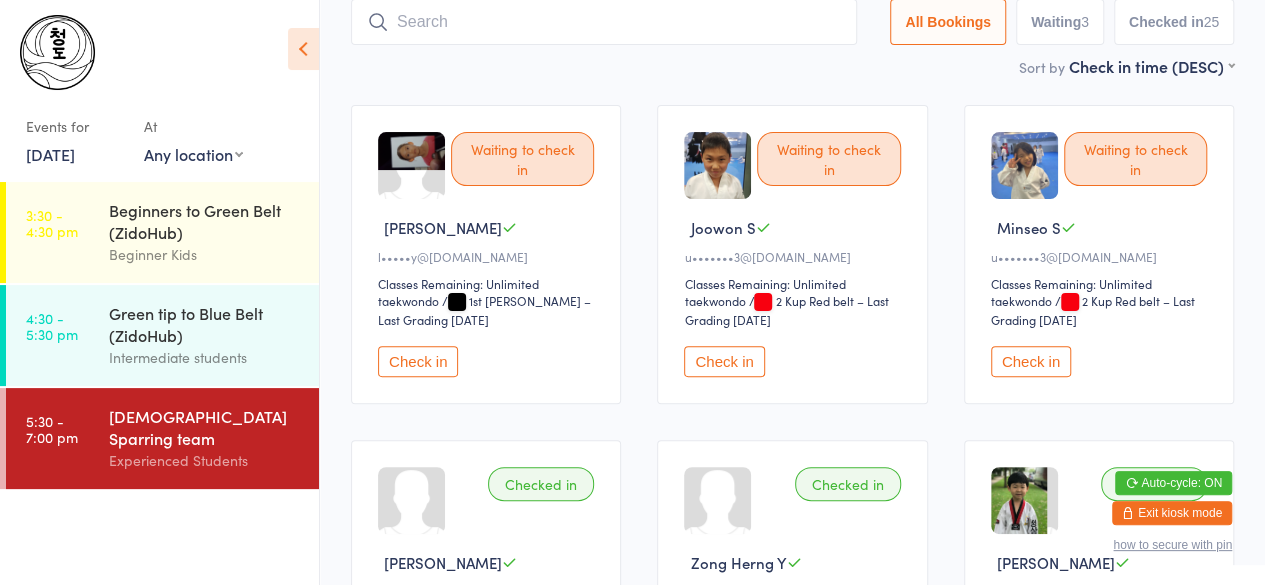 click on "[DATE]" at bounding box center [50, 154] 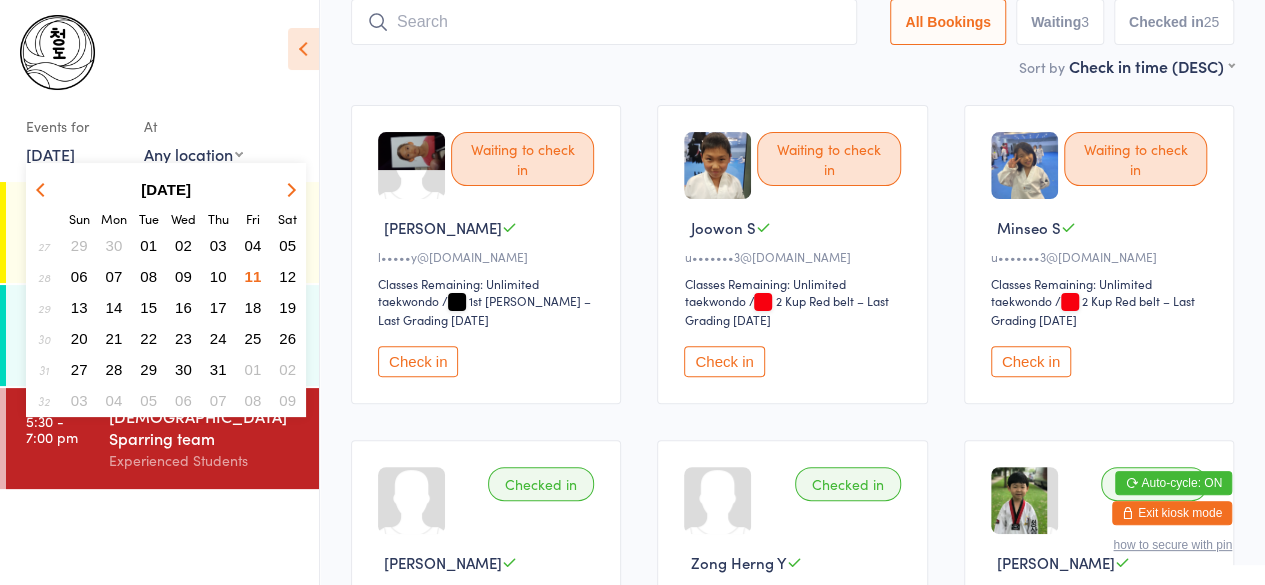 click on "09" at bounding box center (183, 276) 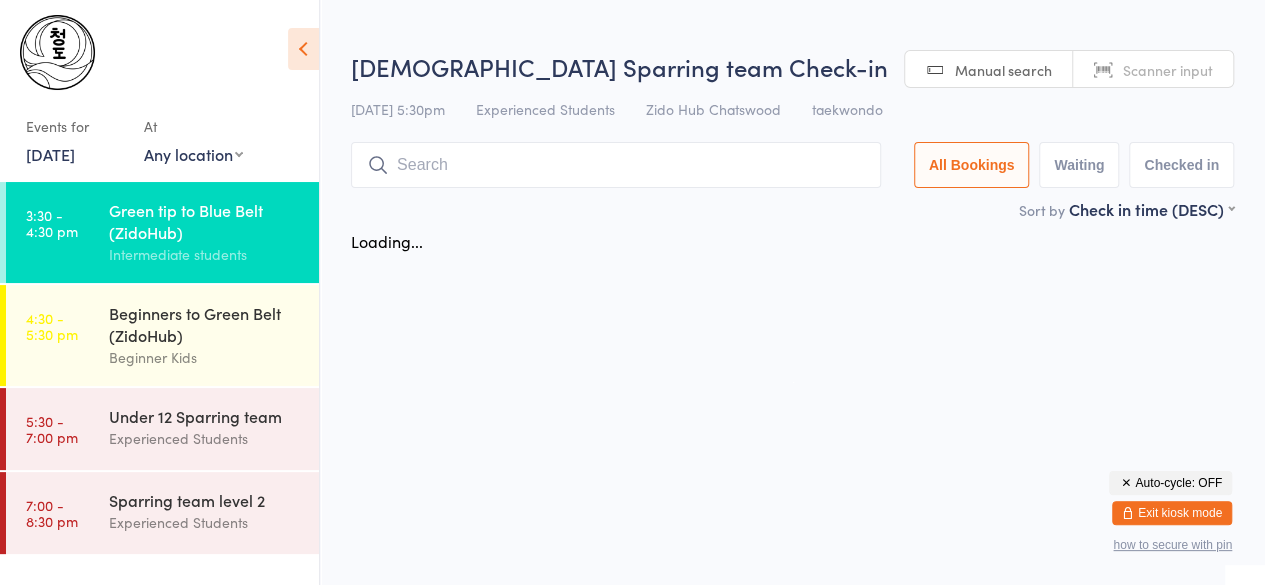 scroll, scrollTop: 0, scrollLeft: 0, axis: both 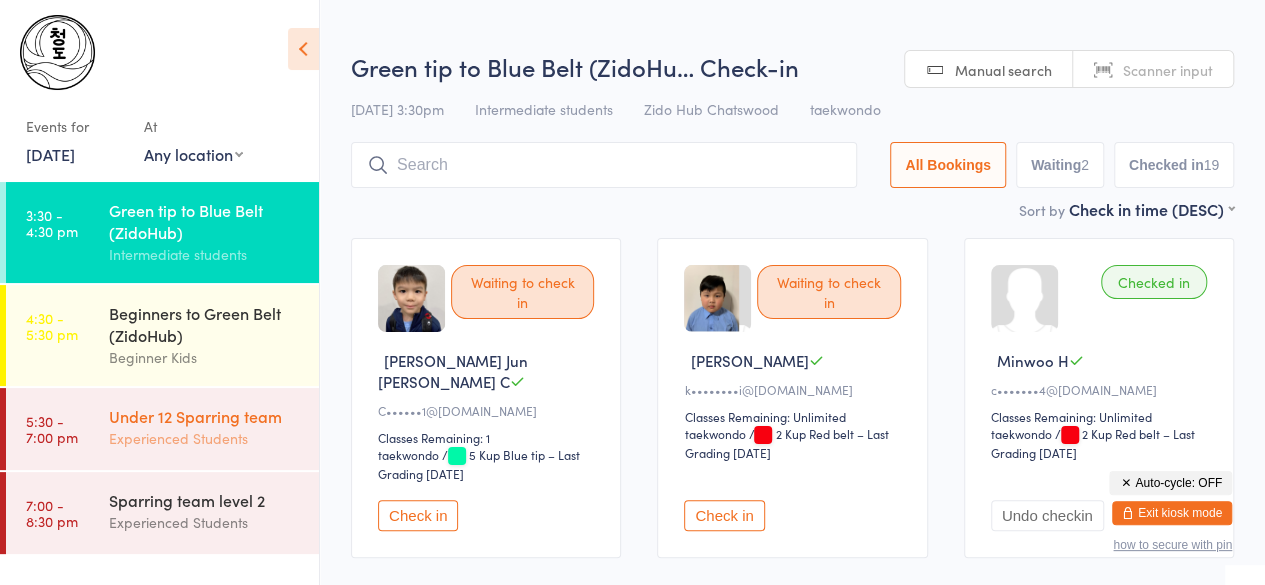 click on "Experienced Students" at bounding box center [205, 438] 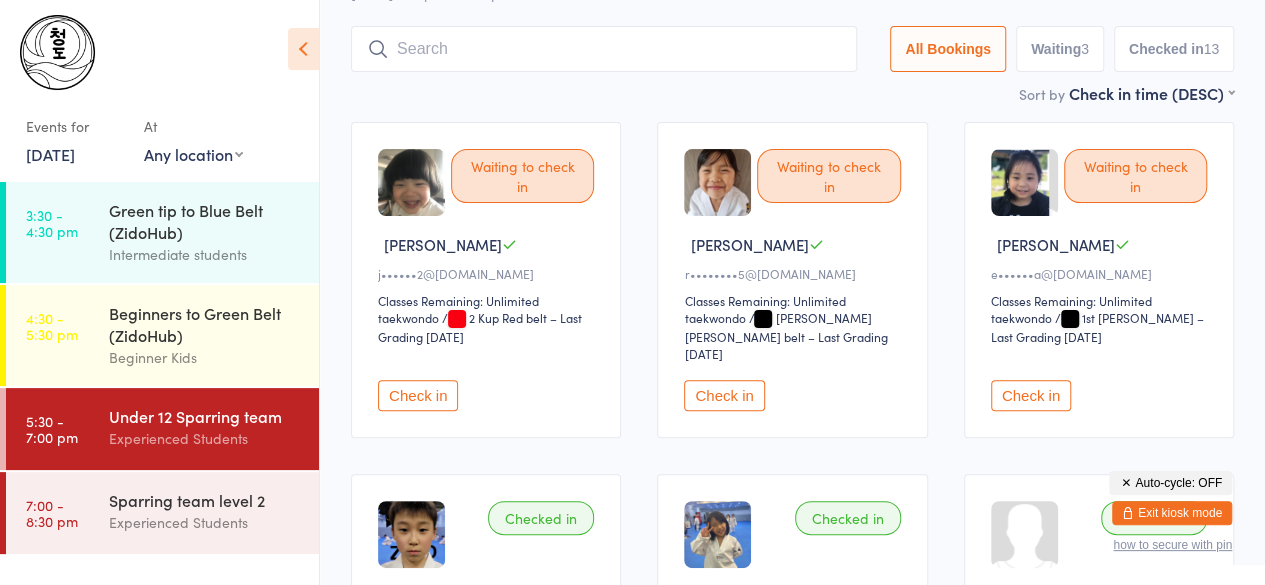 scroll, scrollTop: 117, scrollLeft: 0, axis: vertical 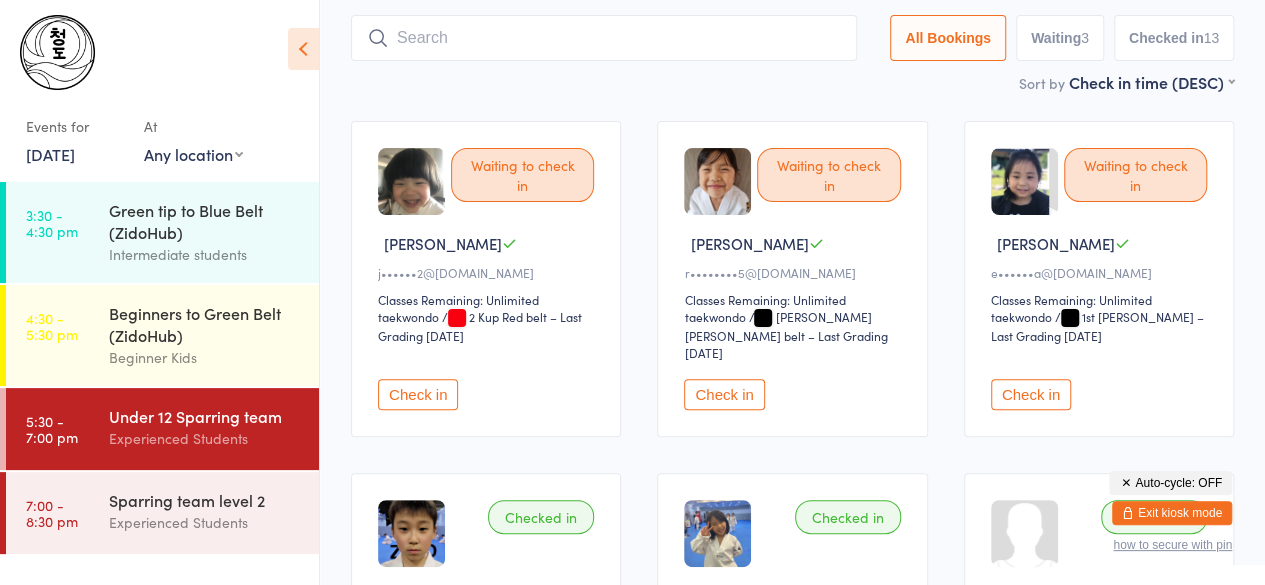 click on "[DATE]" at bounding box center (50, 154) 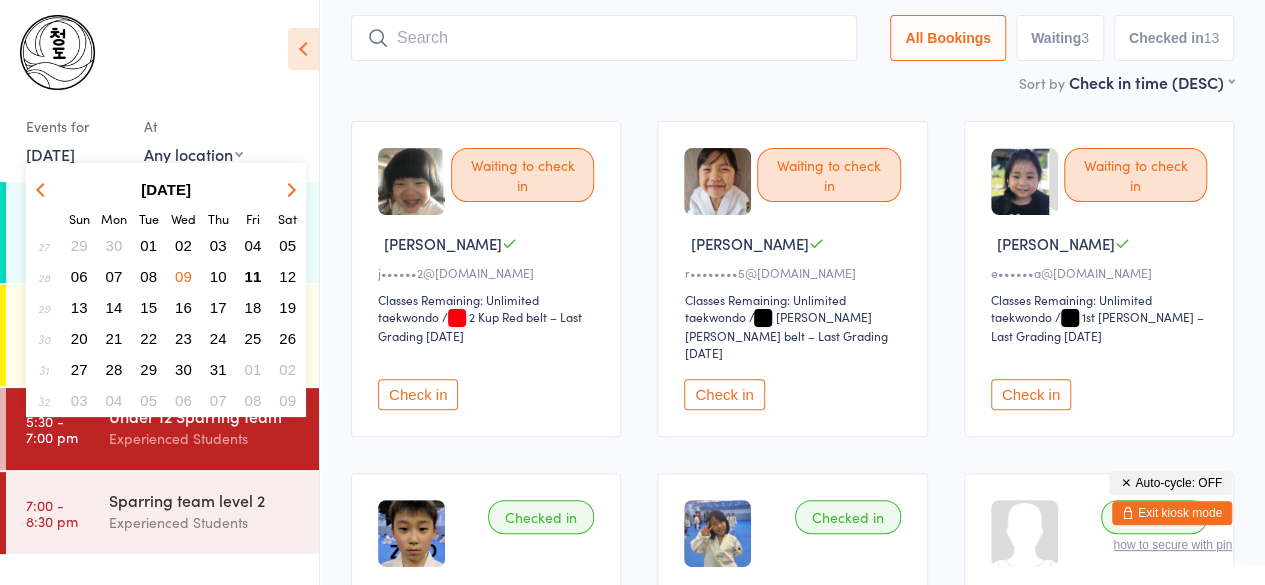 click on "11" at bounding box center (253, 276) 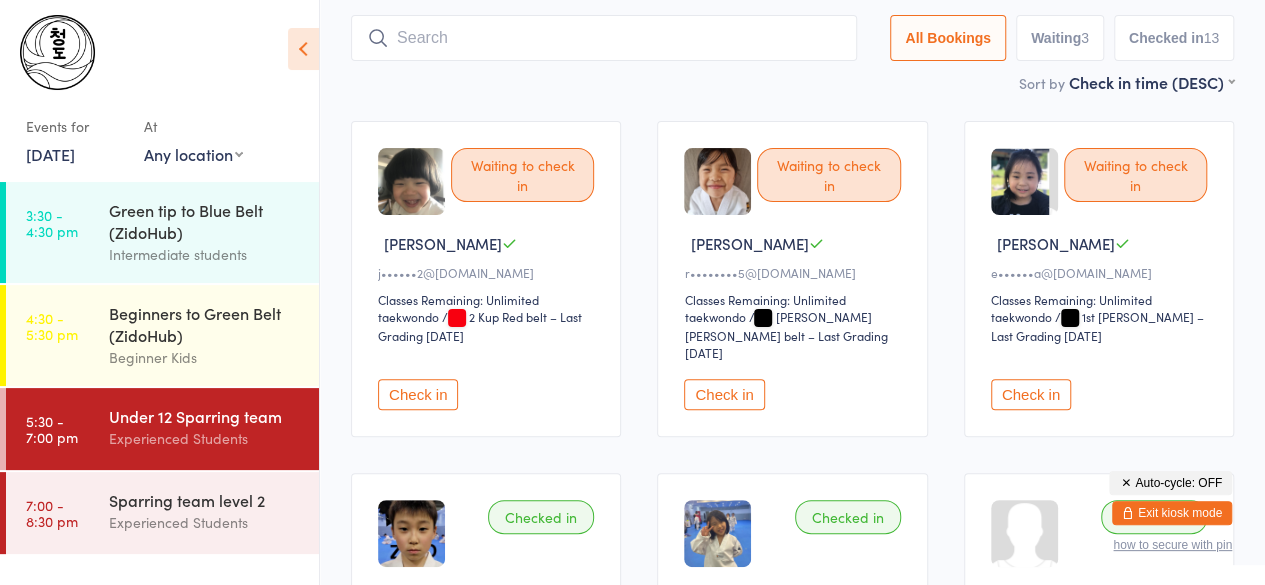 scroll, scrollTop: 0, scrollLeft: 0, axis: both 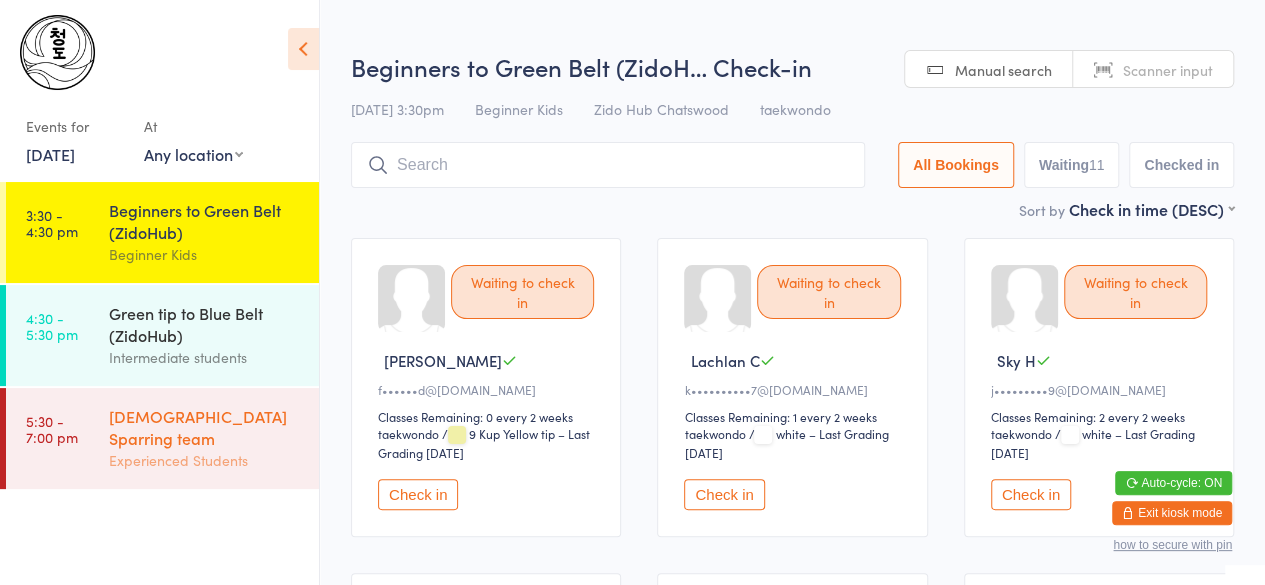 click on "[DEMOGRAPHIC_DATA] Sparring team Experienced Students" at bounding box center (214, 438) 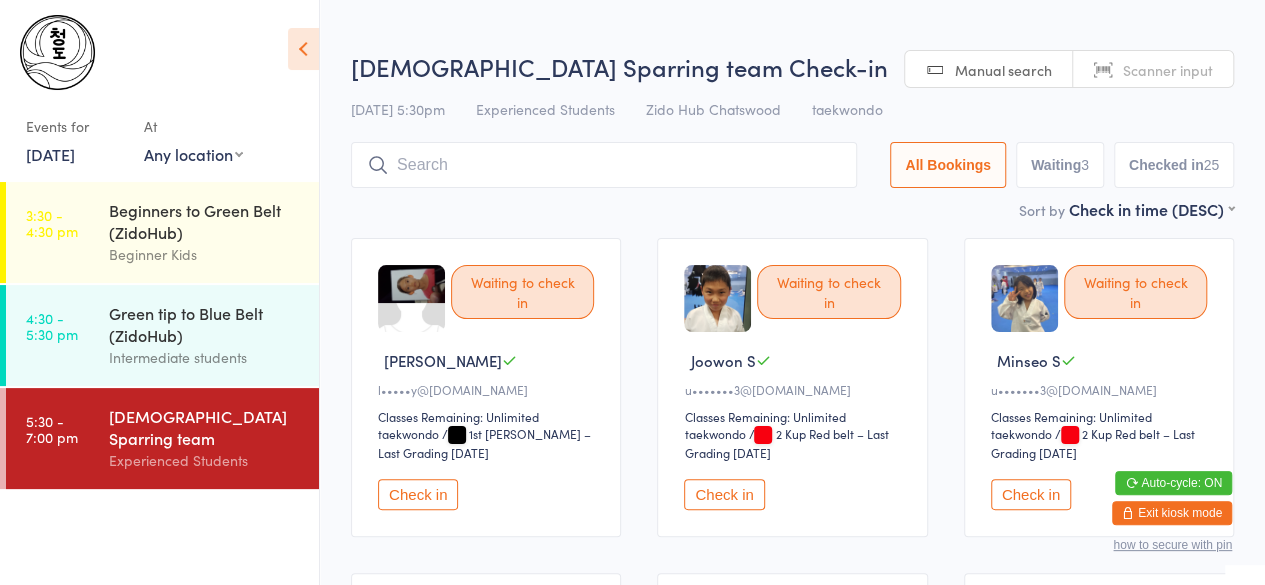 click at bounding box center [604, 165] 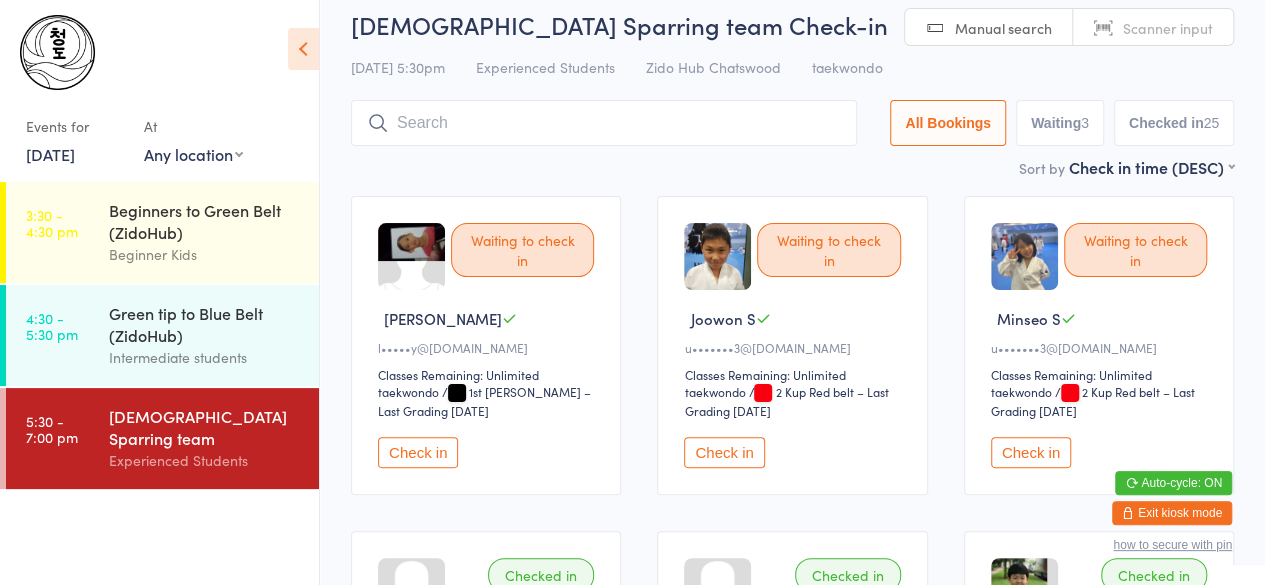 scroll, scrollTop: 112, scrollLeft: 0, axis: vertical 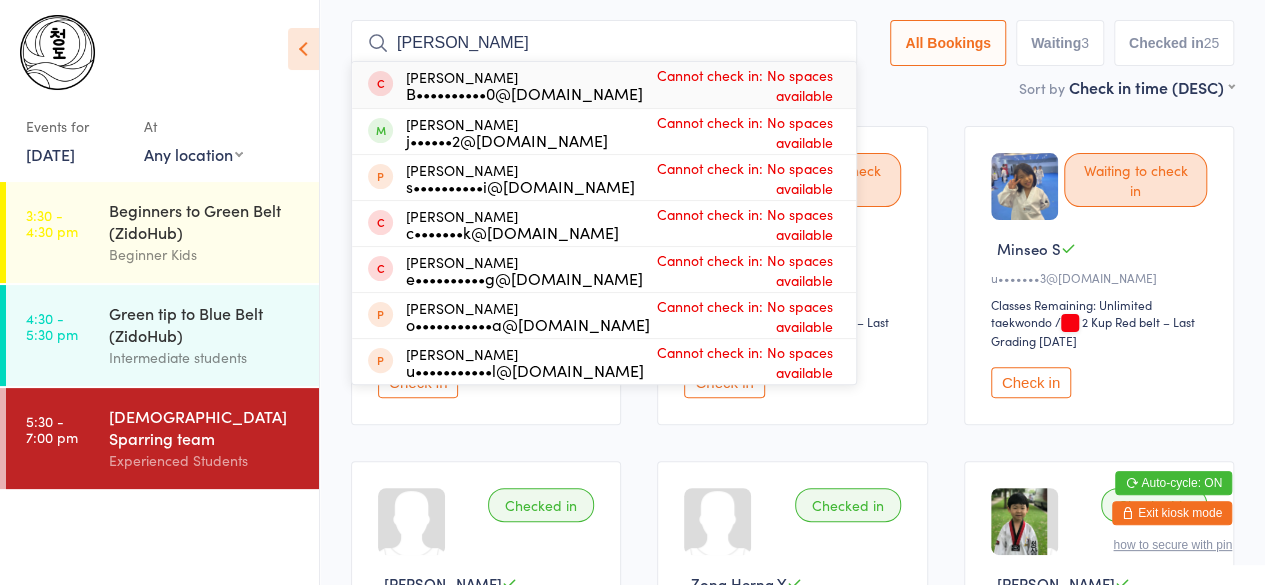 type on "[PERSON_NAME]" 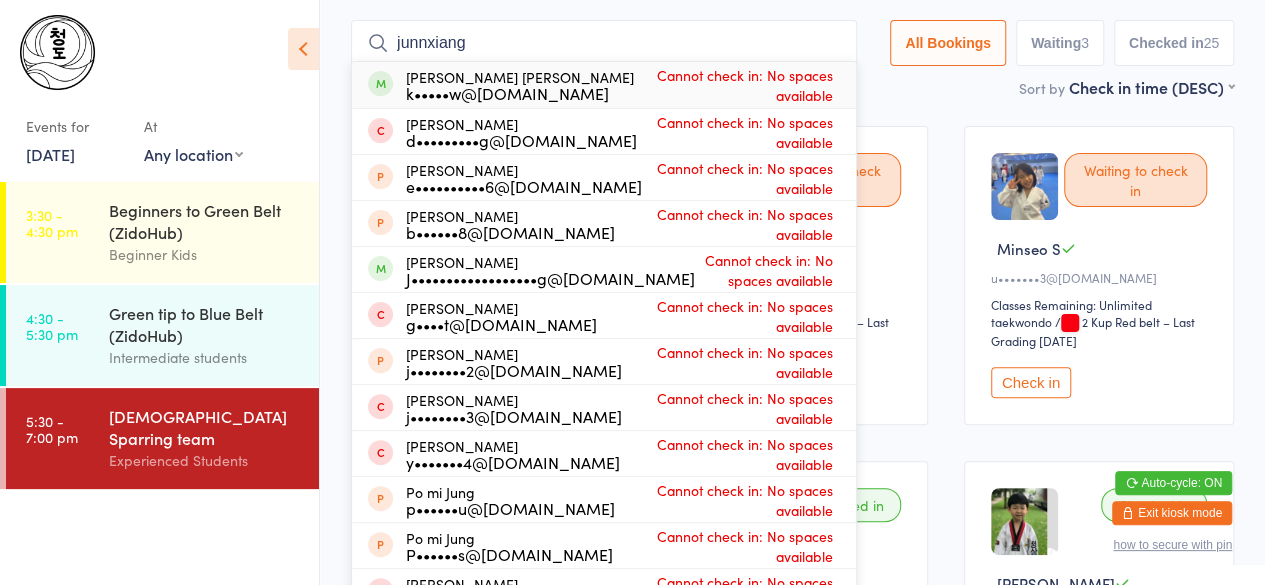 type on "junnxiang" 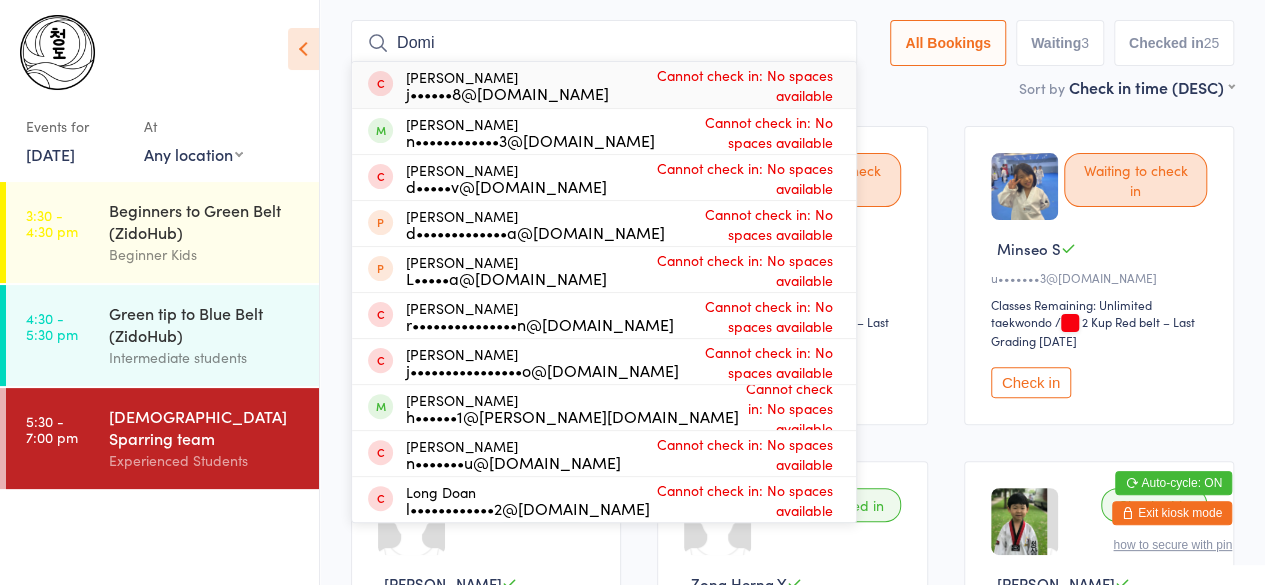 type on "Domi" 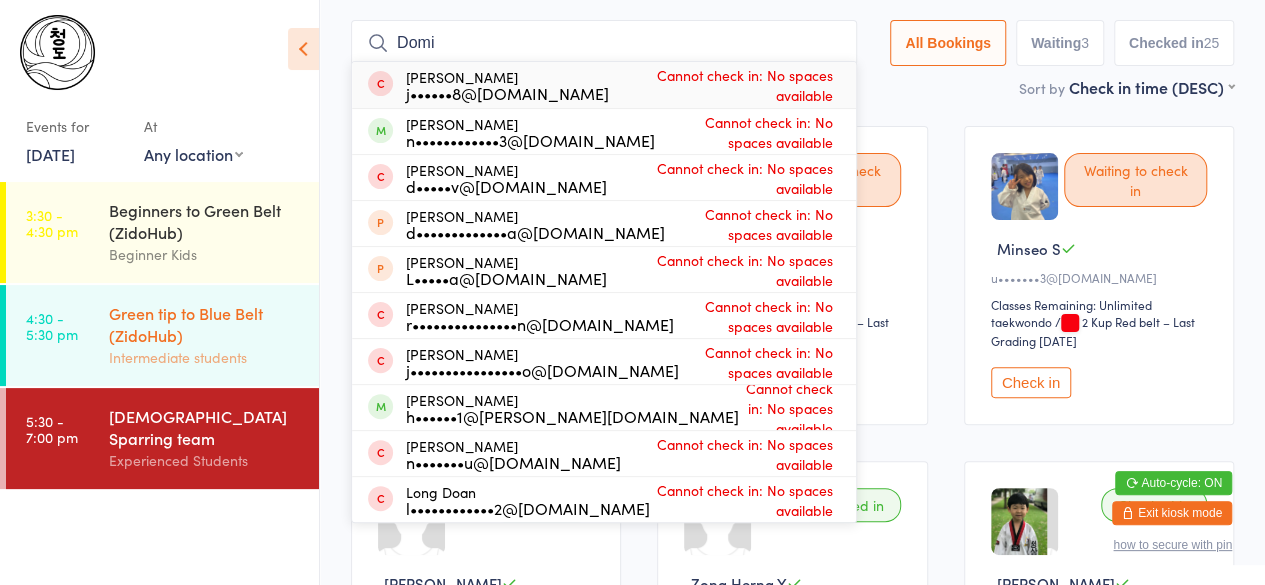click on "Intermediate students" at bounding box center [205, 357] 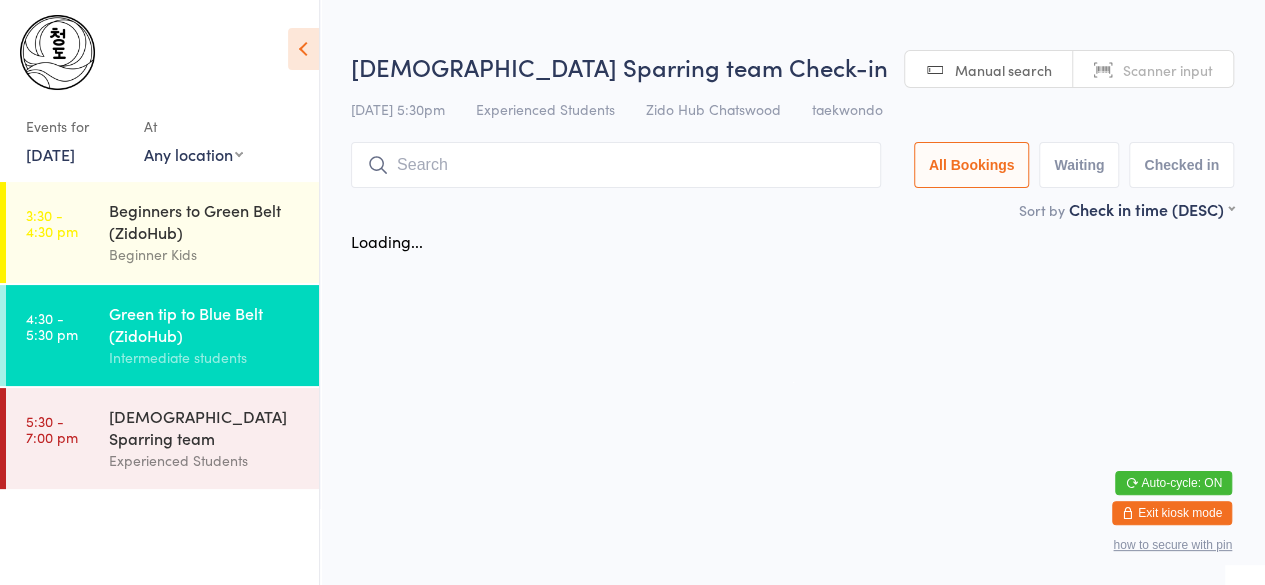 scroll, scrollTop: 0, scrollLeft: 0, axis: both 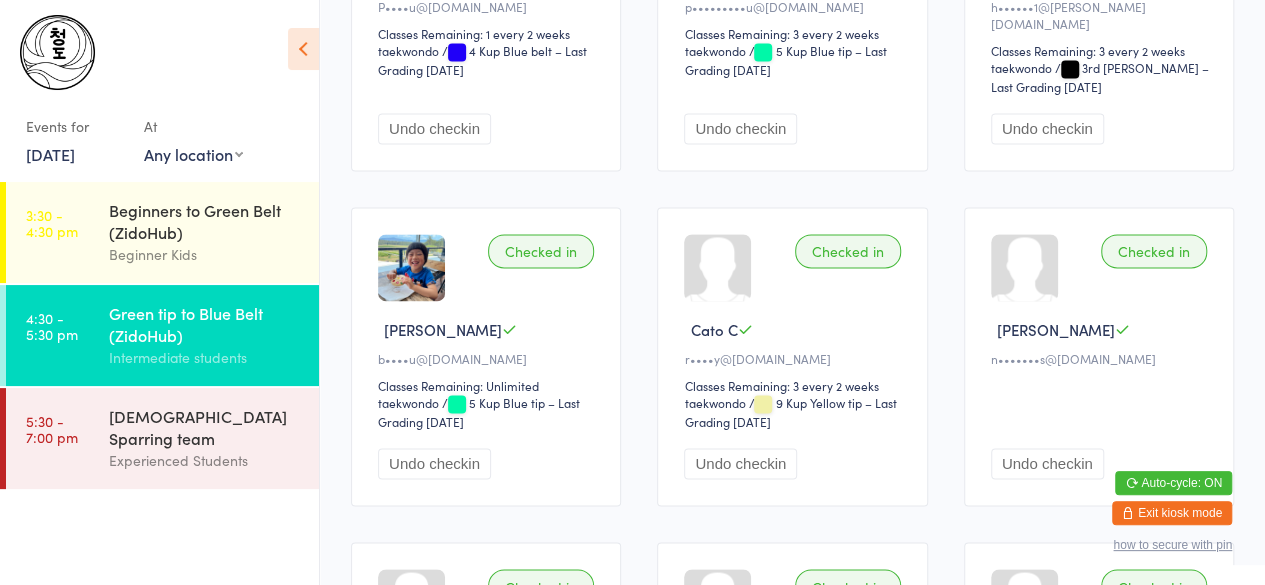 click on "[DATE]" at bounding box center (50, 154) 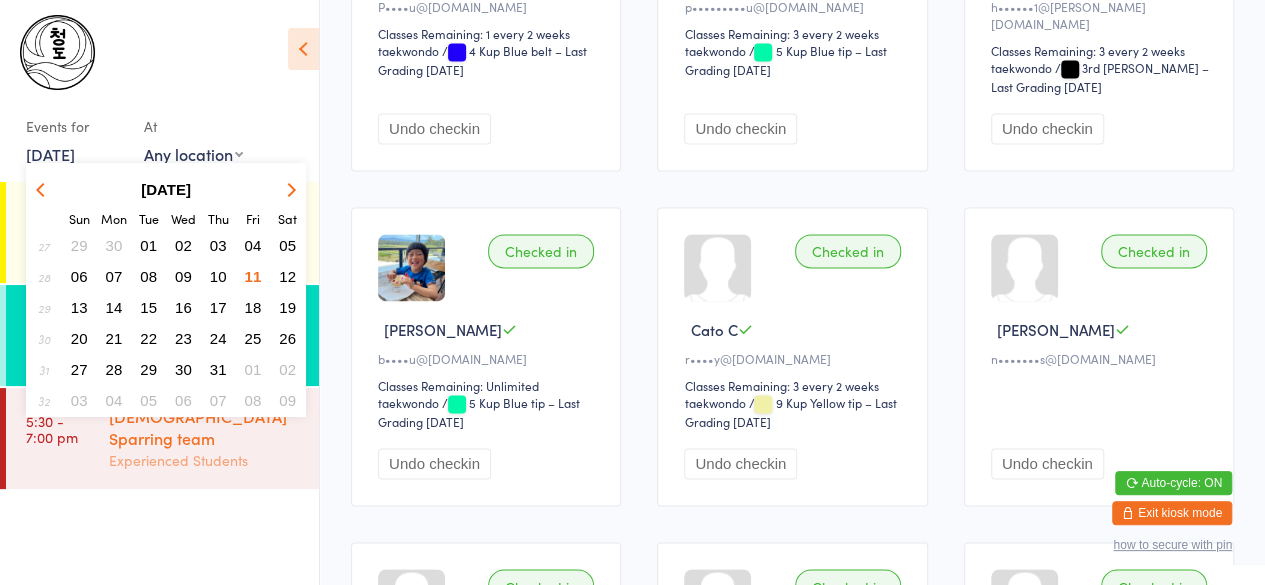 click on "Experienced Students" at bounding box center [205, 460] 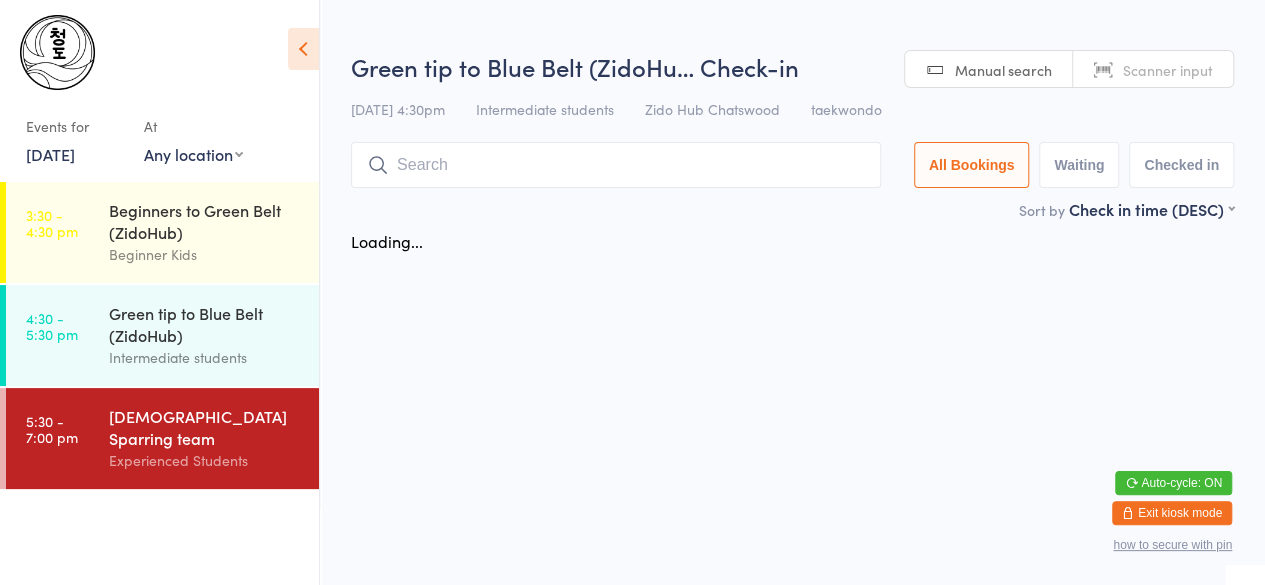 scroll, scrollTop: 0, scrollLeft: 0, axis: both 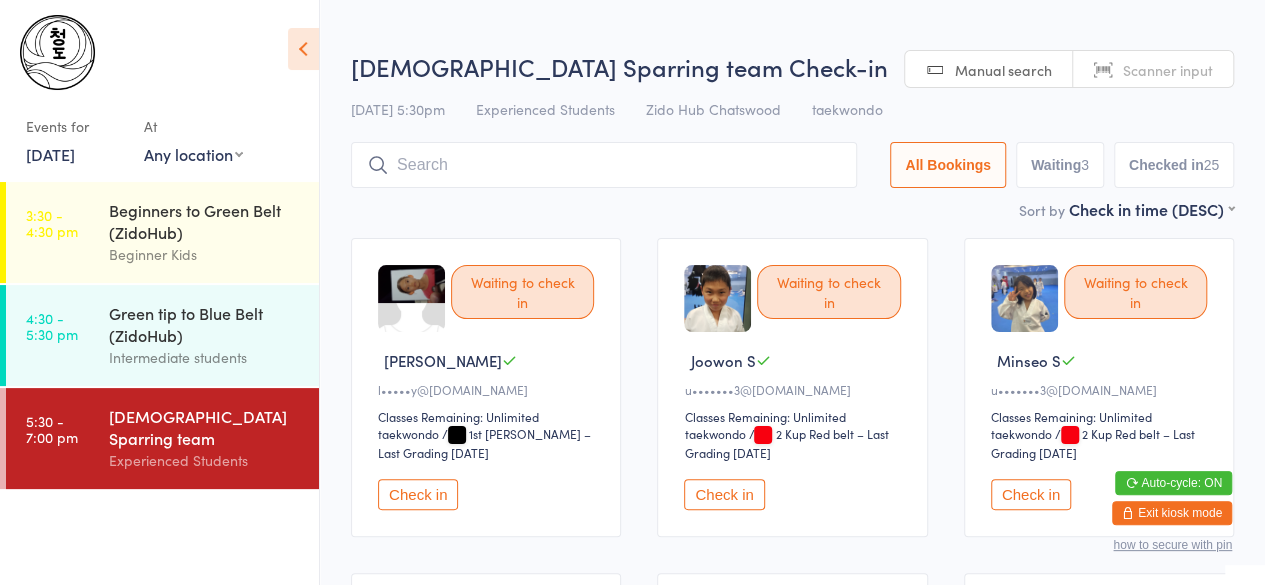 click at bounding box center (604, 165) 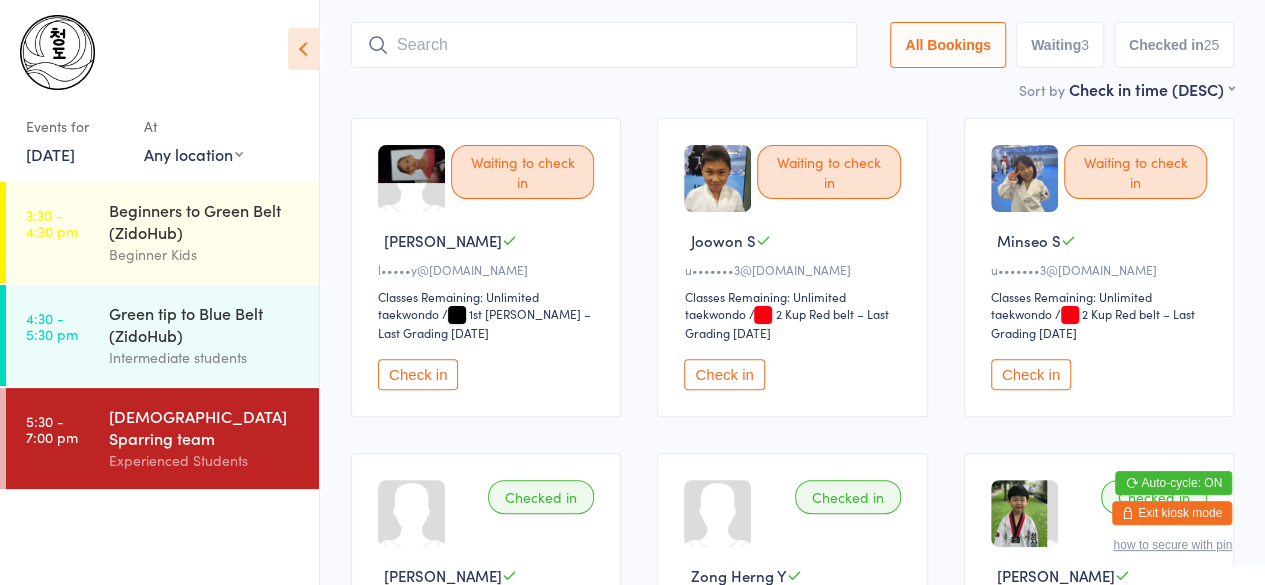 scroll, scrollTop: 143, scrollLeft: 0, axis: vertical 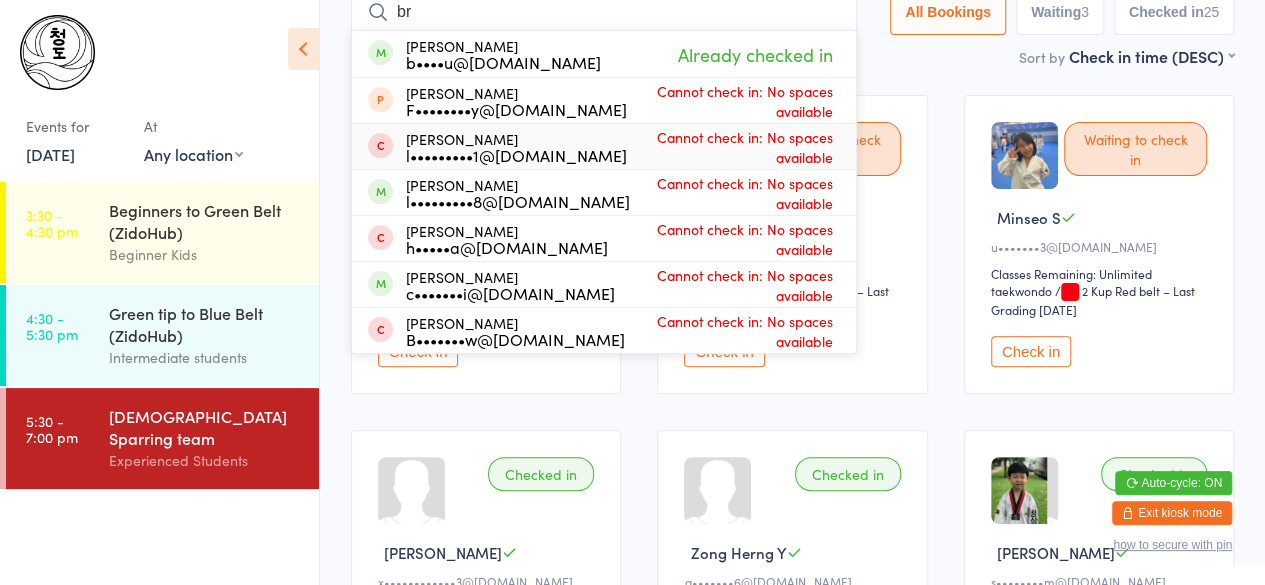 type on "b" 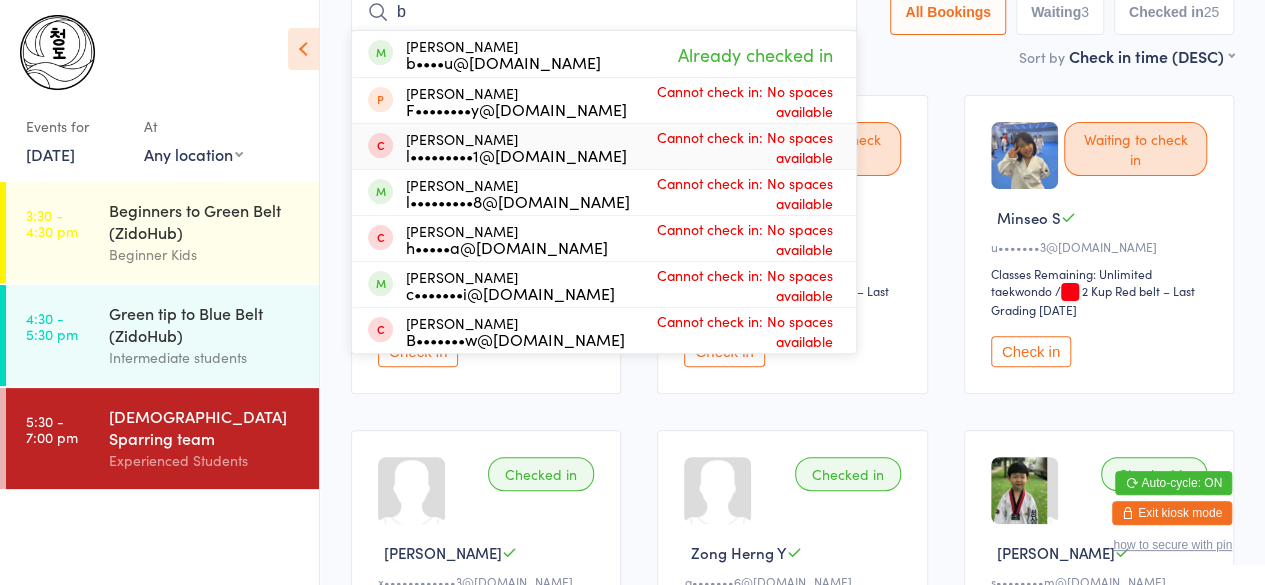 type 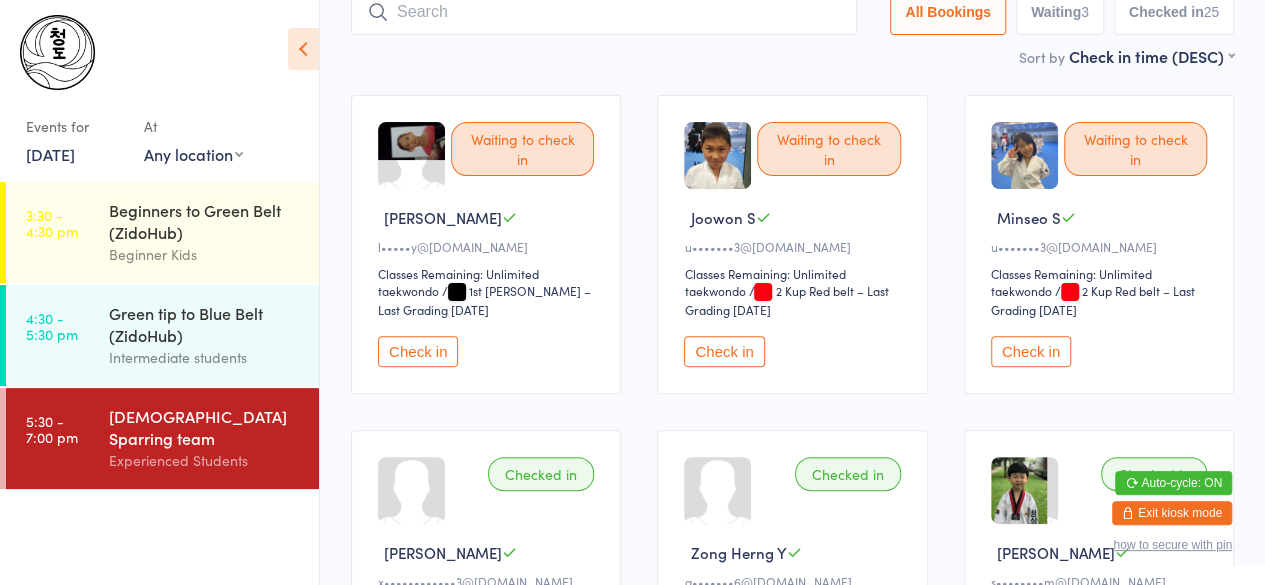click on "[DATE]" at bounding box center [50, 154] 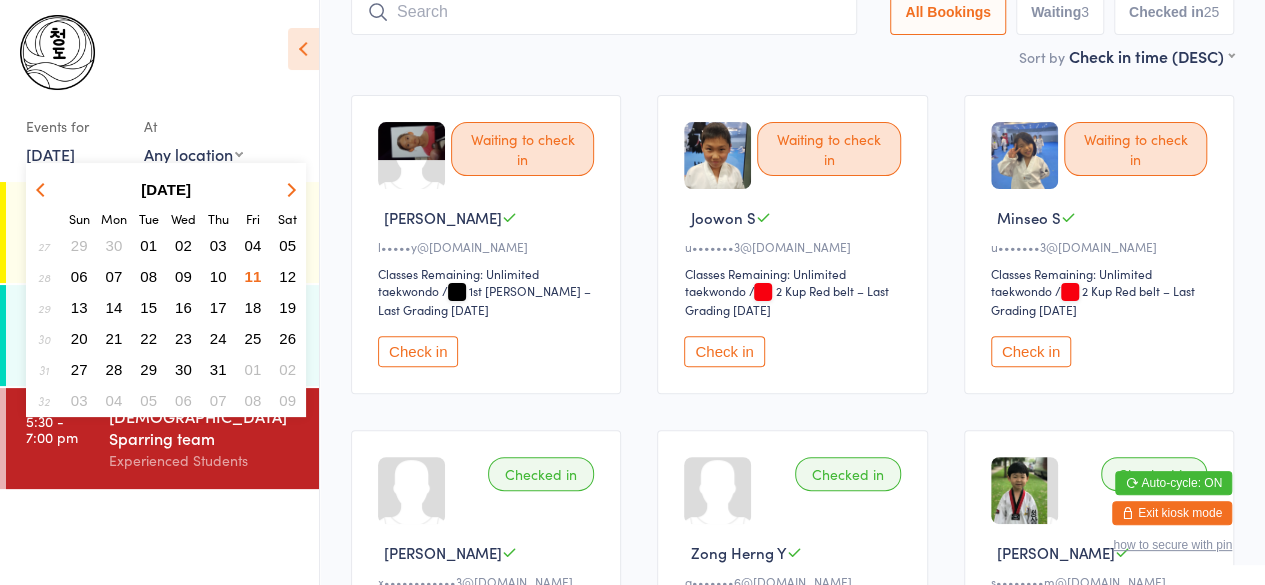 click on "07" at bounding box center (114, 276) 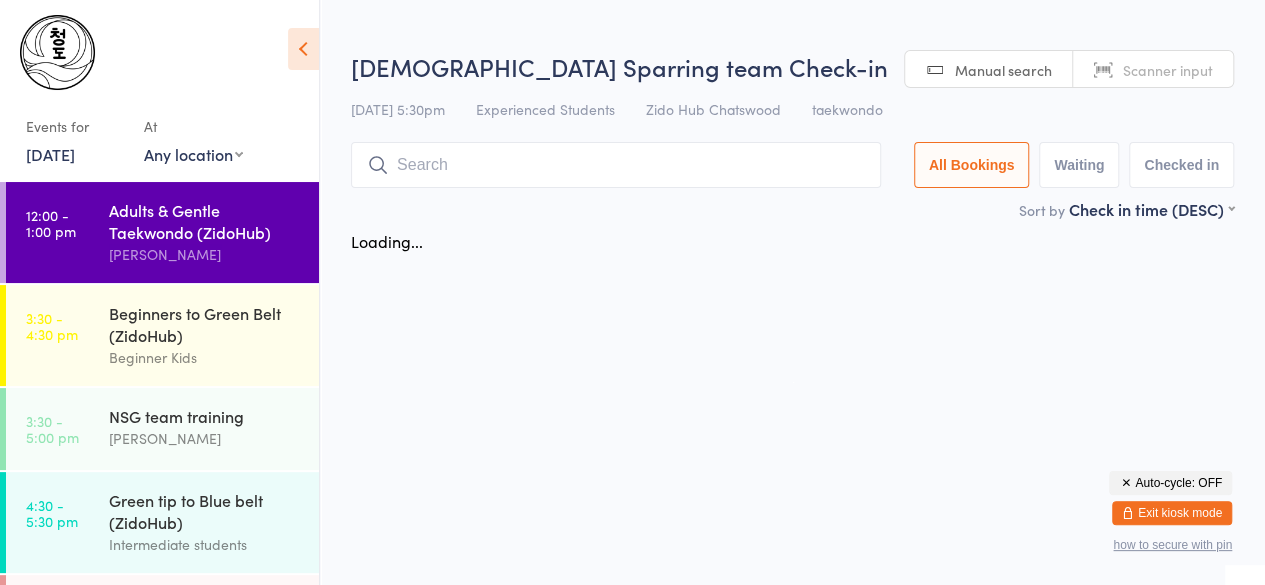 scroll, scrollTop: 0, scrollLeft: 0, axis: both 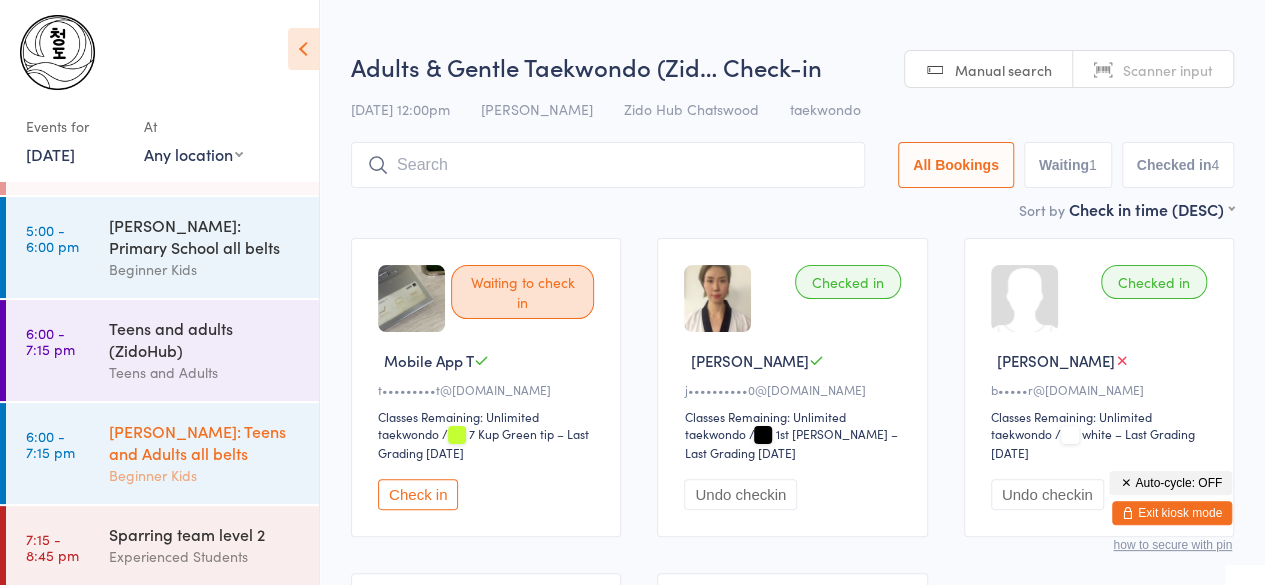 click on "[PERSON_NAME]: Teens and Adults all belts" at bounding box center (205, 442) 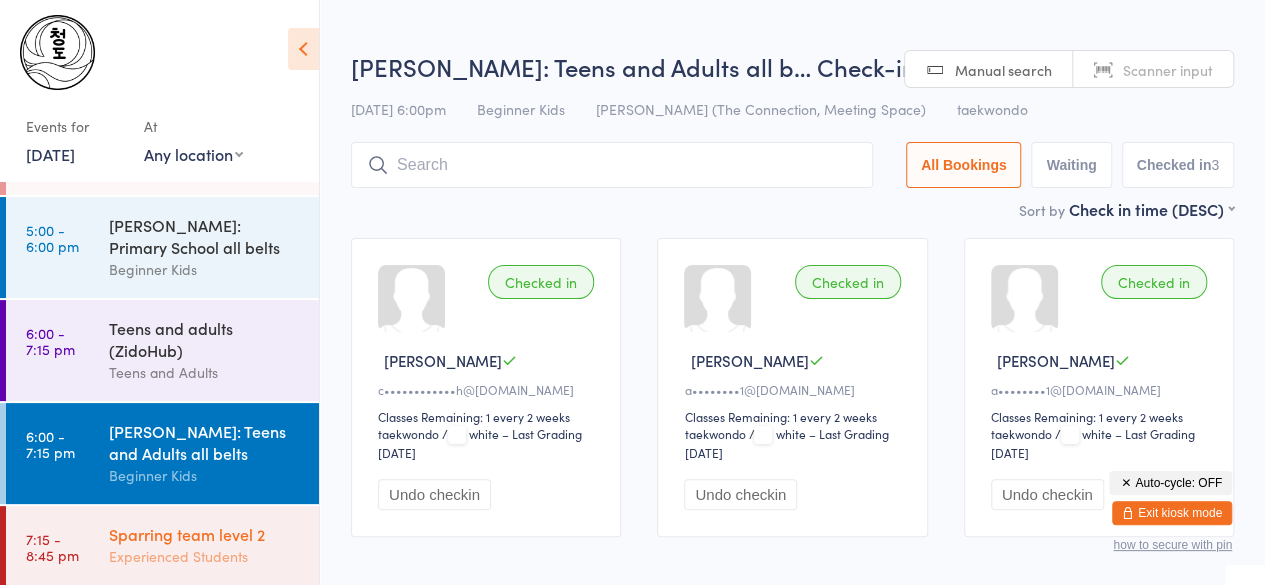click on "Experienced Students" at bounding box center [205, 556] 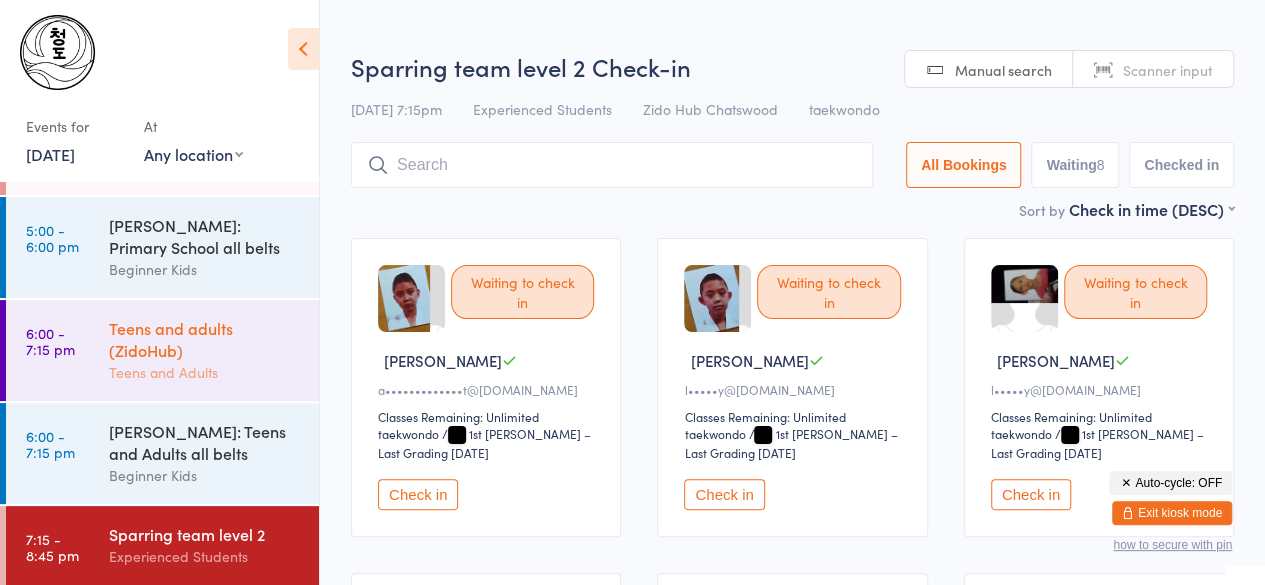 click on "Teens and adults (ZidoHub)" at bounding box center [205, 339] 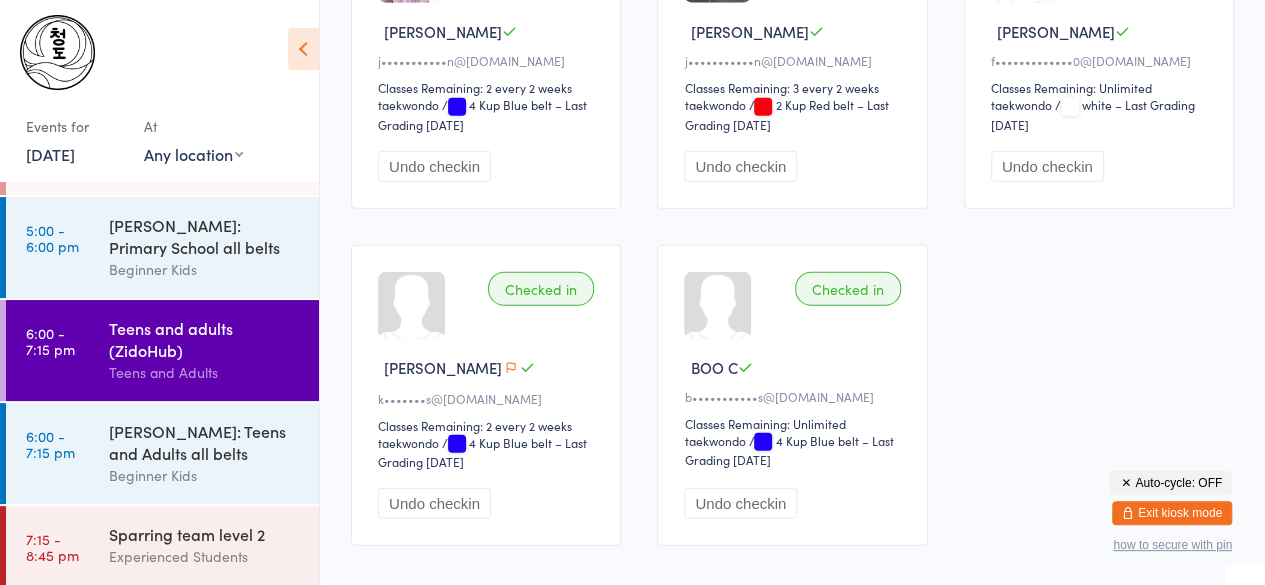 scroll, scrollTop: 2754, scrollLeft: 0, axis: vertical 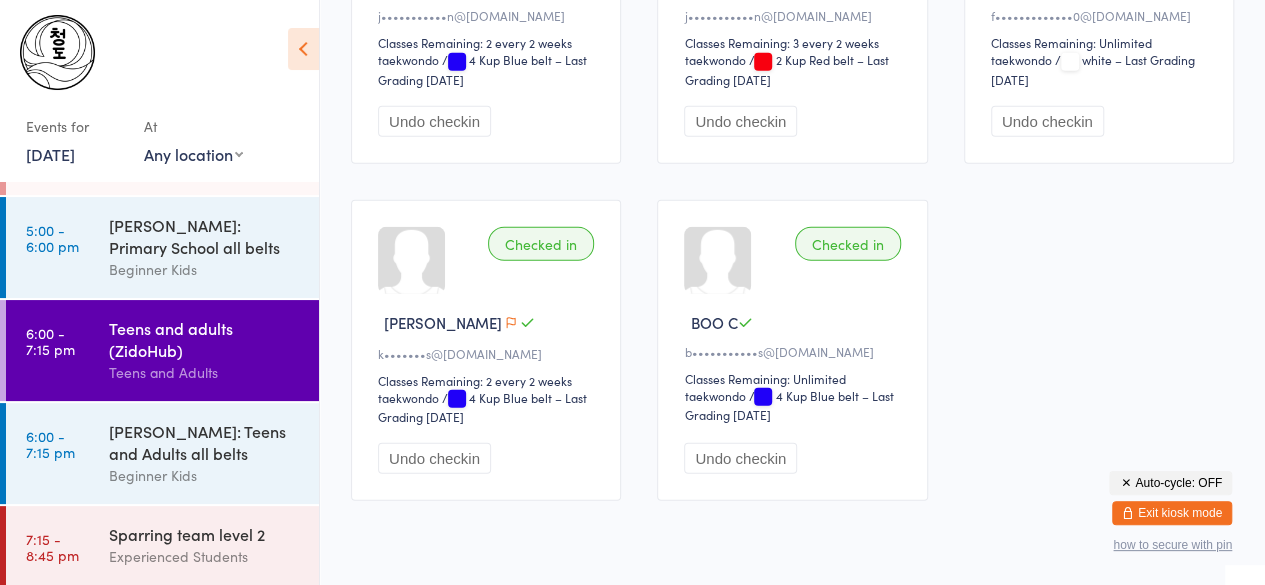 click on "[DATE]" at bounding box center [50, 154] 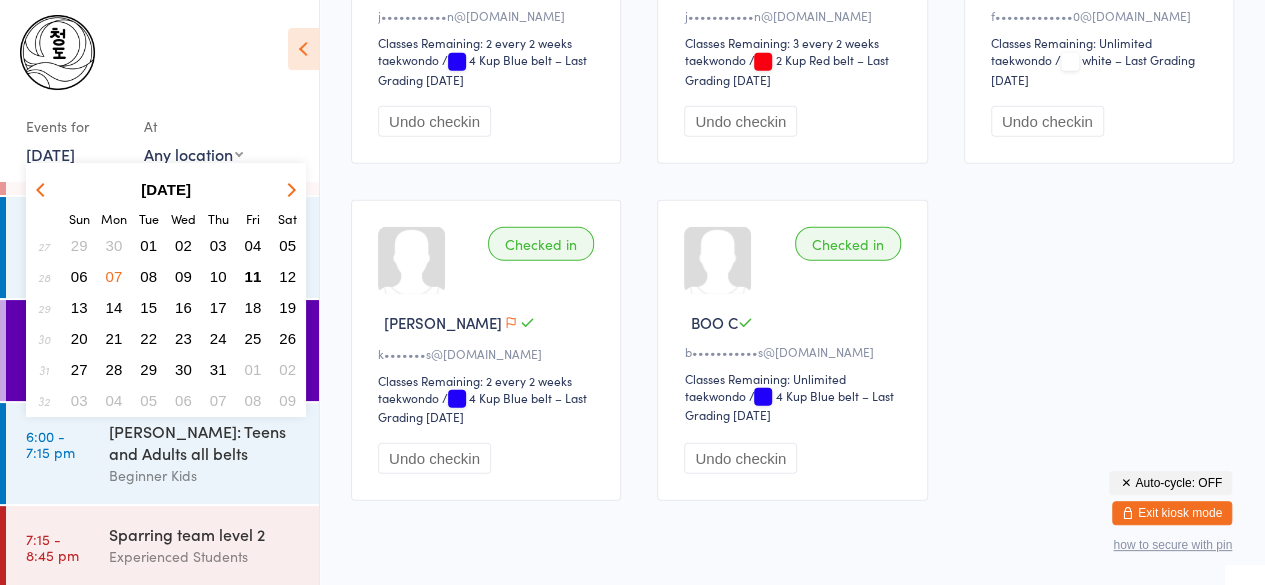 click on "11" at bounding box center (253, 276) 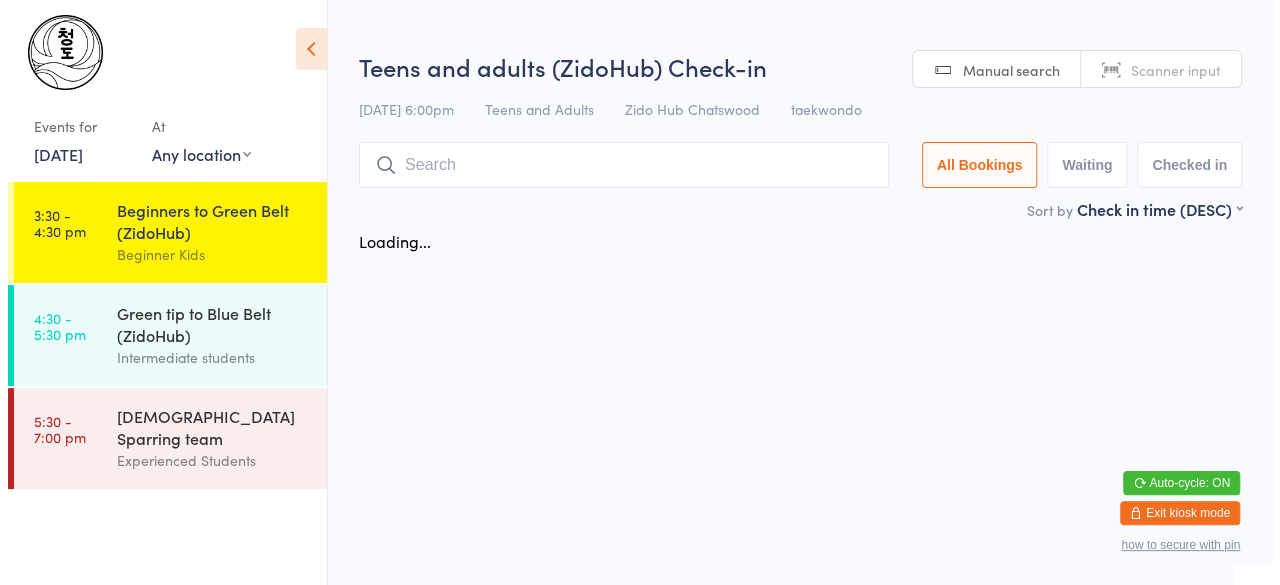 scroll, scrollTop: 0, scrollLeft: 0, axis: both 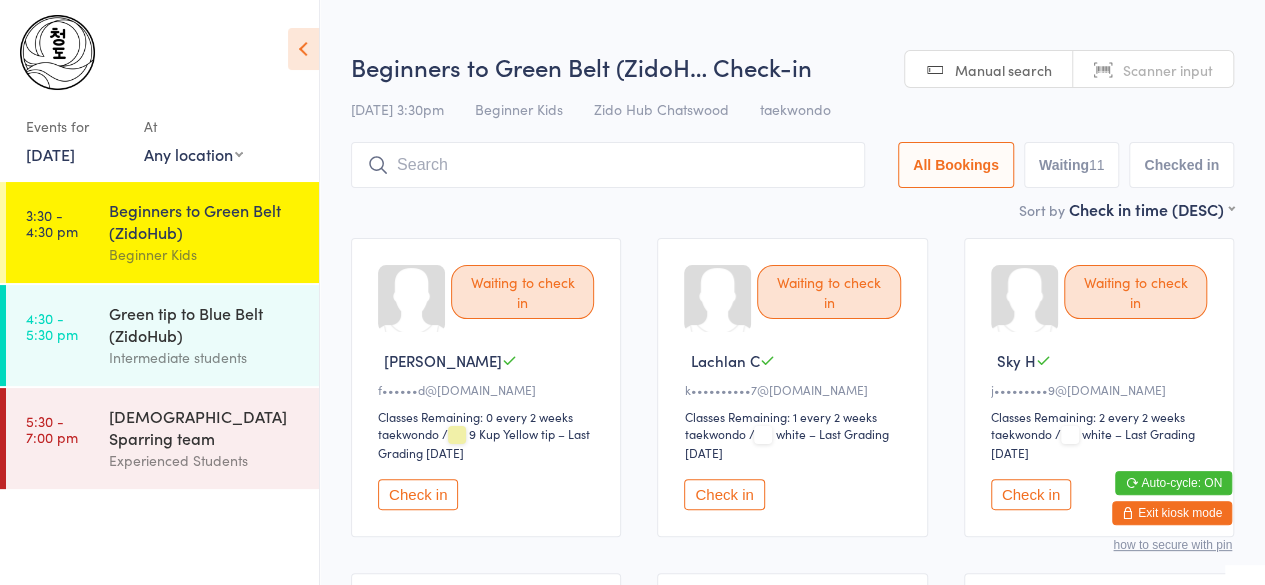 click on "[DATE]" at bounding box center (50, 154) 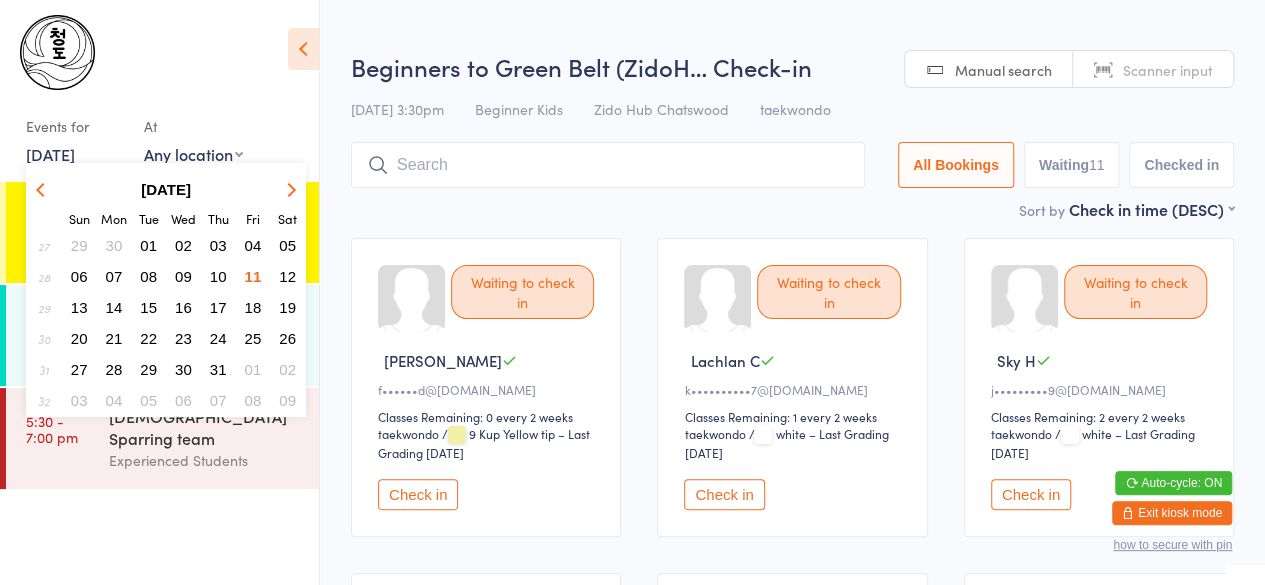 click on "04" at bounding box center (253, 245) 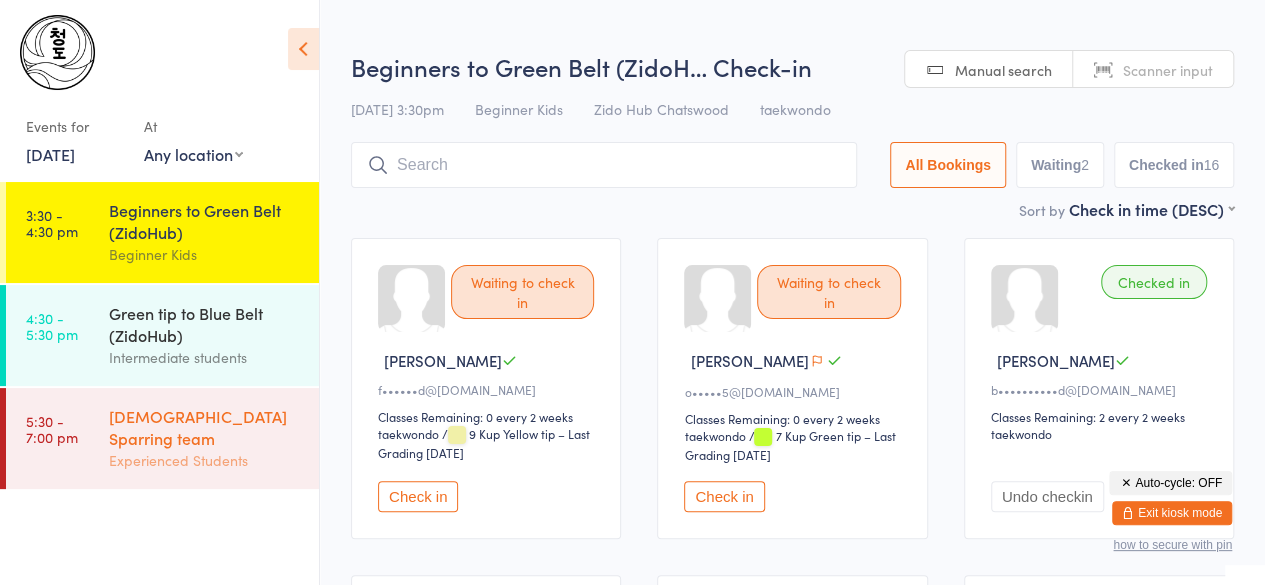 click on "[DEMOGRAPHIC_DATA] Sparring team" at bounding box center [205, 427] 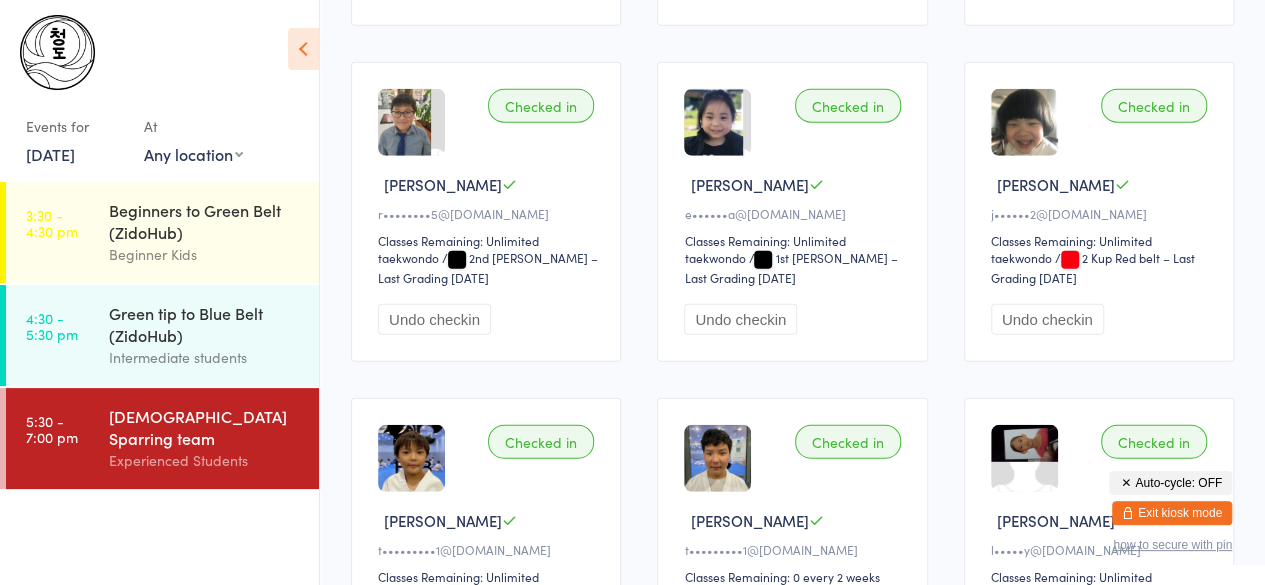 scroll, scrollTop: 3085, scrollLeft: 0, axis: vertical 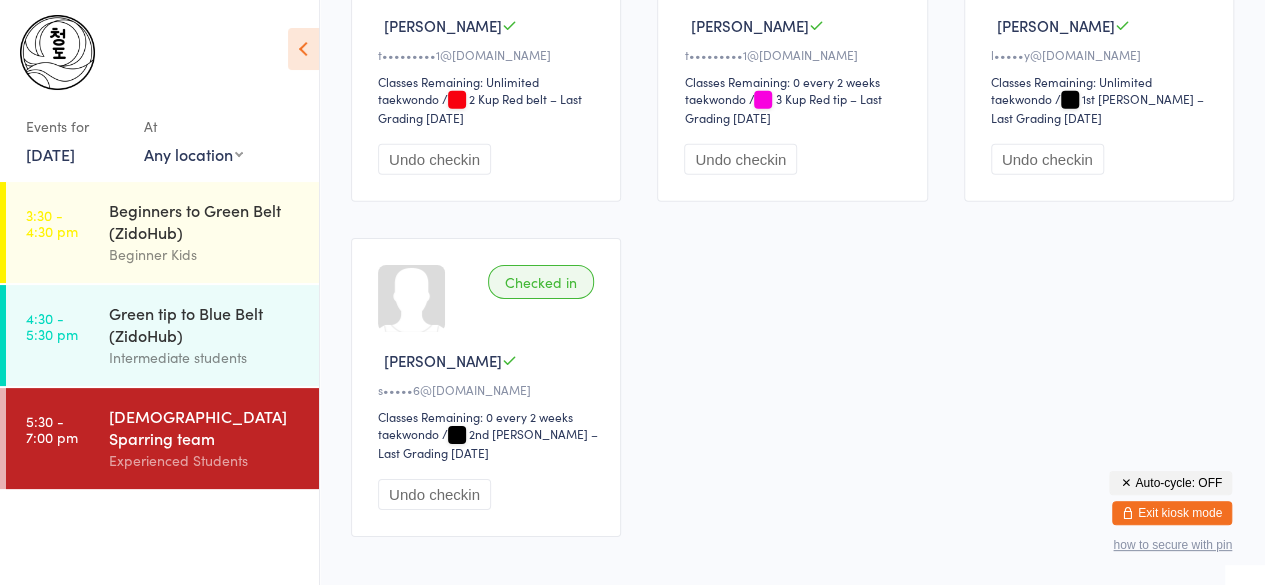 click on "[DATE]" at bounding box center [50, 154] 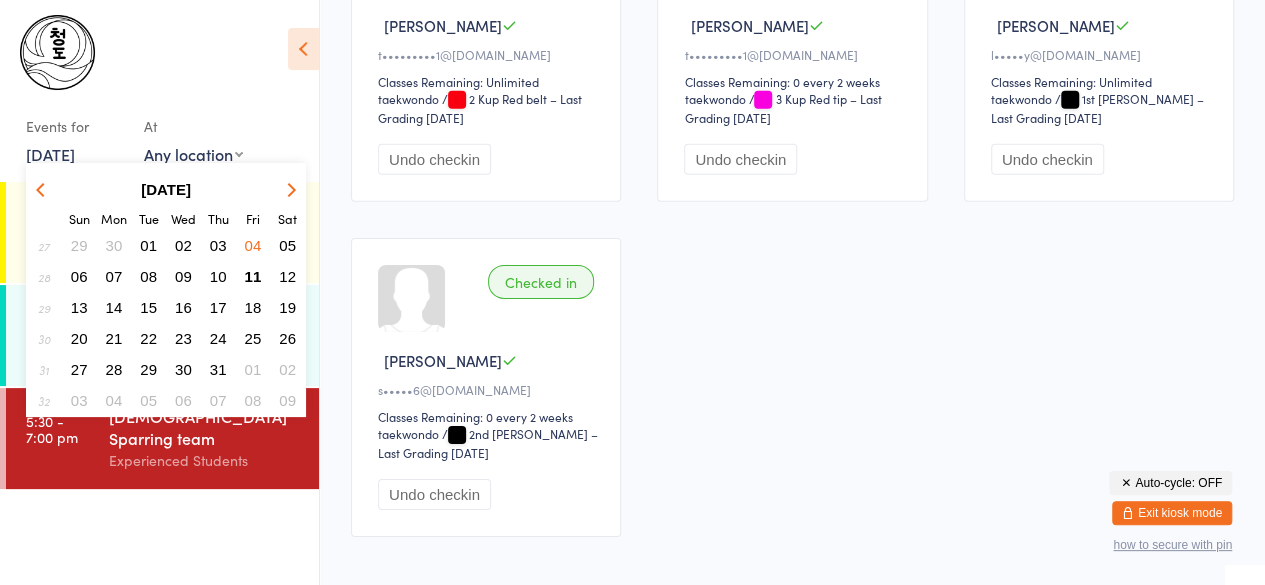 click at bounding box center [43, 189] 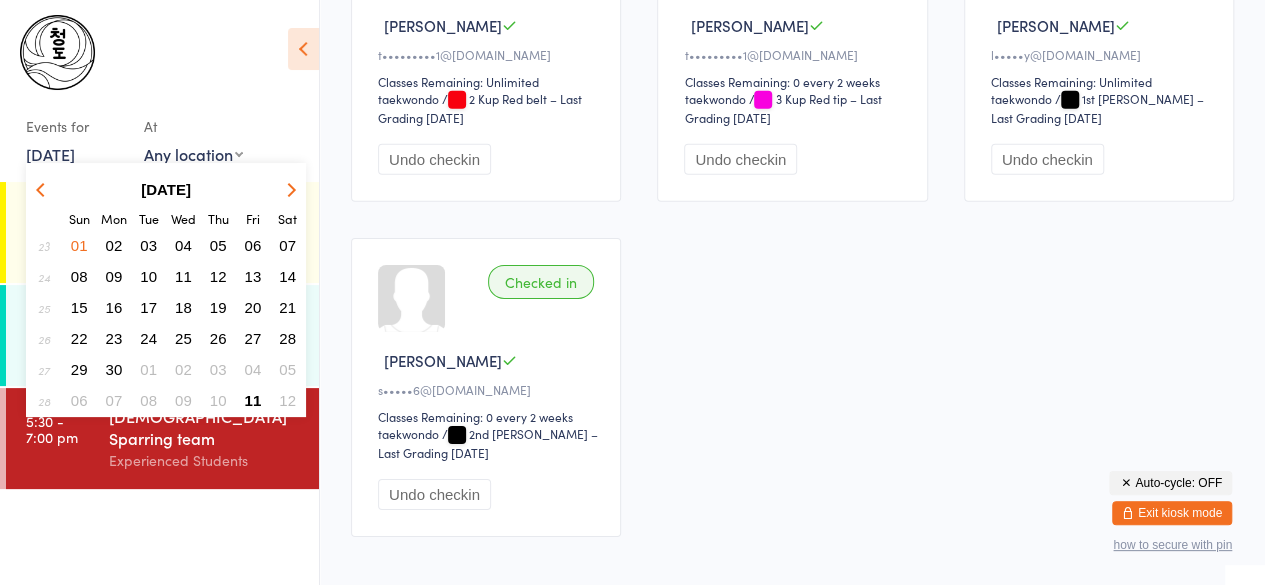click on "27" at bounding box center [253, 338] 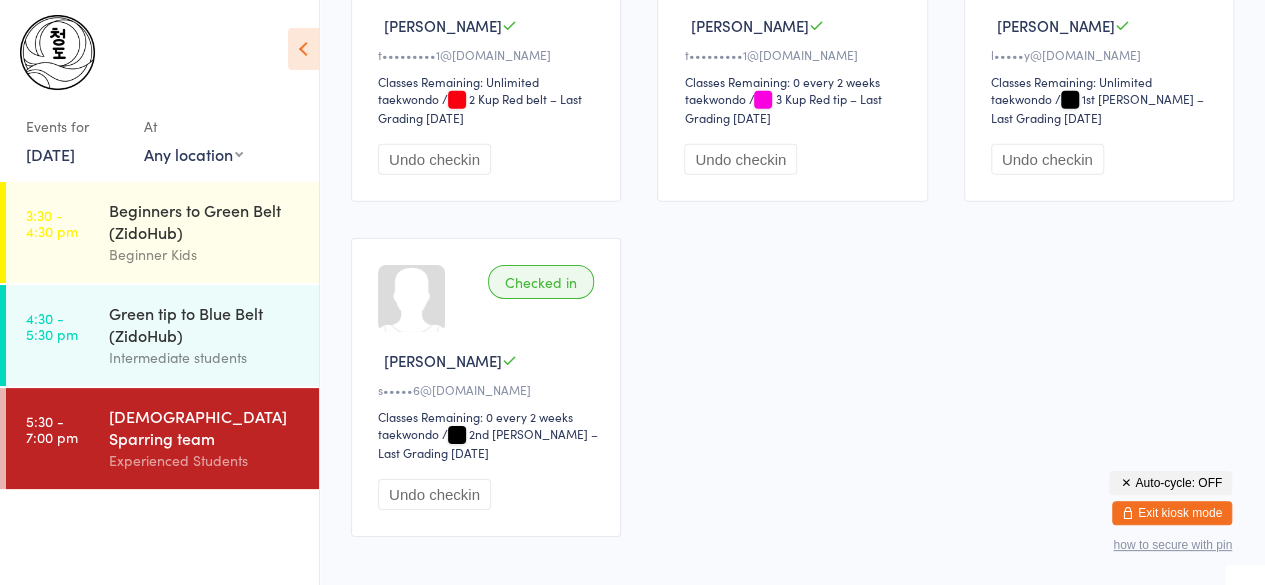scroll, scrollTop: 0, scrollLeft: 0, axis: both 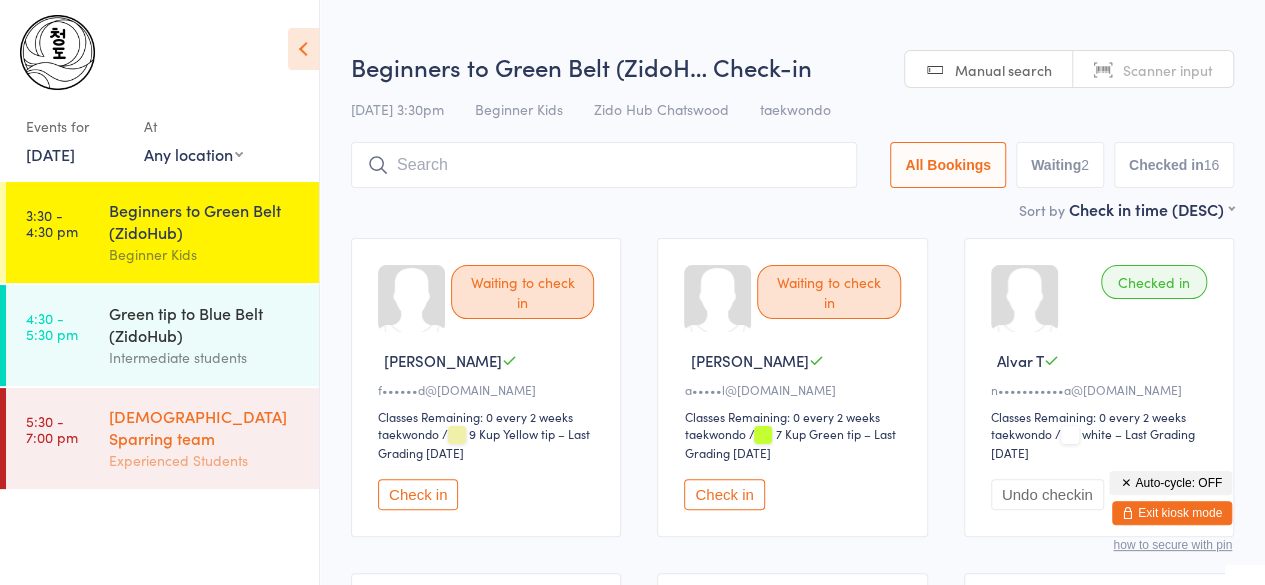 click on "Experienced Students" at bounding box center (205, 460) 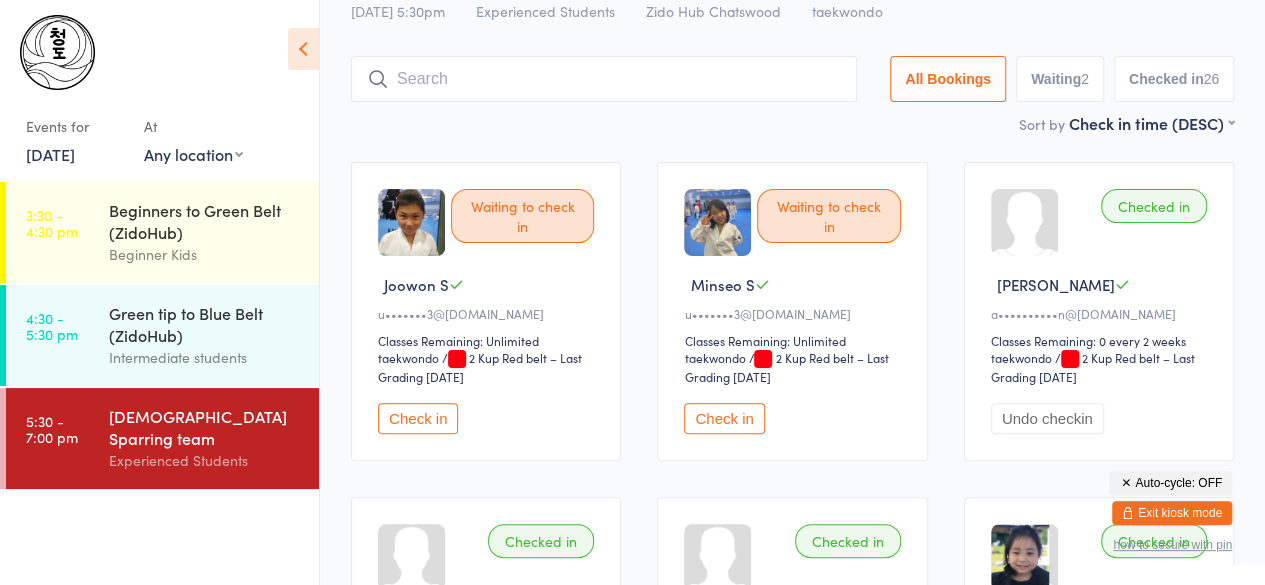 scroll, scrollTop: 0, scrollLeft: 0, axis: both 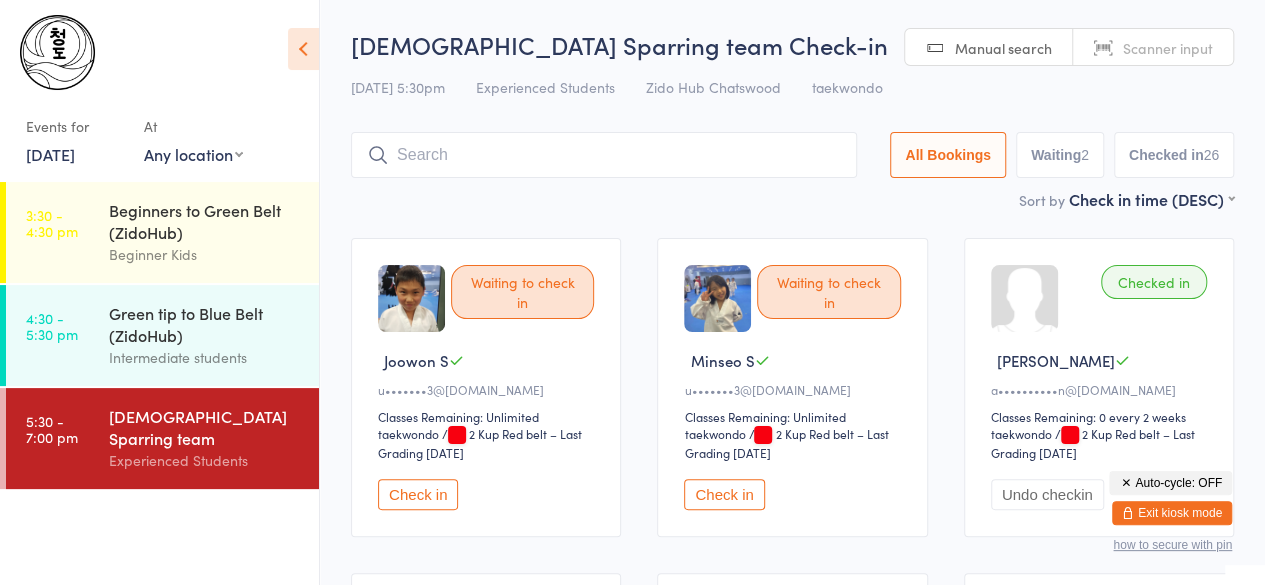 click on "[DATE]" at bounding box center [50, 154] 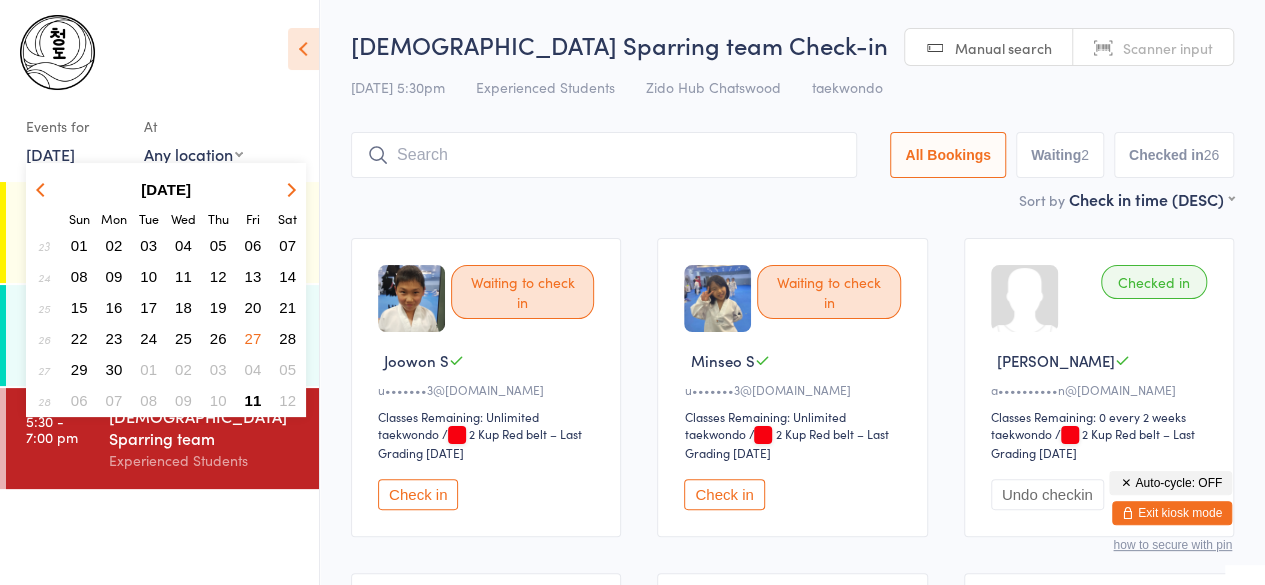 click on "20" at bounding box center (253, 307) 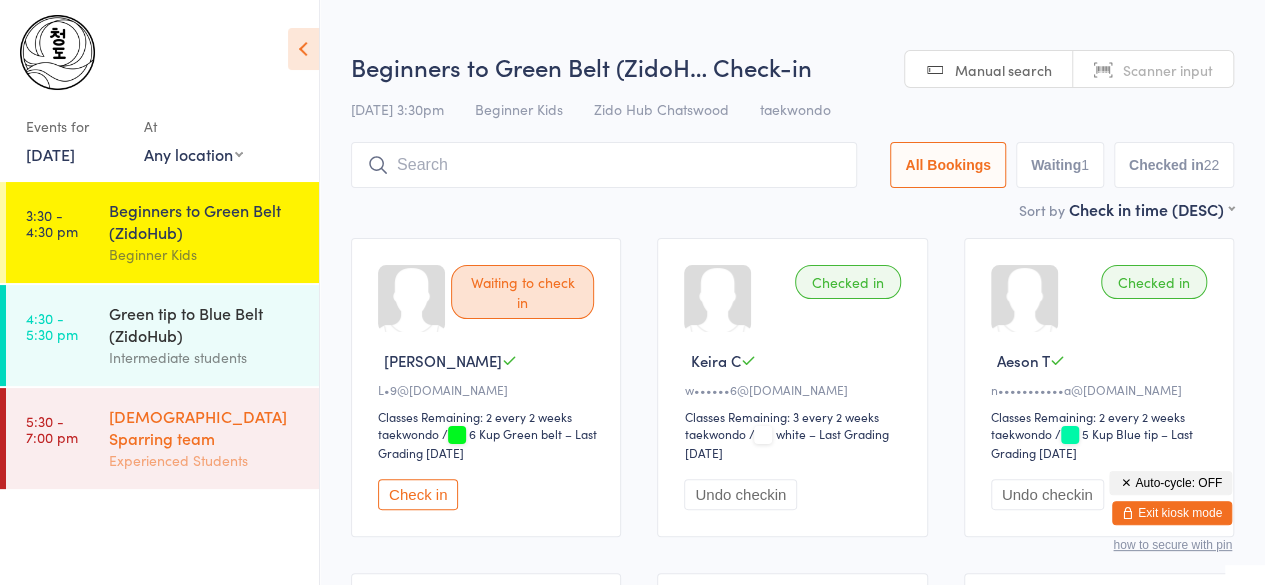 click on "Experienced Students" at bounding box center (205, 460) 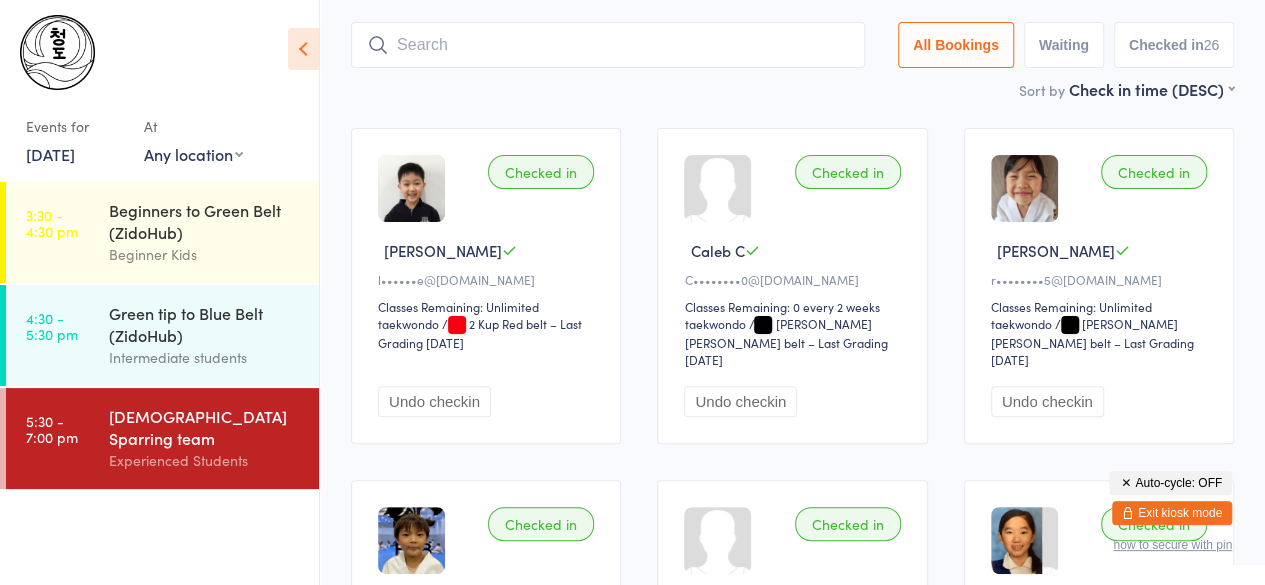 scroll, scrollTop: 0, scrollLeft: 0, axis: both 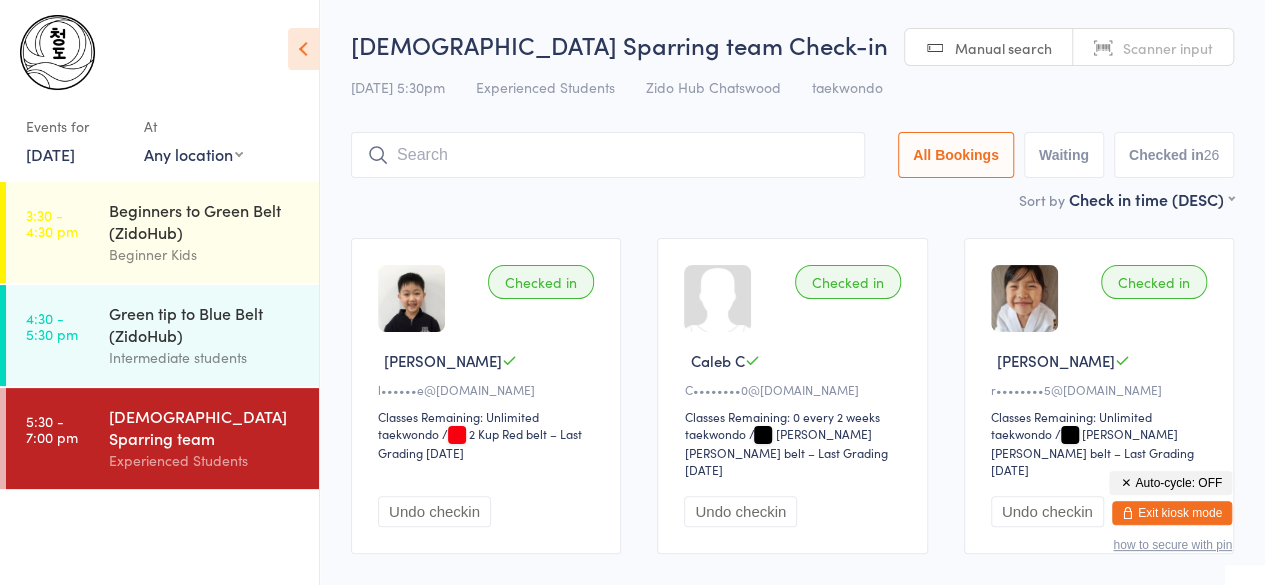 click on "[DATE]" at bounding box center [50, 154] 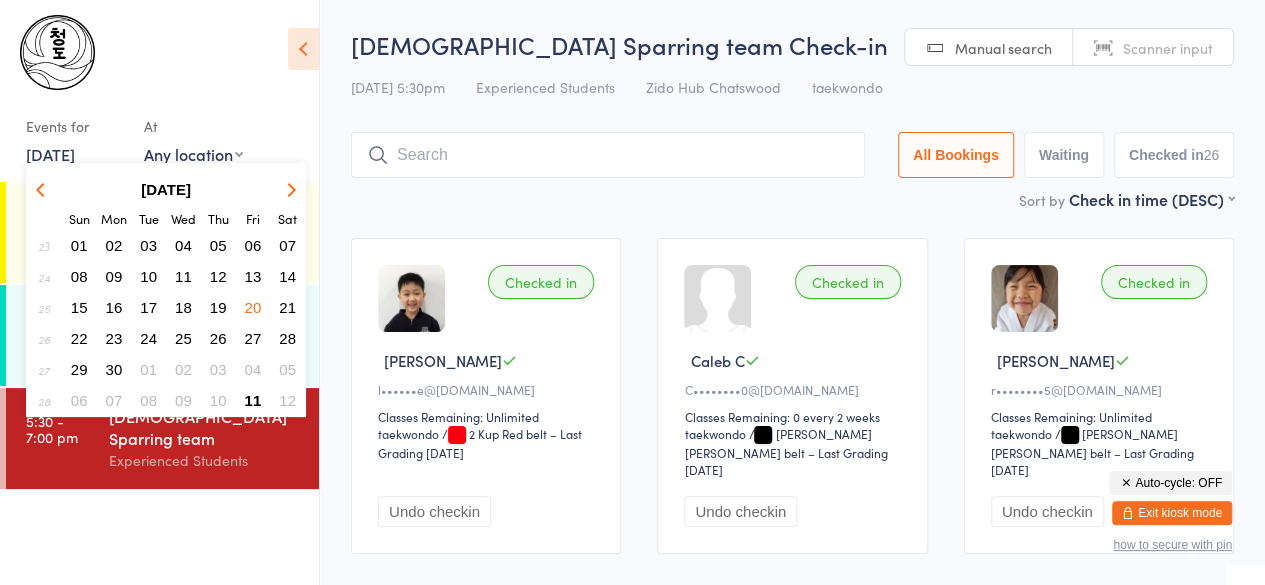 click on "11" at bounding box center (253, 400) 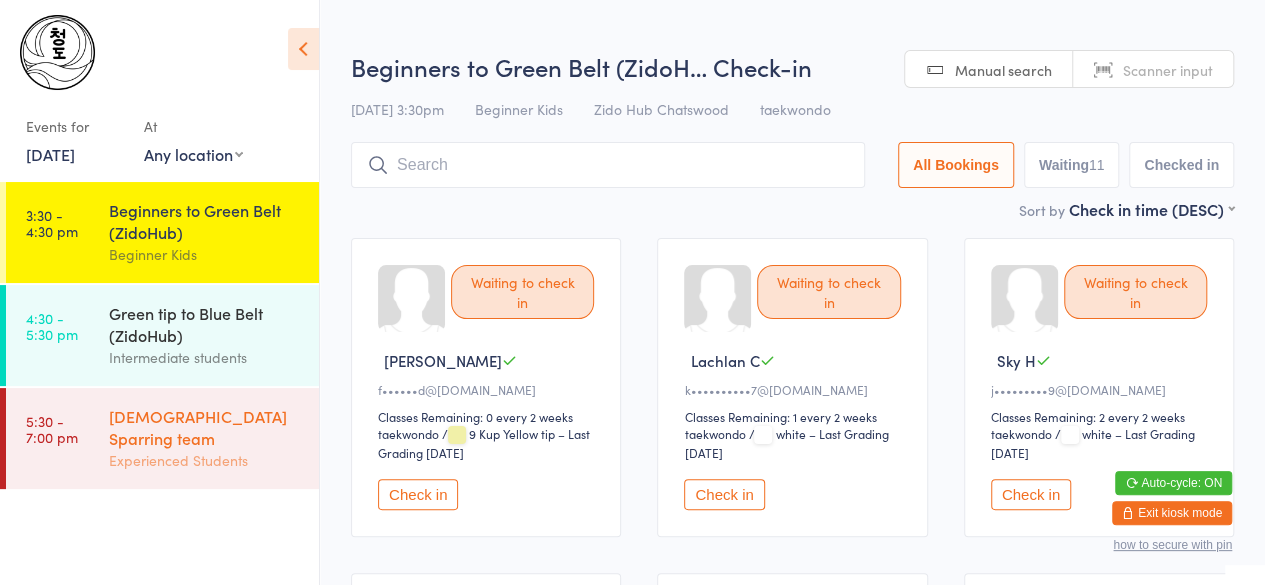 click on "[DEMOGRAPHIC_DATA] Sparring team" at bounding box center [205, 427] 